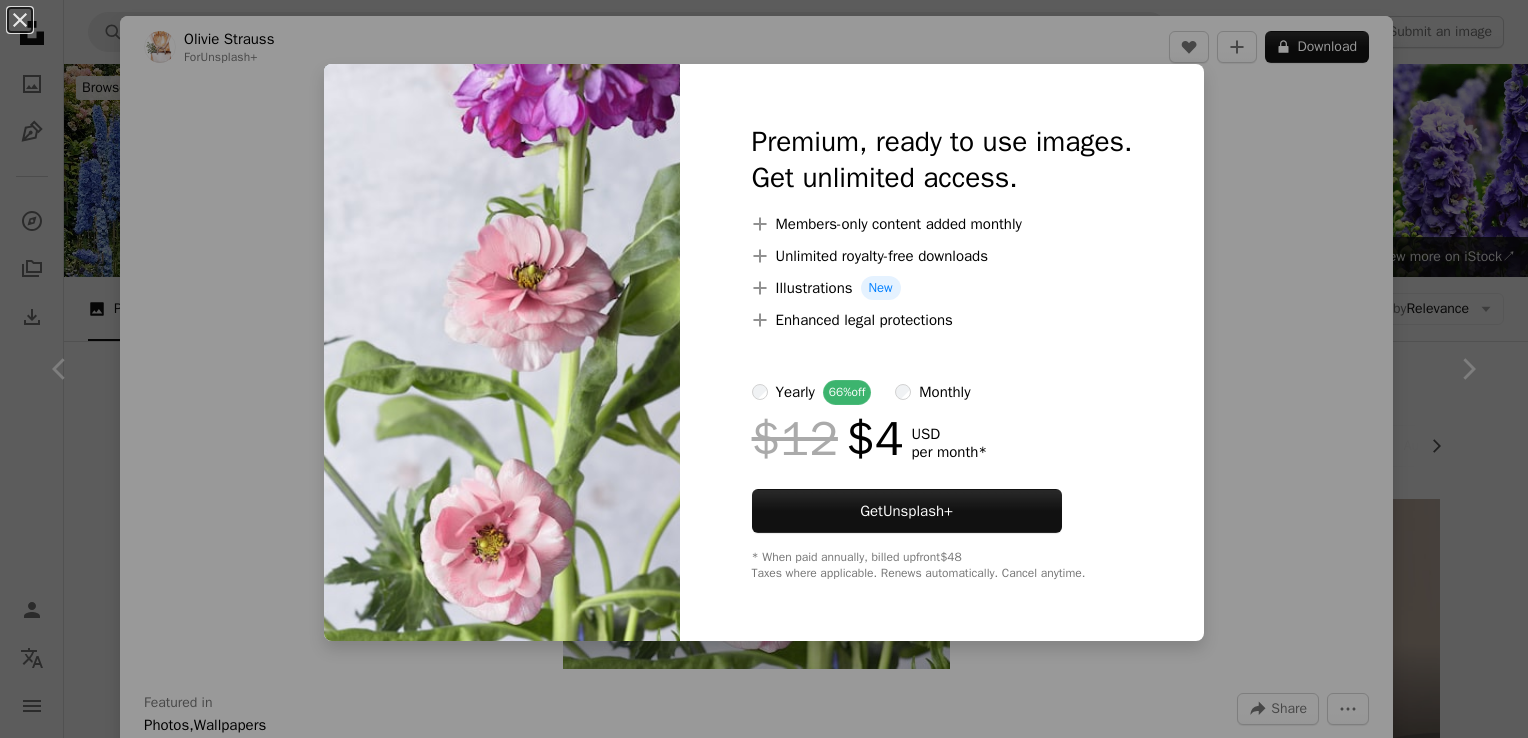 scroll, scrollTop: 1692, scrollLeft: 0, axis: vertical 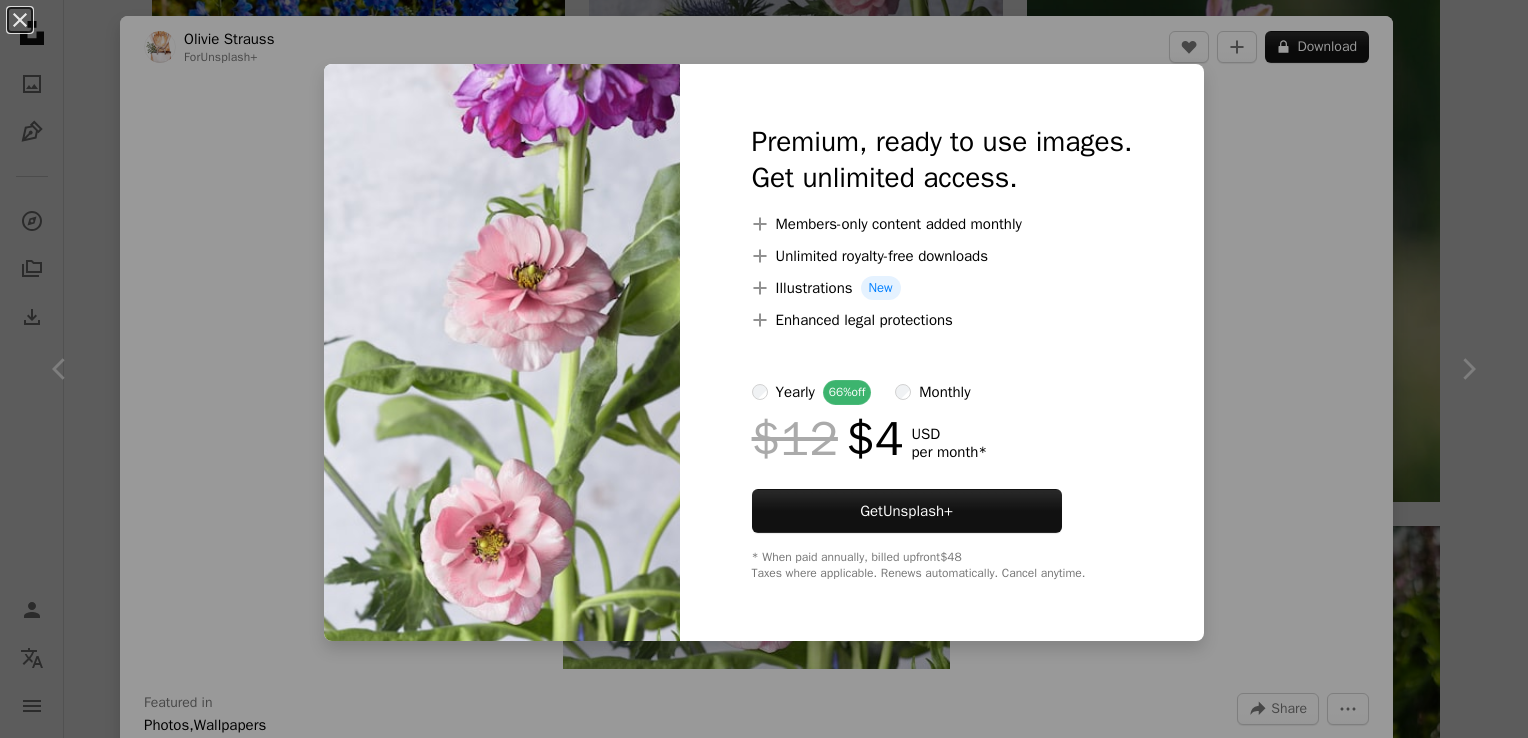 click on "An X shape Premium, ready to use images. Get unlimited access. A plus sign Members-only content added monthly A plus sign Unlimited royalty-free downloads A plus sign Illustrations  New A plus sign Enhanced legal protections yearly 66%  off monthly $12   $4 USD per month * Get  Unsplash+ * When paid annually, billed upfront  $48 Taxes where applicable. Renews automatically. Cancel anytime." at bounding box center (764, 369) 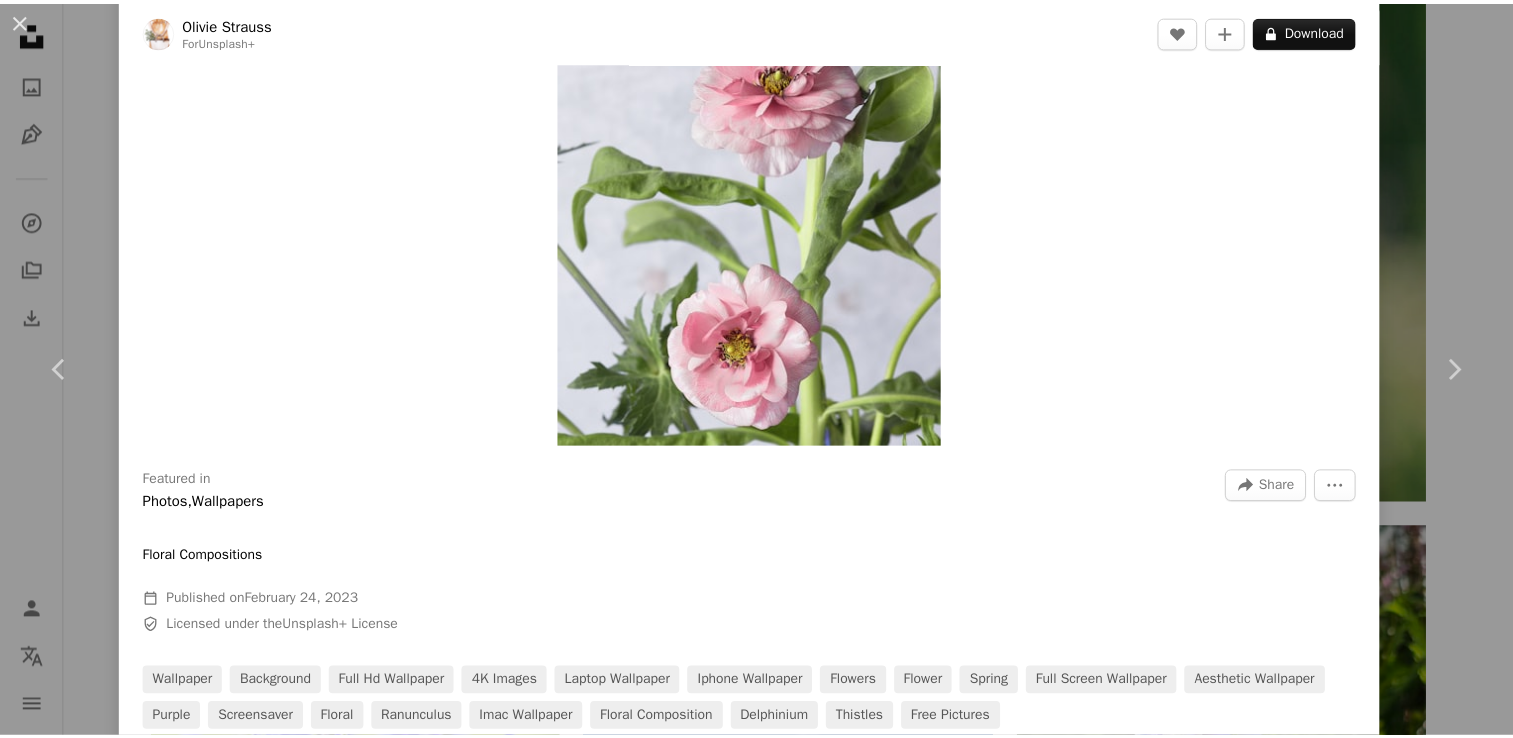 scroll, scrollTop: 0, scrollLeft: 0, axis: both 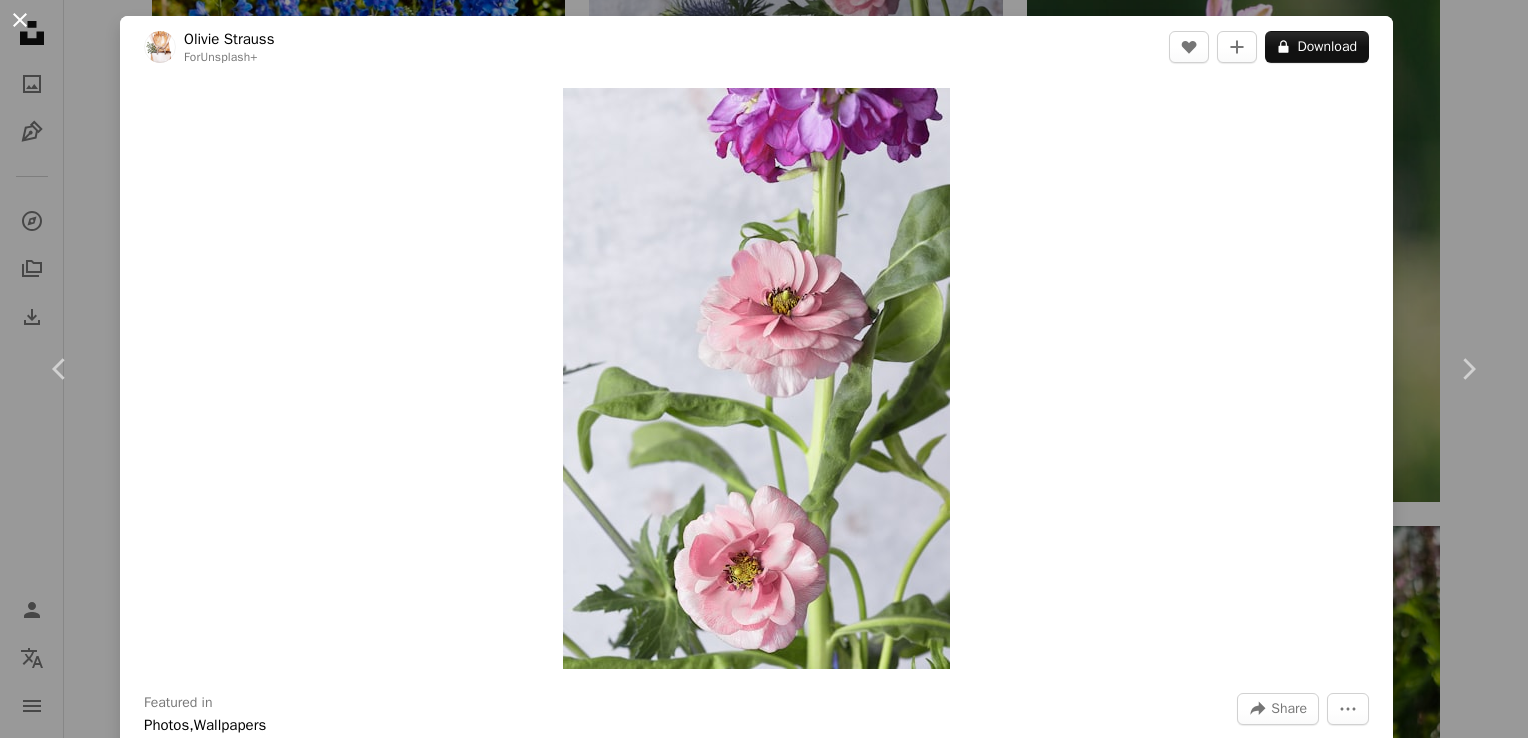 click on "An X shape" at bounding box center [20, 20] 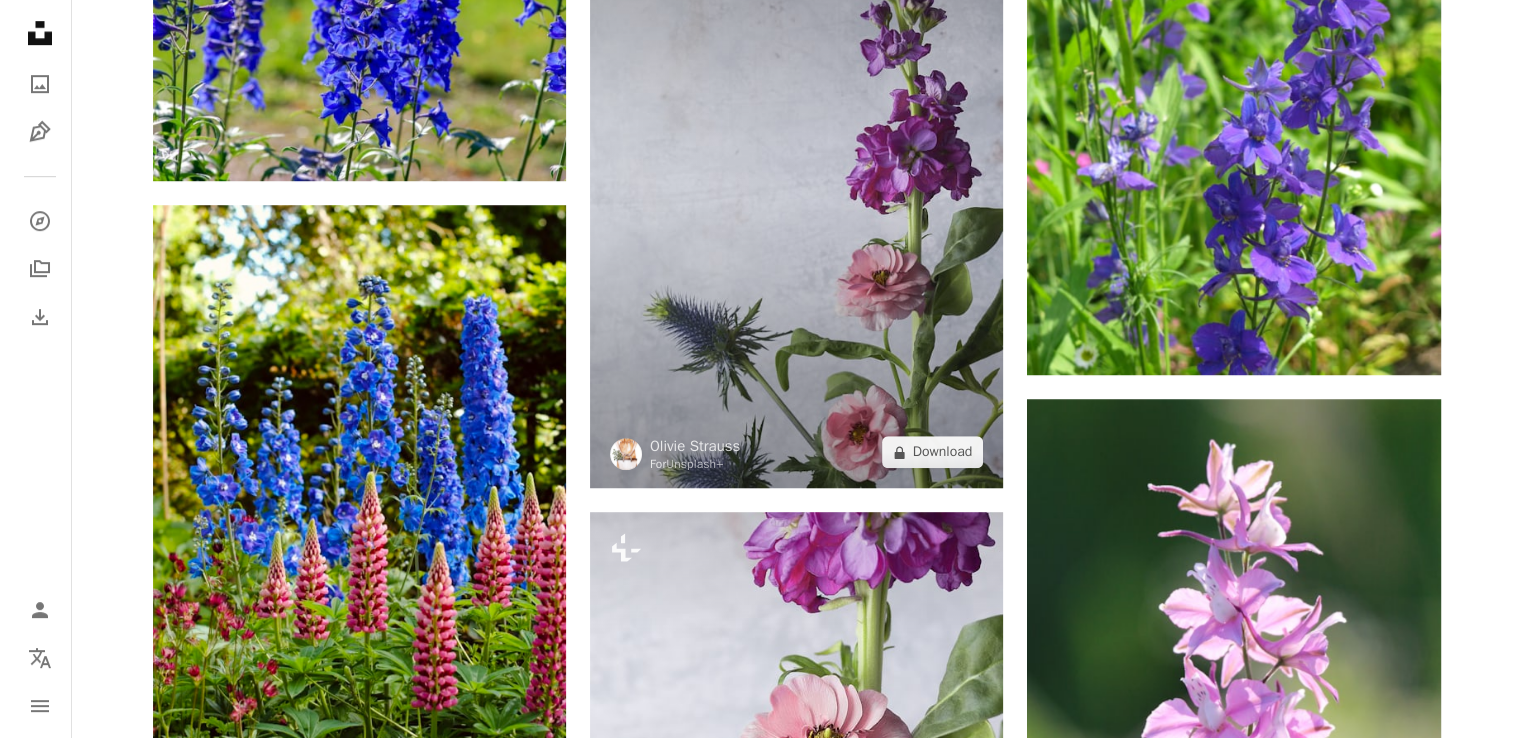 scroll, scrollTop: 1092, scrollLeft: 0, axis: vertical 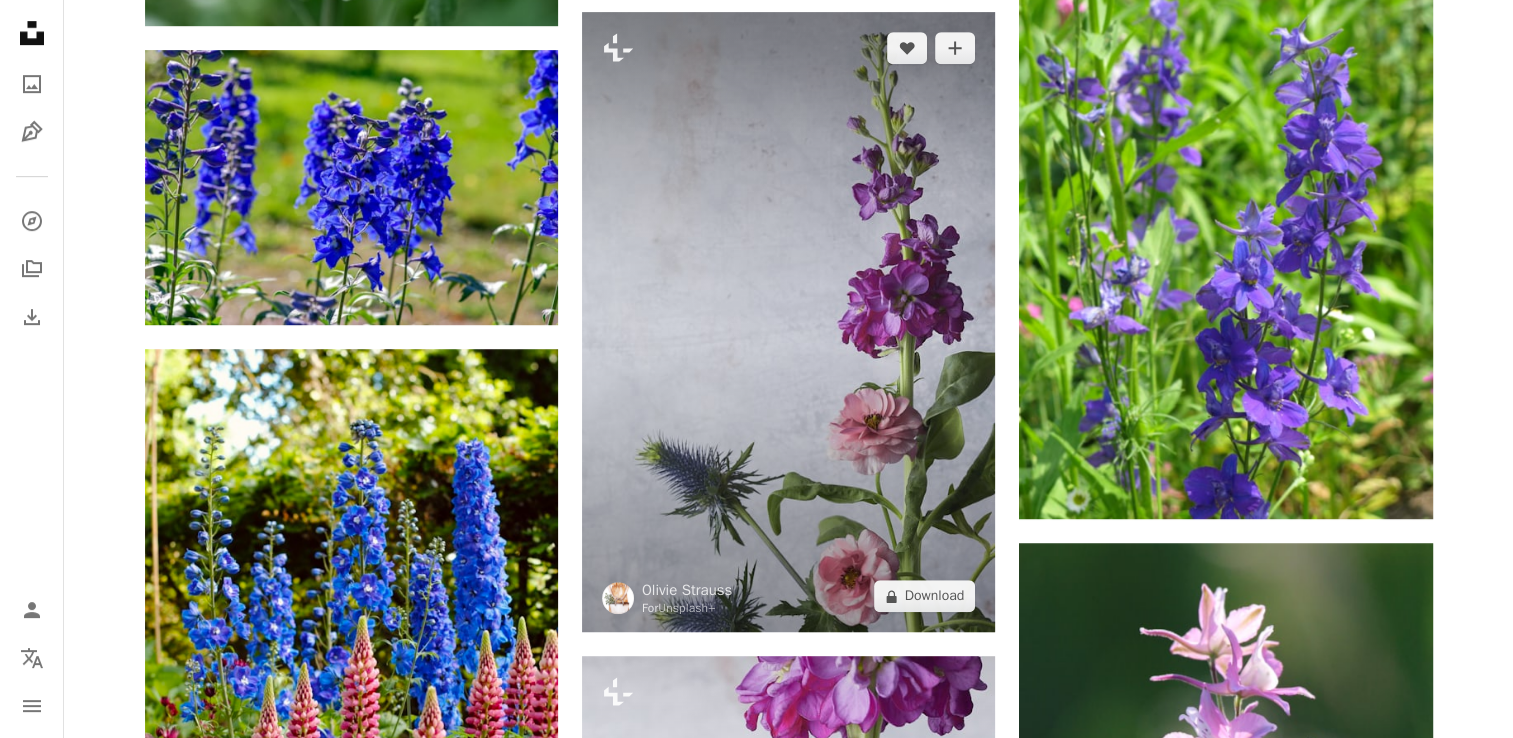click at bounding box center (788, 322) 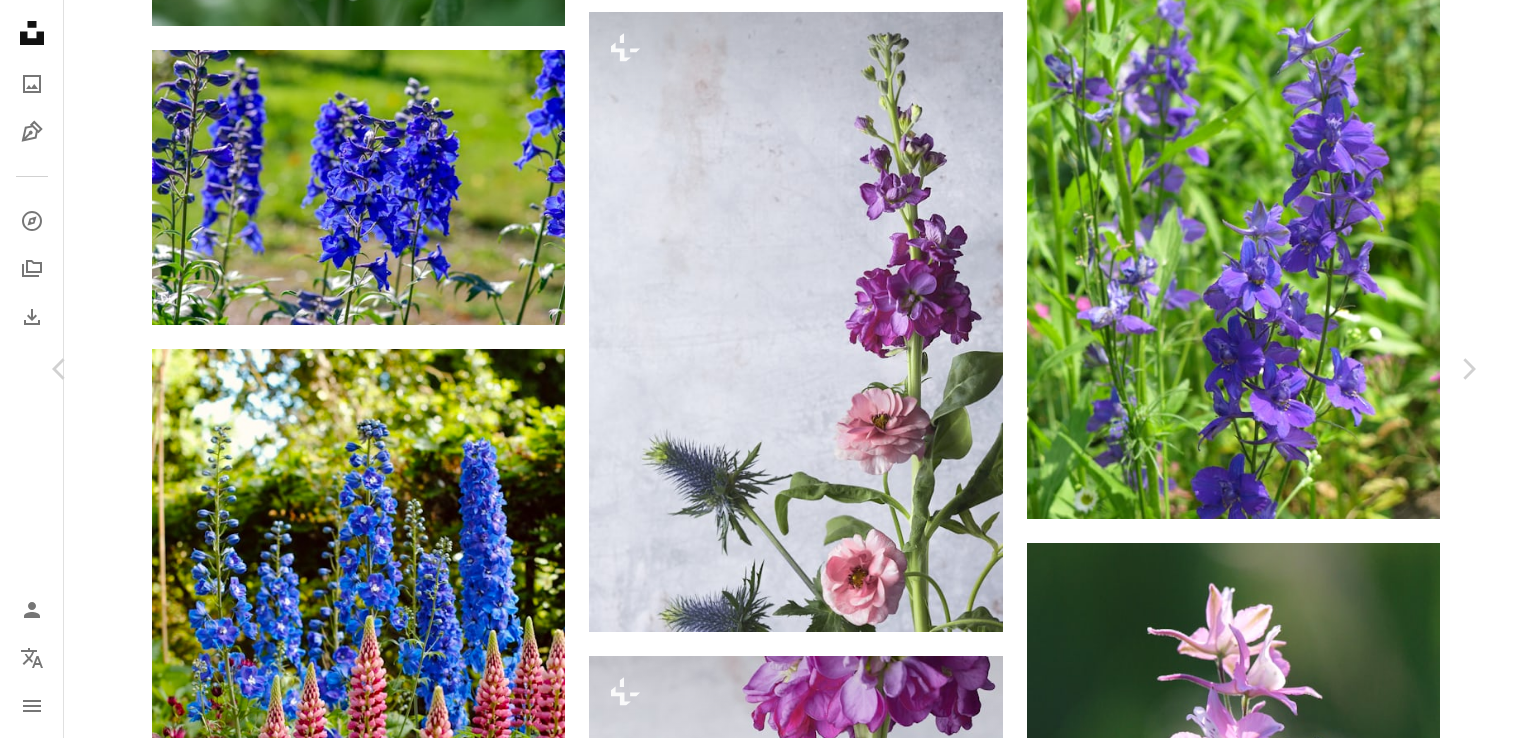 scroll, scrollTop: 1700, scrollLeft: 0, axis: vertical 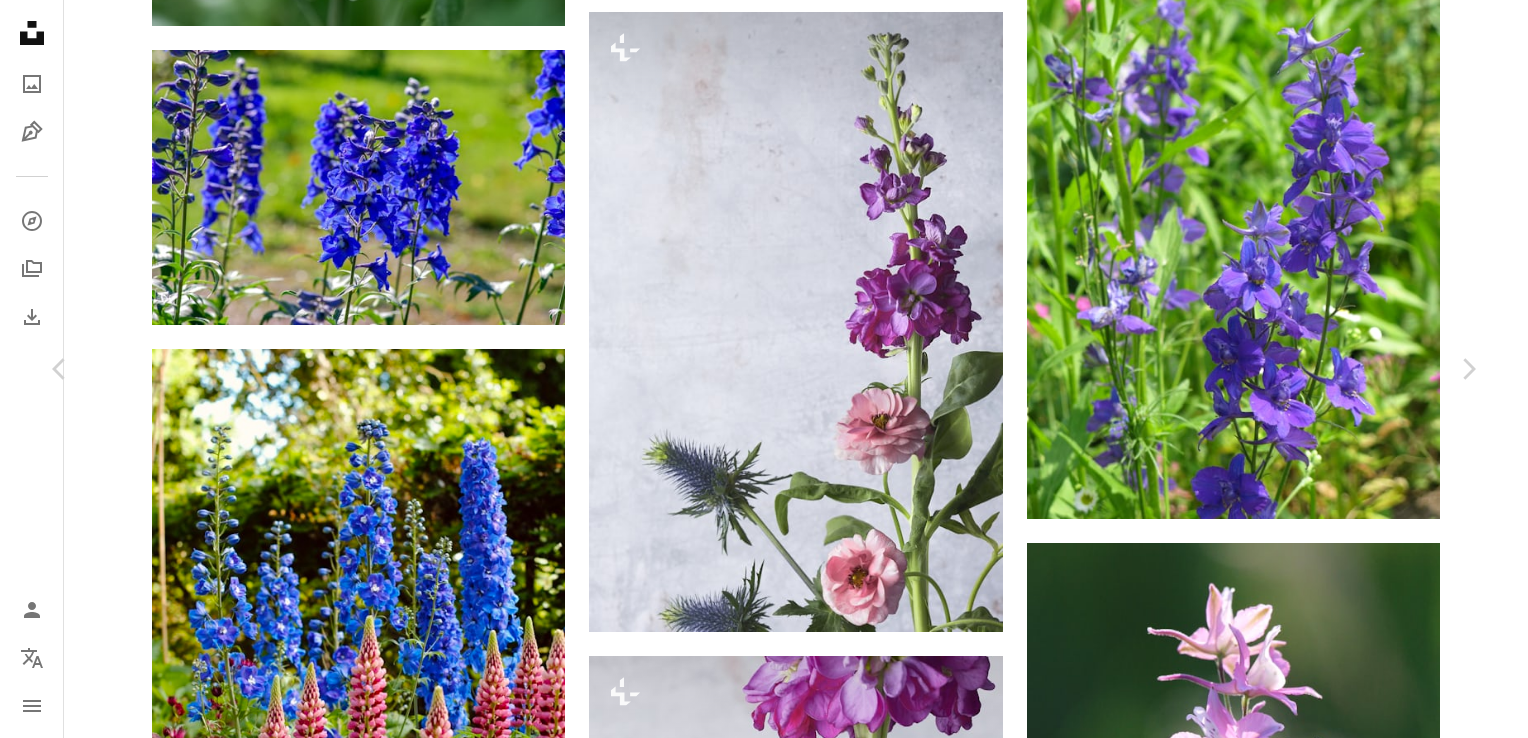 click at bounding box center (1173, 23122) 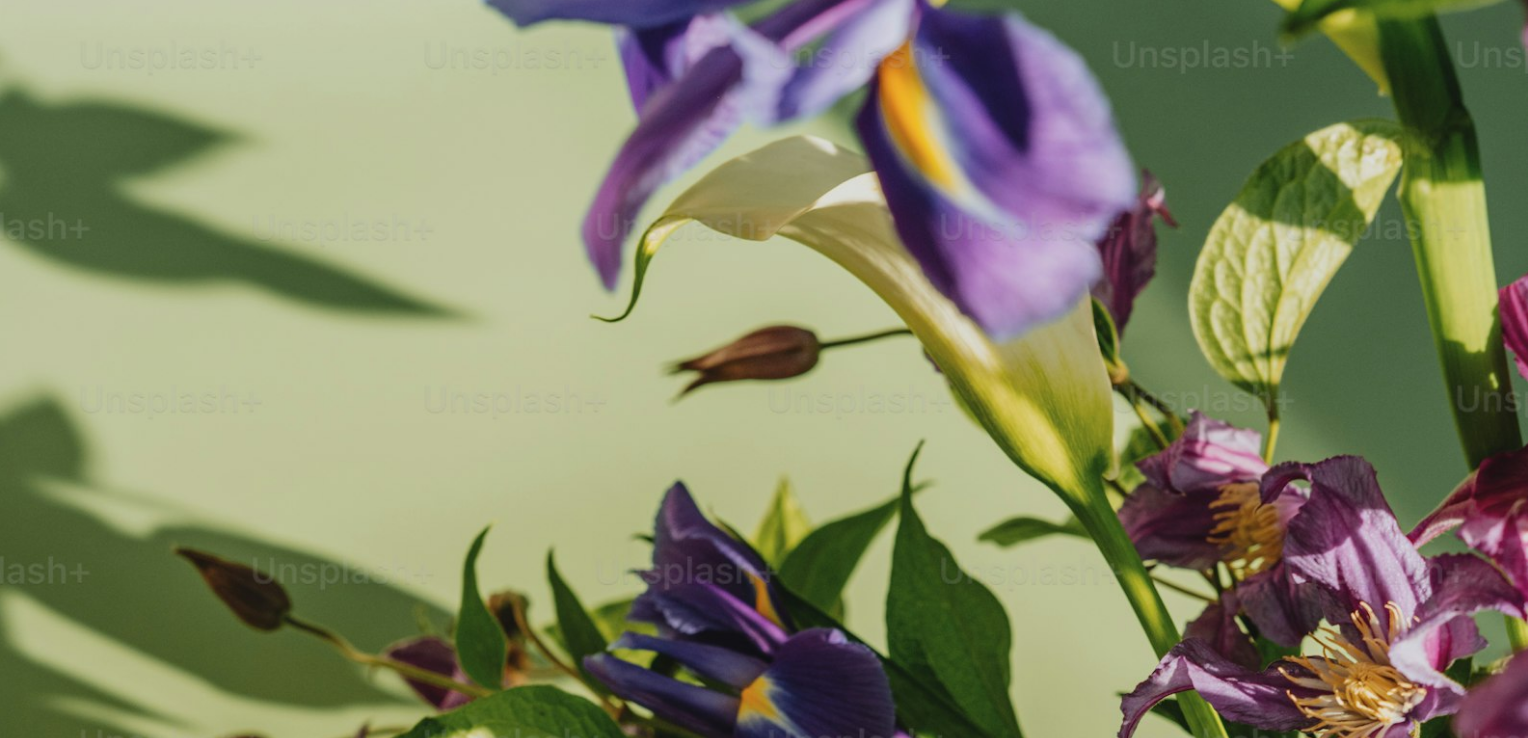 scroll, scrollTop: 755, scrollLeft: 0, axis: vertical 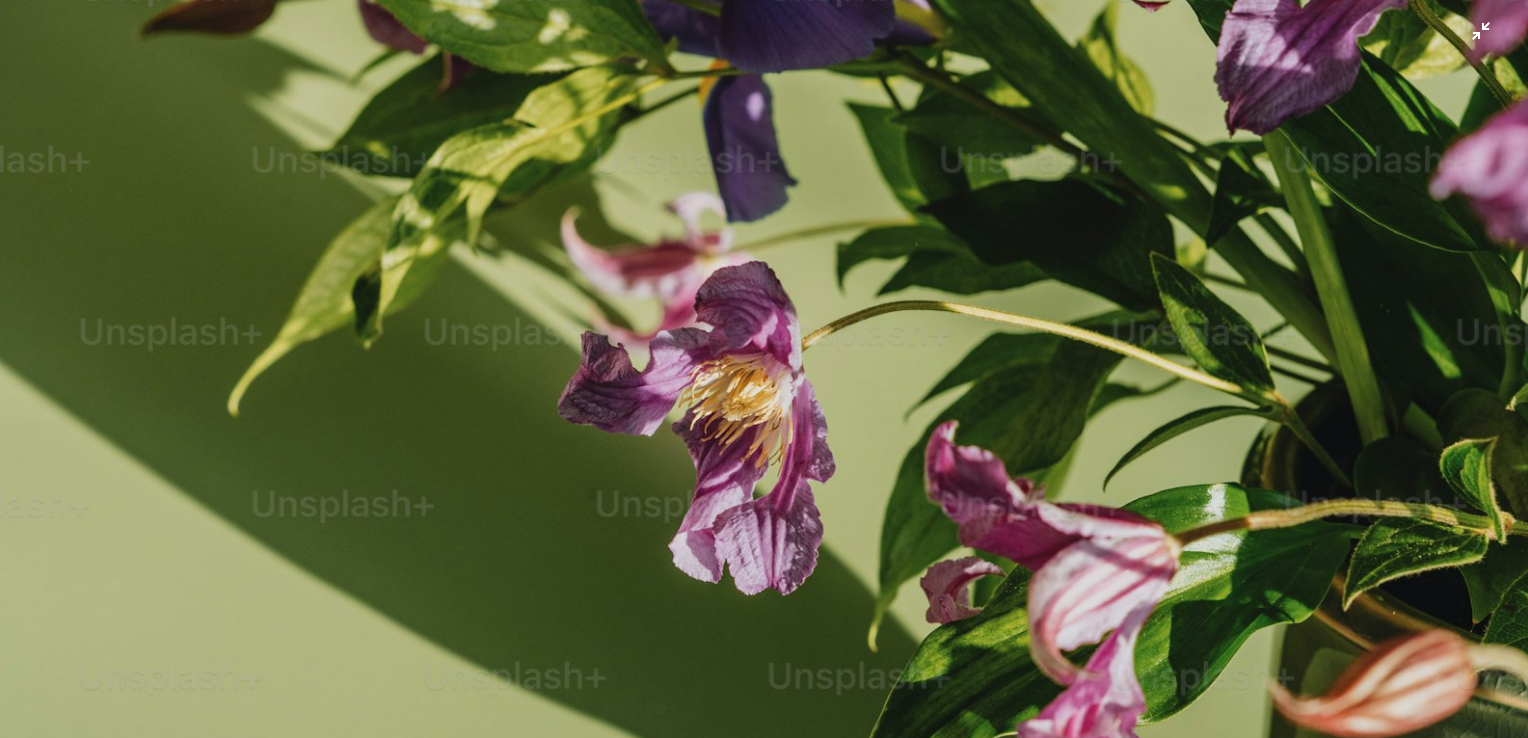 click at bounding box center (764, 391) 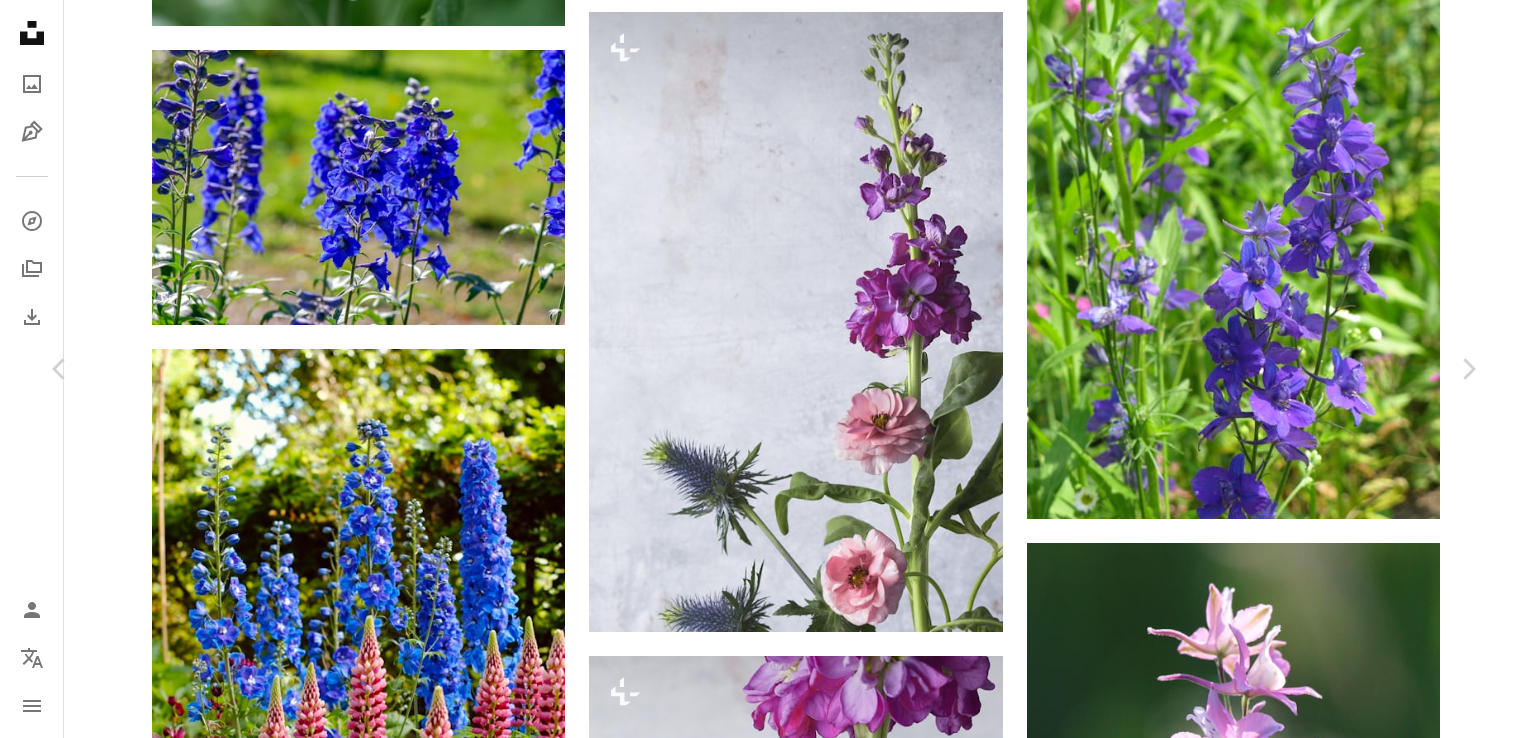 scroll, scrollTop: 200, scrollLeft: 0, axis: vertical 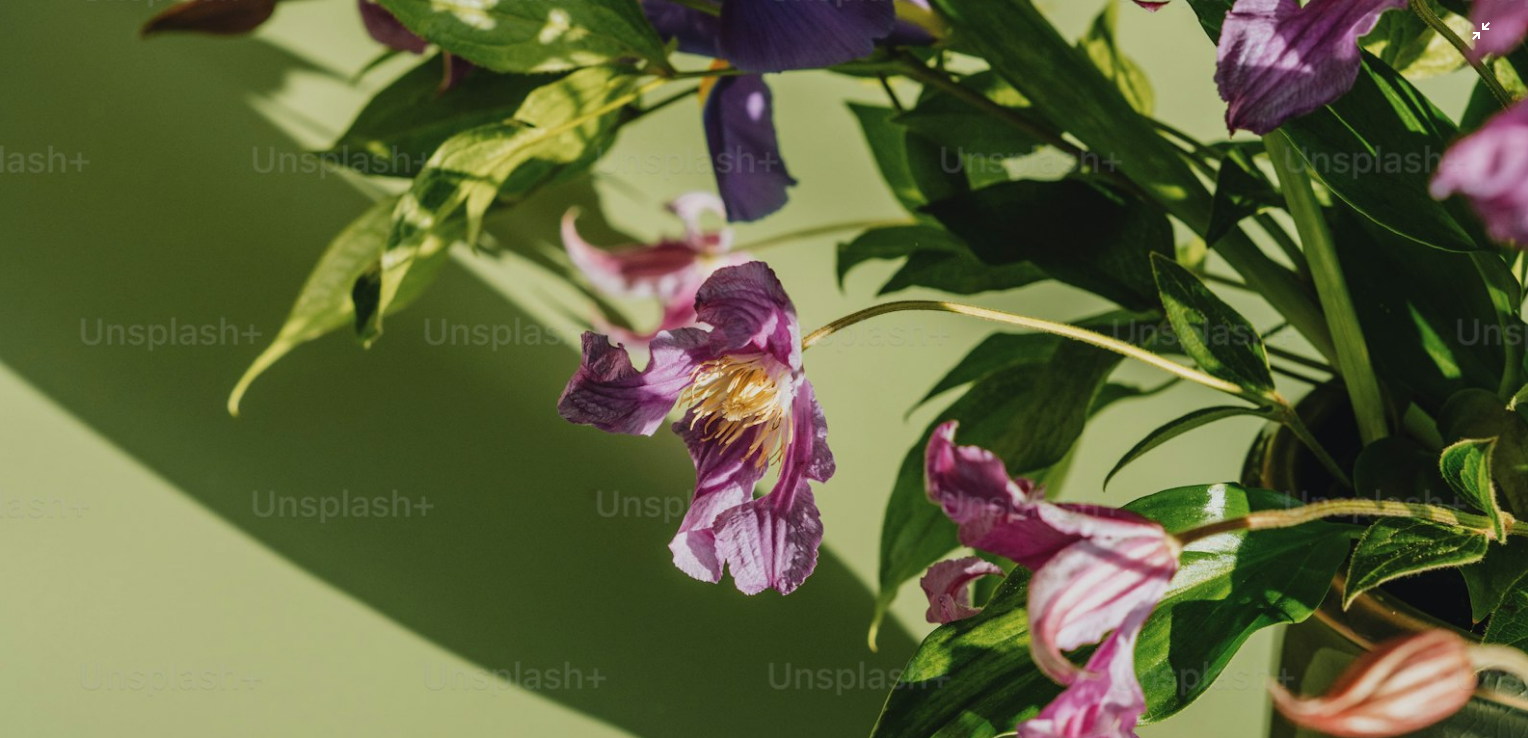 click at bounding box center (764, 391) 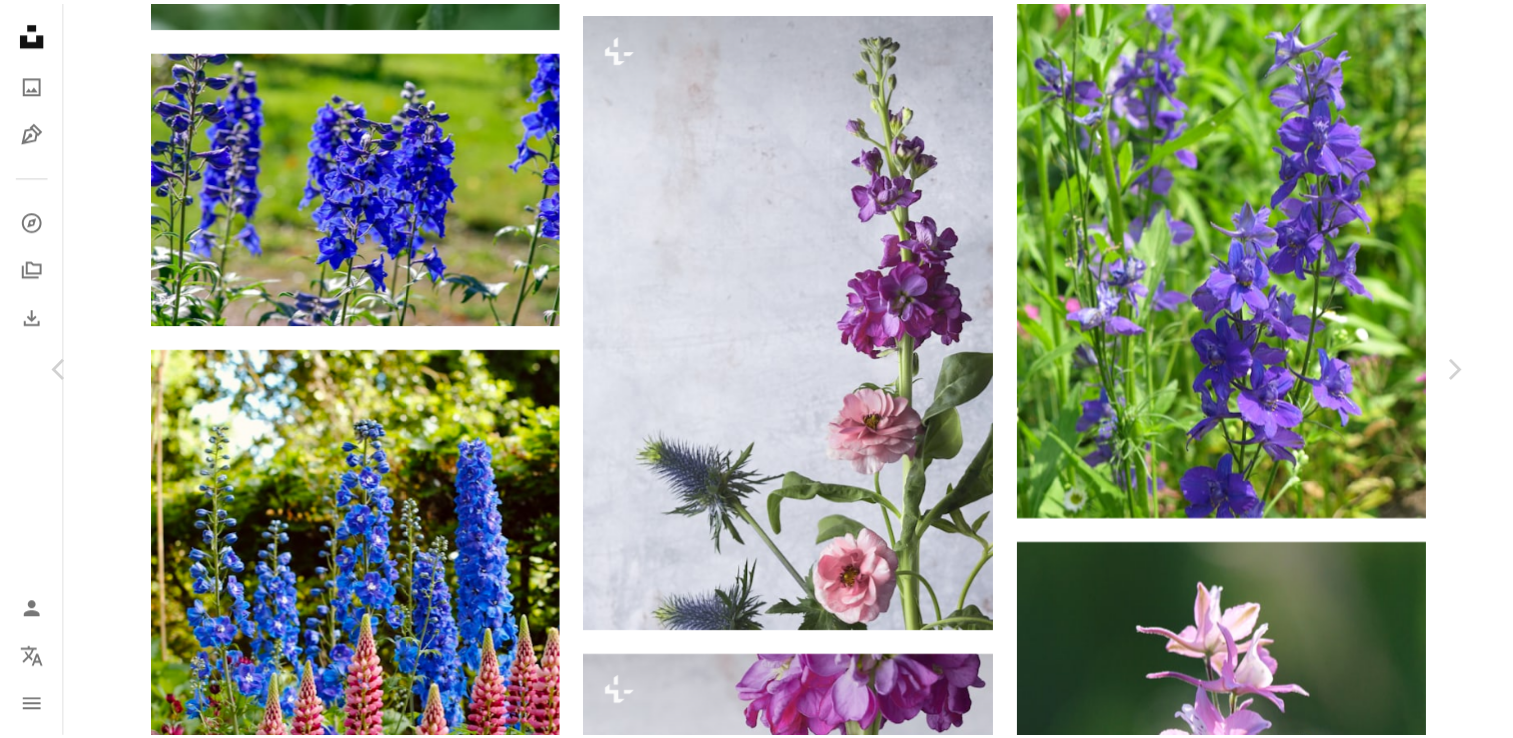 scroll, scrollTop: 88, scrollLeft: 0, axis: vertical 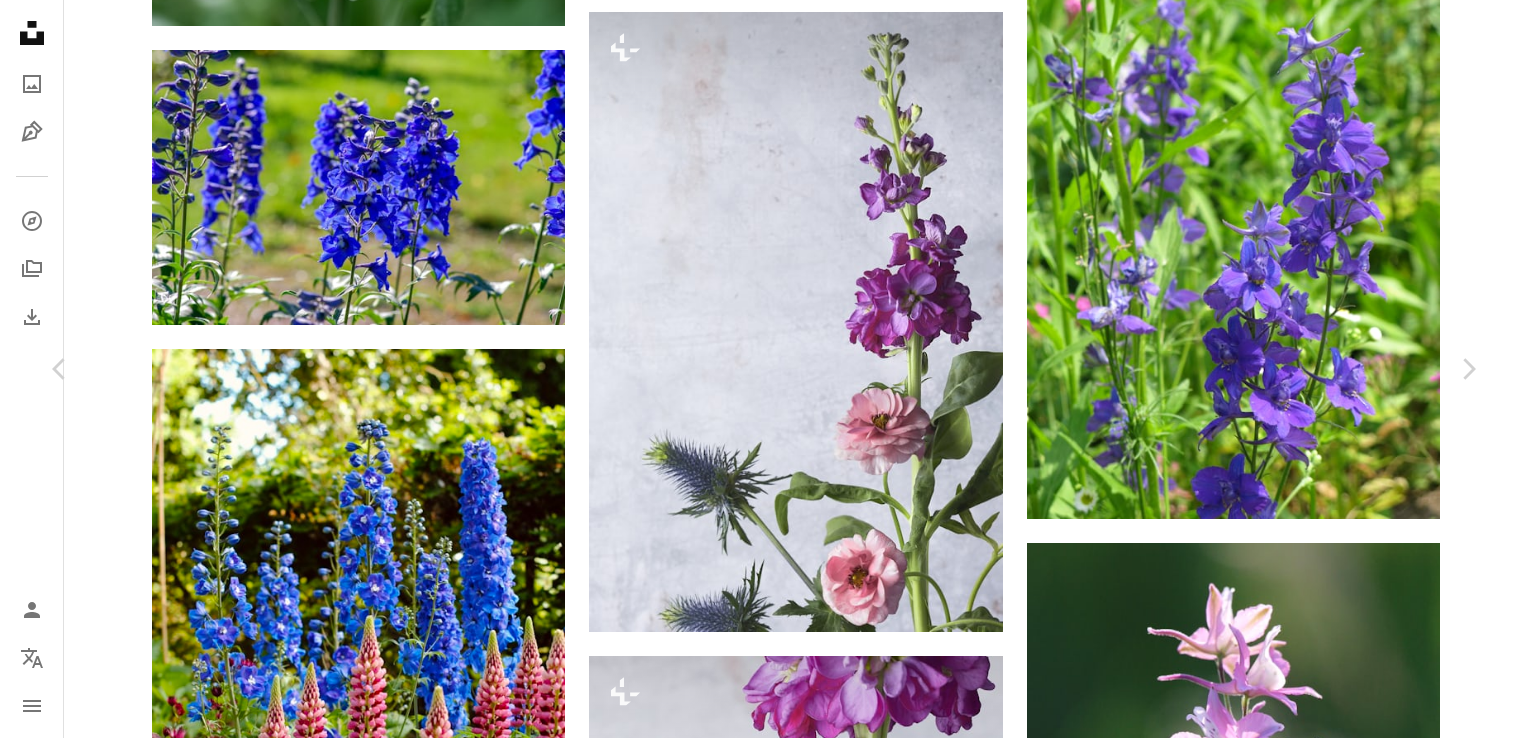 click on "A heart A plus sign Download free Chevron down Zoom in Views -- Downloads -- A forward-right arrow Share Info icon Info More Actions Calendar outlined Published on [MONTH] [DAY], [YEAR] Safety Licensed under the Unsplash+ License wallpaper background full hd wallpaper 4K Images laptop wallpaper iphone wallpaper flowers full screen wallpaper aesthetic wallpaper purple screensaver floral imac wallpaper floral composition floral display Free stock photos From this series Chevron right Plus sign for Unsplash+ Plus sign for Unsplash+ Plus sign for Unsplash+ Plus sign for Unsplash+ Plus sign for Unsplash+ Plus sign for Unsplash+ Plus sign for Unsplash+ Plus sign for Unsplash+ Plus sign for Unsplash+ Plus sign for Unsplash+ Related images Plus sign for Unsplash+ A heart A plus sign [FIRST] [LAST] For Unsplash+ A lock Download Plus sign for Unsplash+ A heart A plus sign [FIRST] [LAST] For Unsplash+ A lock Download Plus sign for Unsplash+ A heart A plus sign [FIRST] [LAST] For Unsplash+ A lock" at bounding box center (764, 23136) 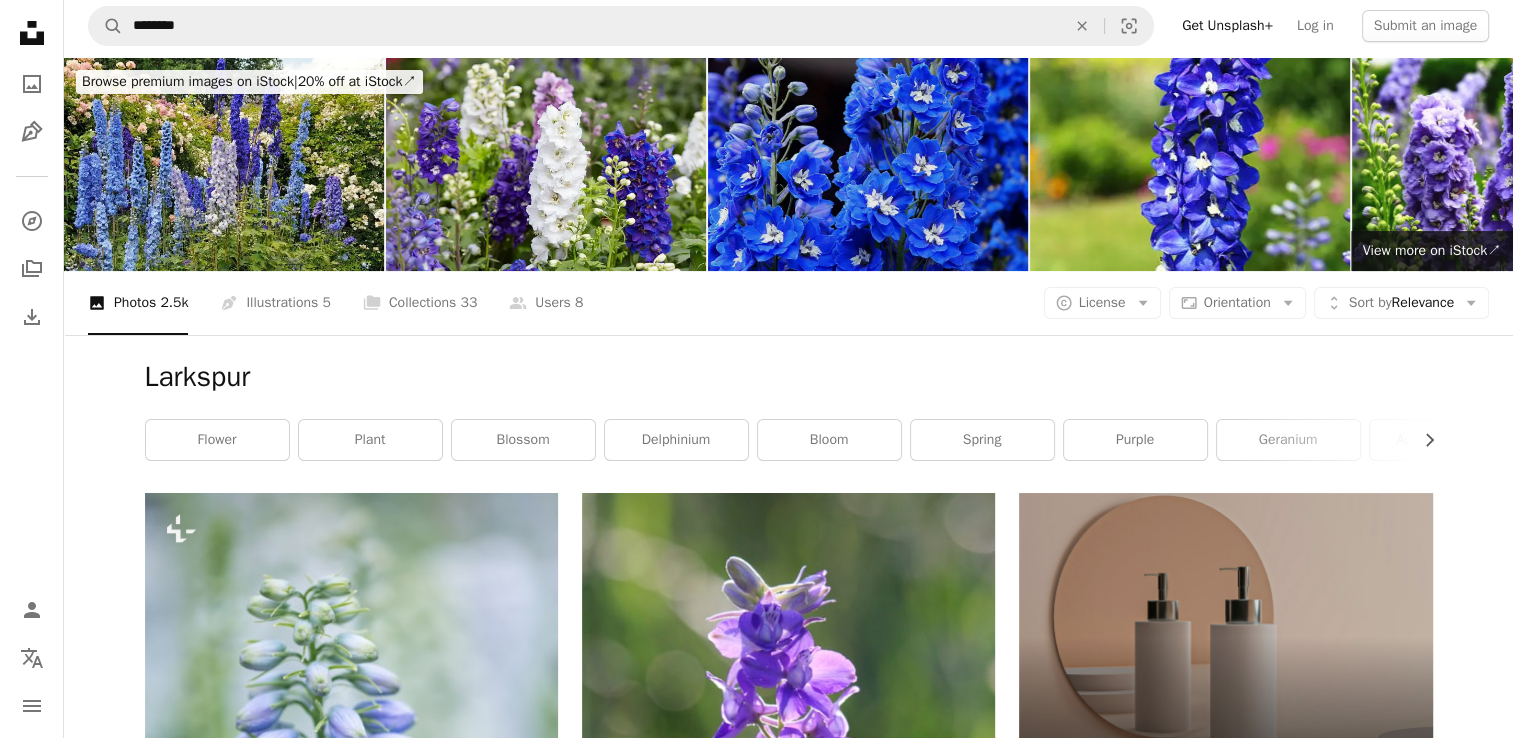 scroll, scrollTop: 0, scrollLeft: 0, axis: both 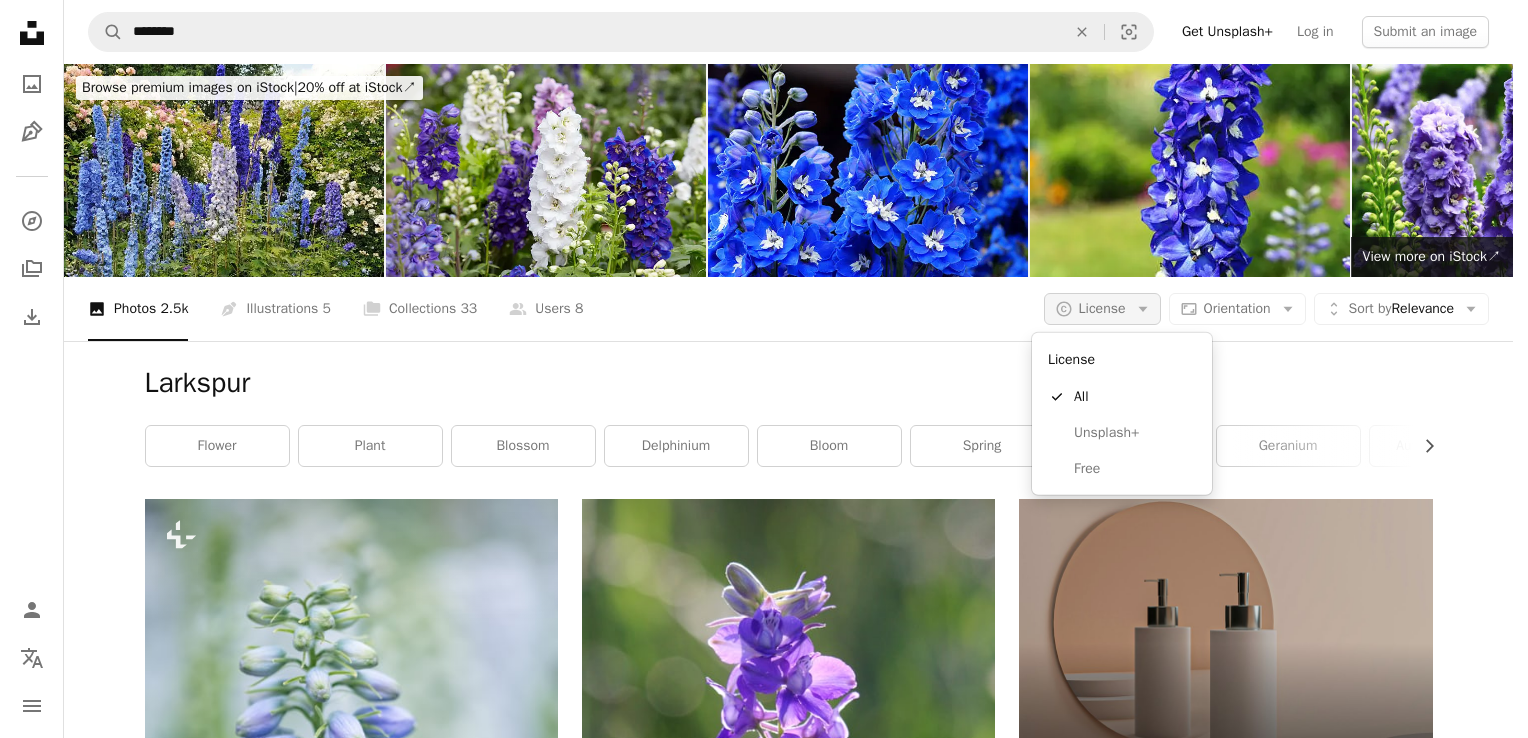 click on "Arrow down" 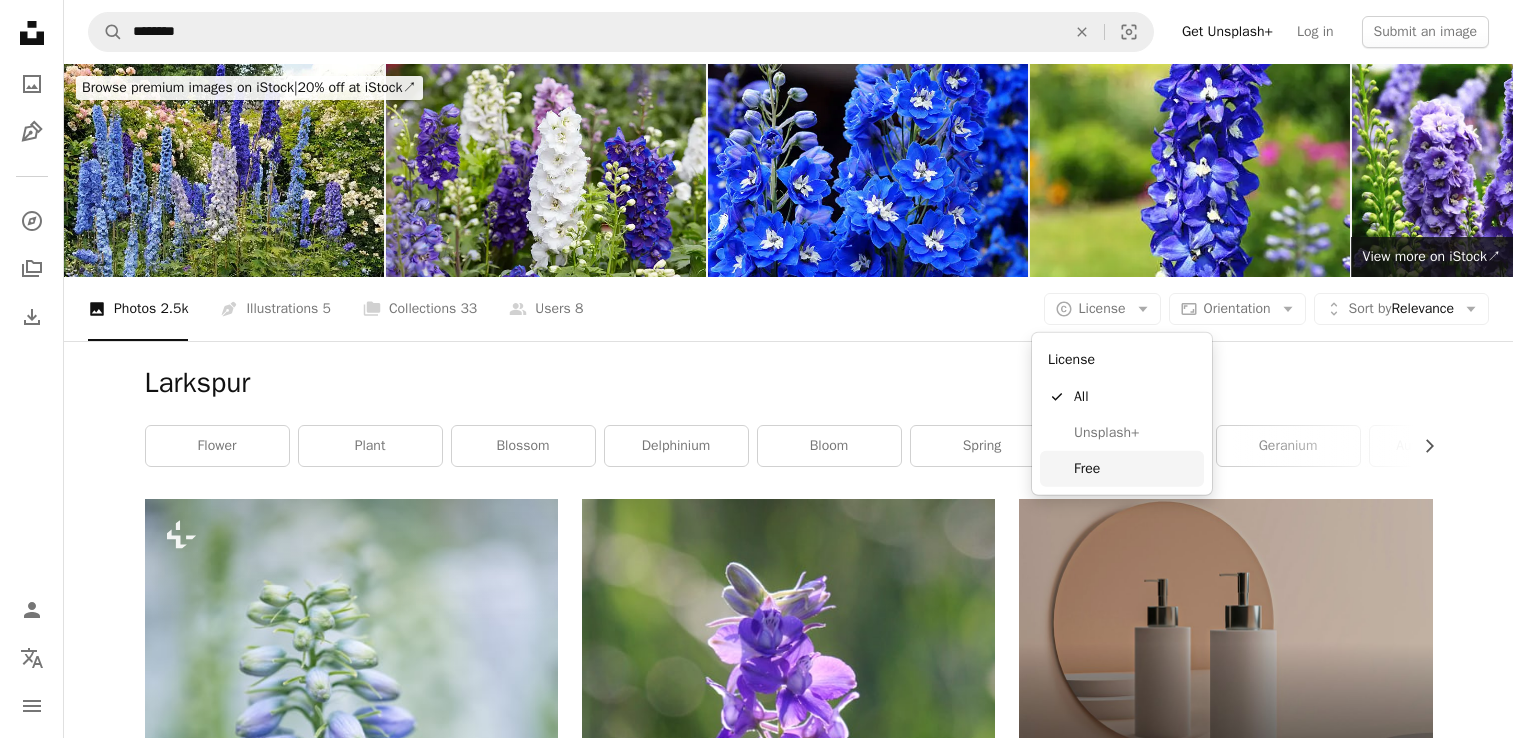 click on "Free" at bounding box center (1135, 469) 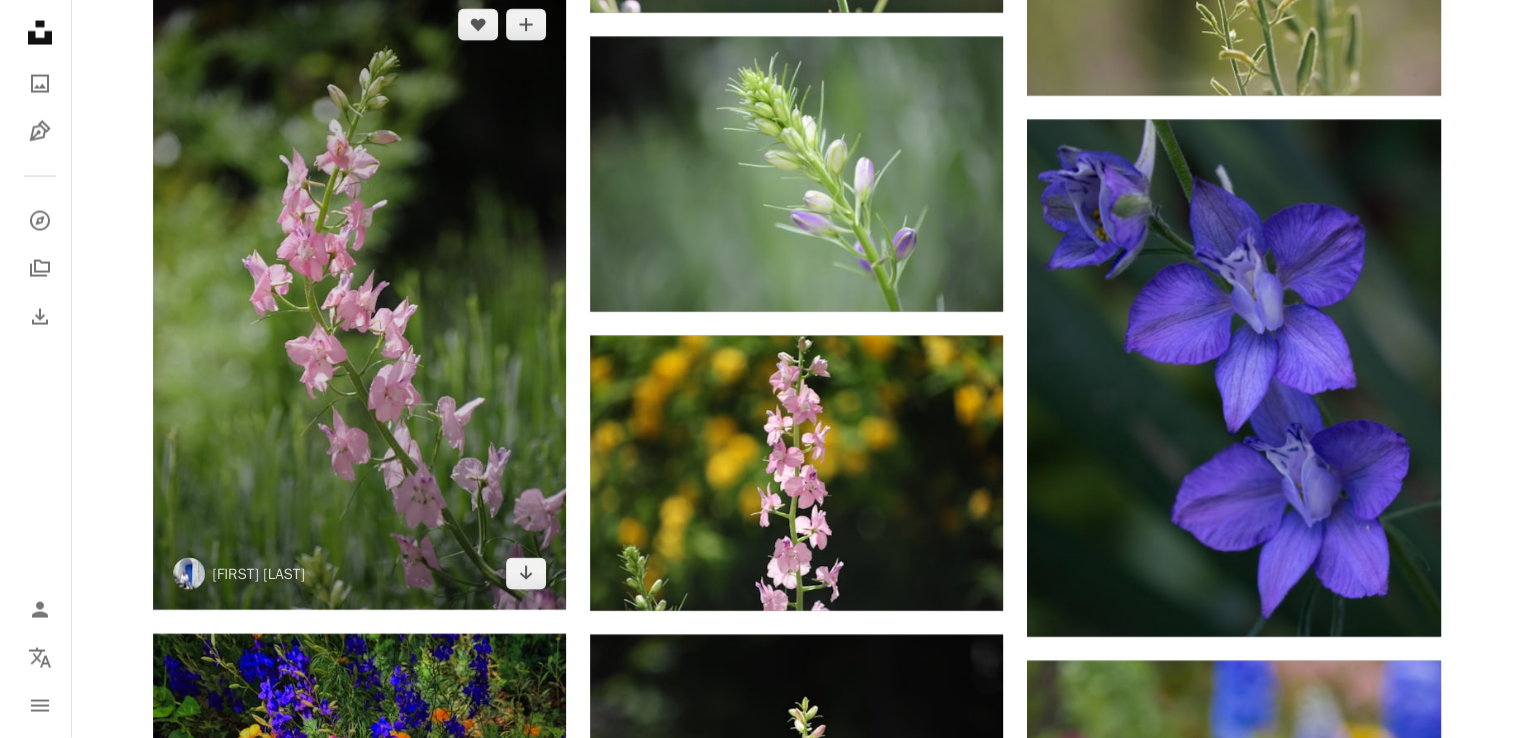 scroll, scrollTop: 4000, scrollLeft: 0, axis: vertical 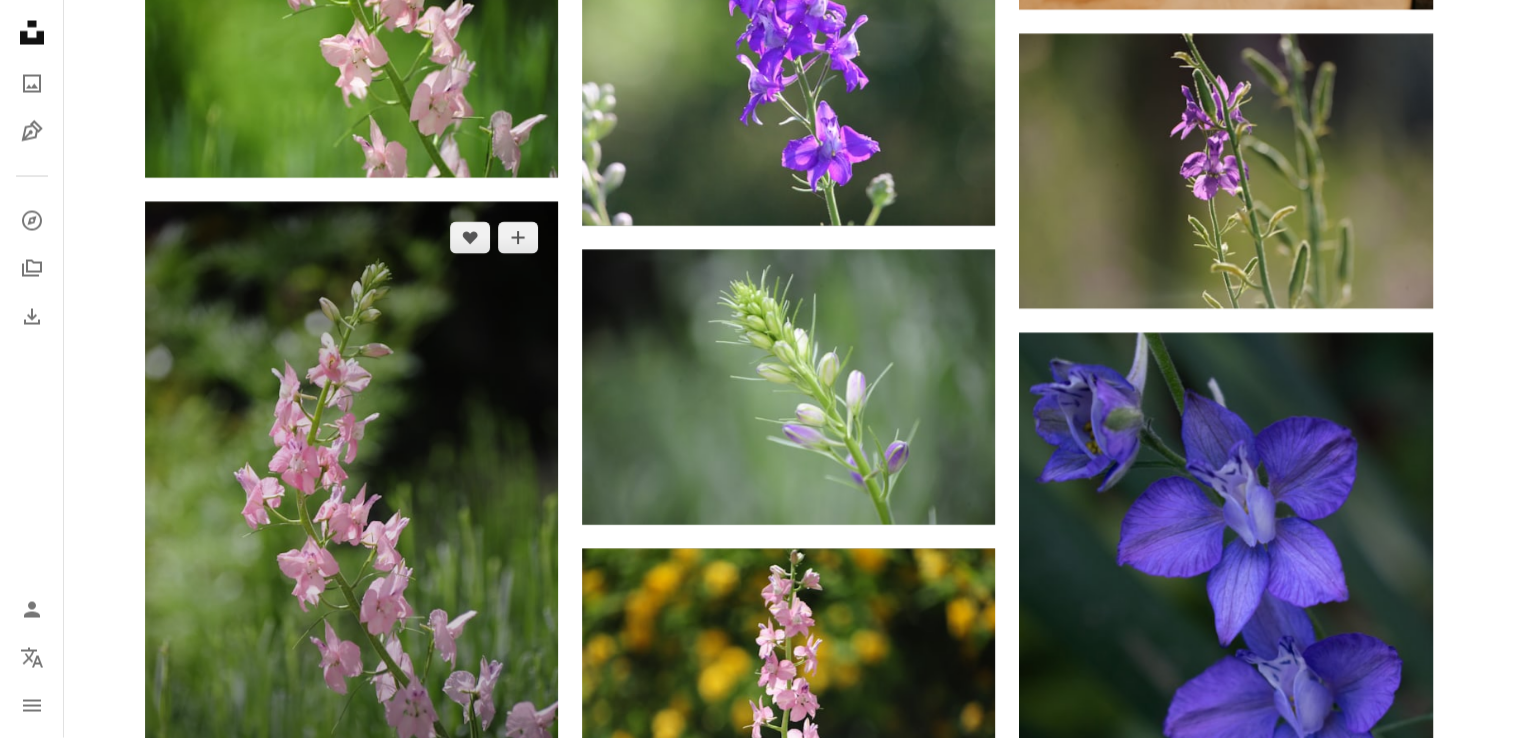 click at bounding box center [351, 512] 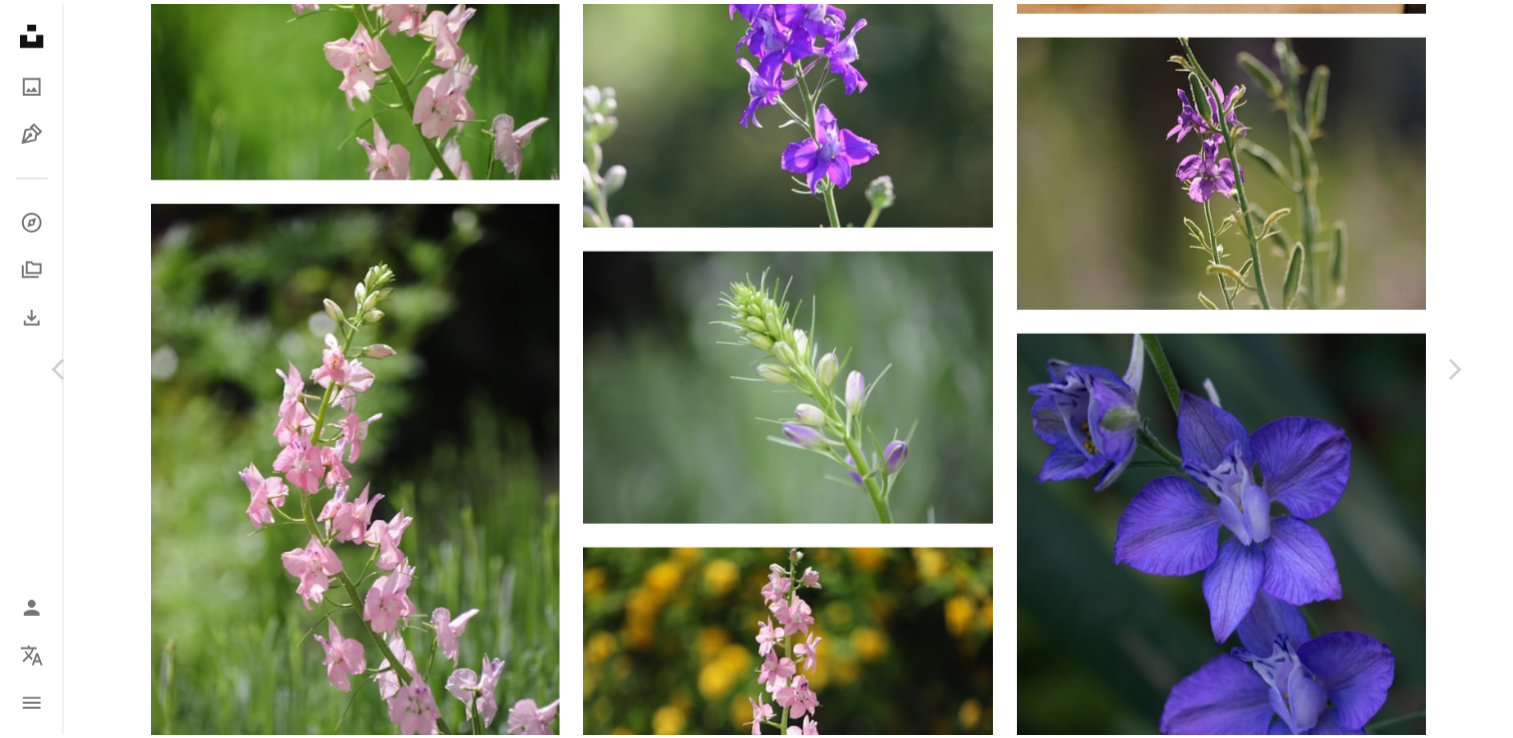 scroll, scrollTop: 0, scrollLeft: 0, axis: both 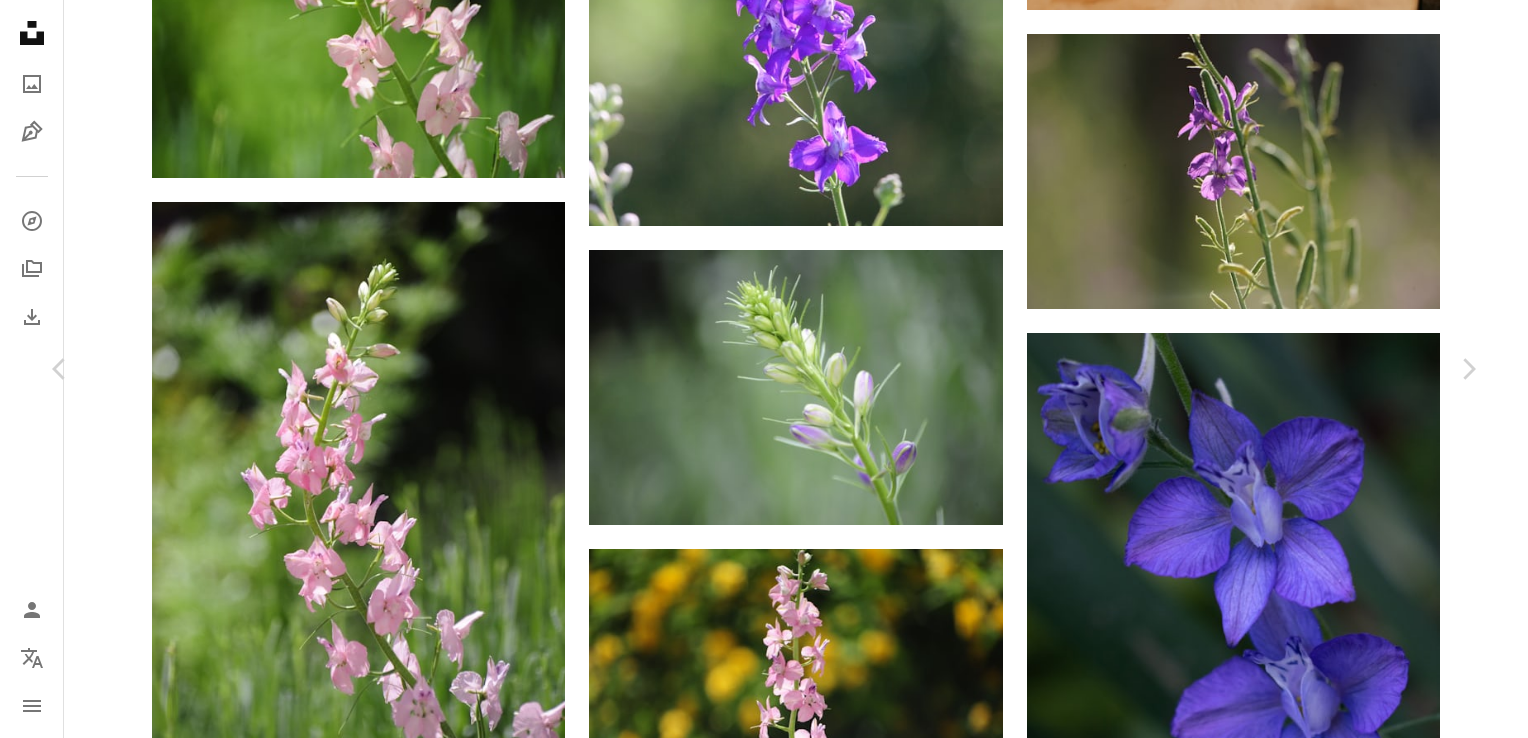 drag, startPoint x: 1264, startPoint y: 43, endPoint x: 1228, endPoint y: 62, distance: 40.706264 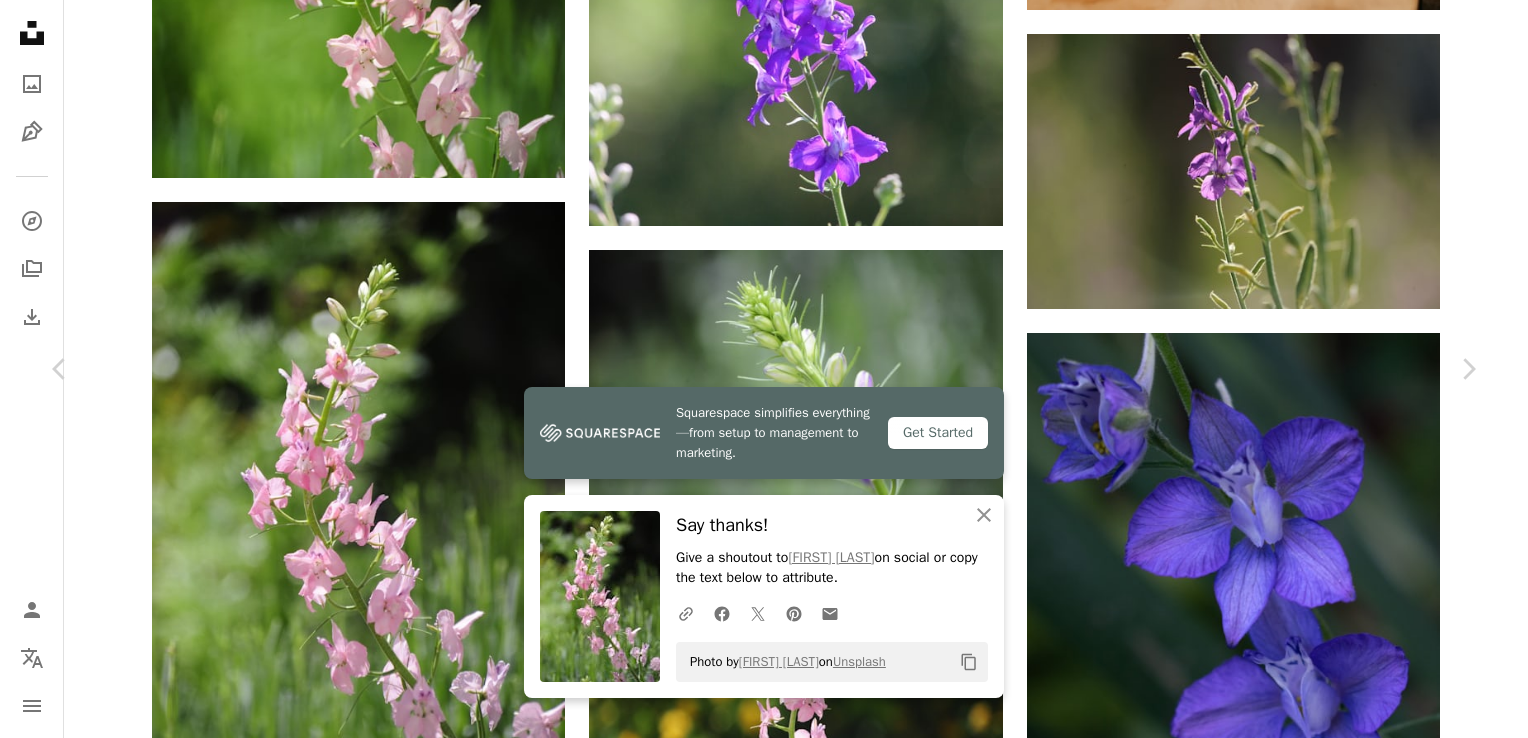 click on "An X shape" at bounding box center (20, 20) 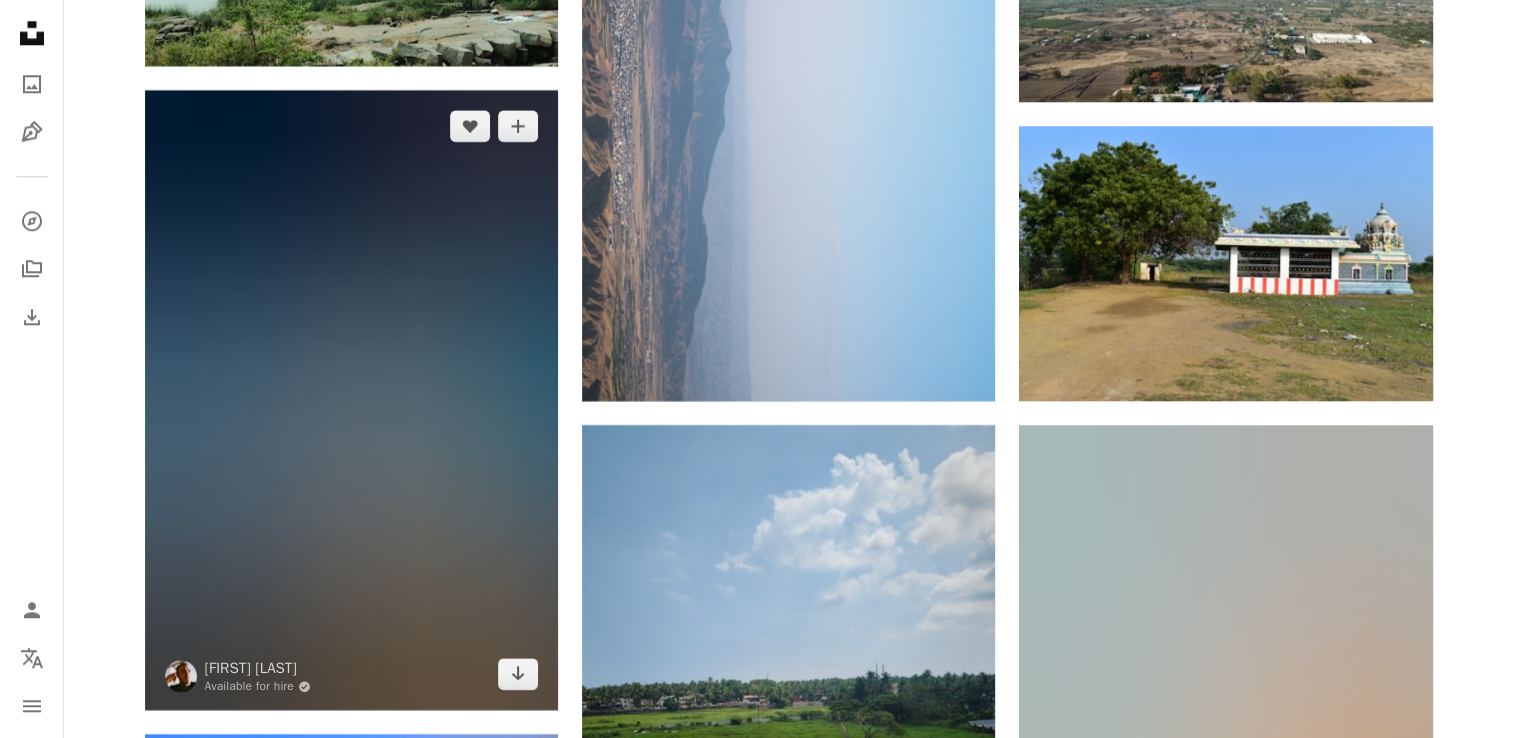 scroll, scrollTop: 9600, scrollLeft: 0, axis: vertical 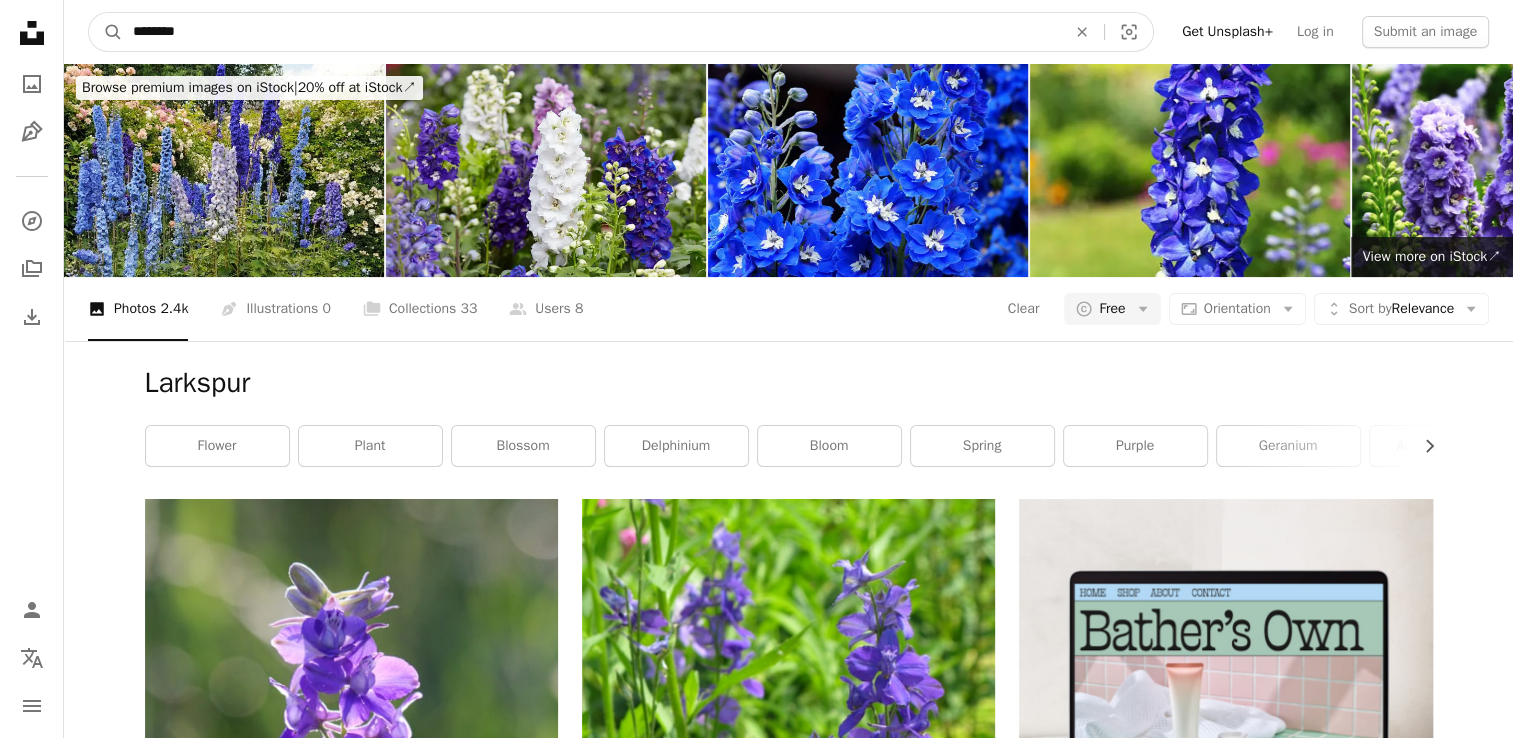 drag, startPoint x: 289, startPoint y: 16, endPoint x: -4, endPoint y: 10, distance: 293.06143 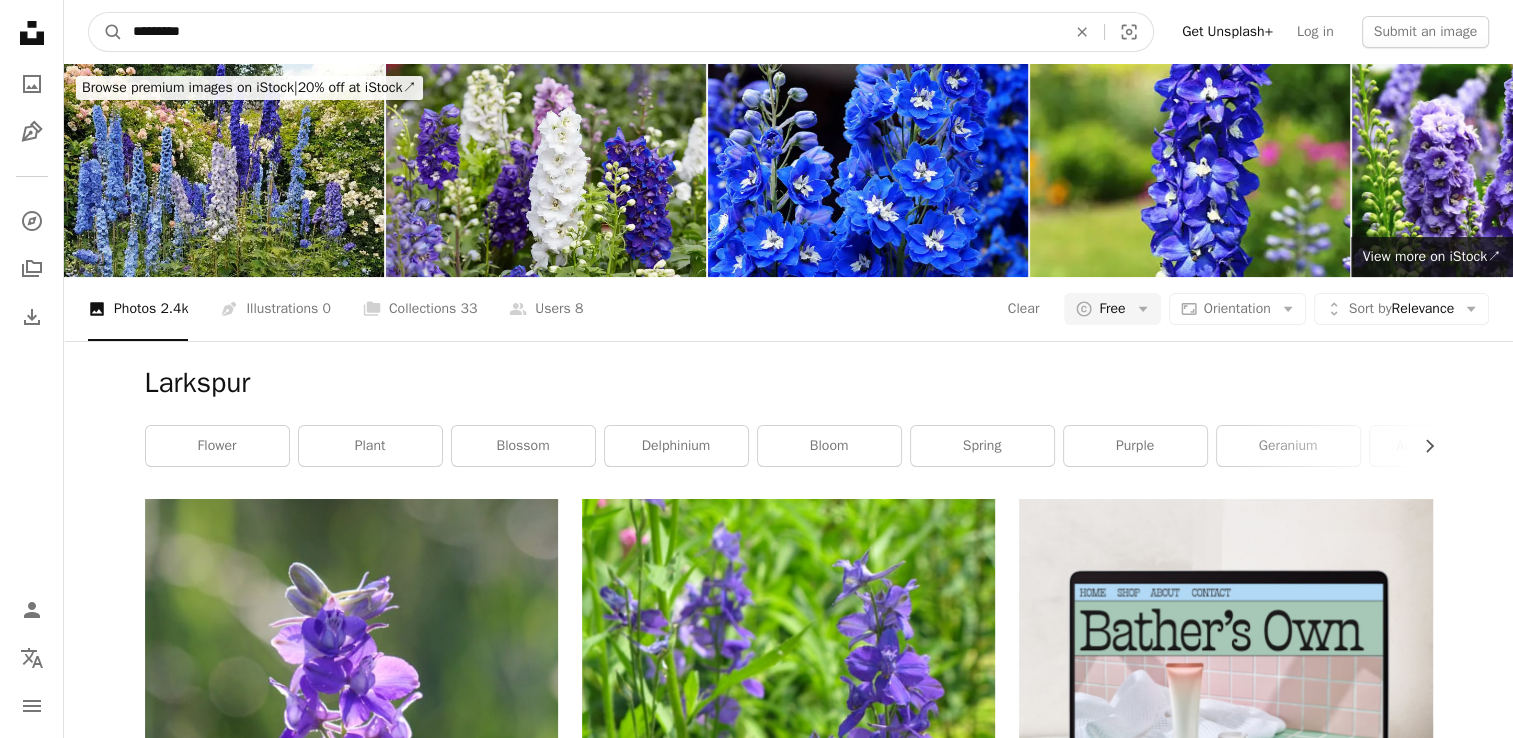 type on "*********" 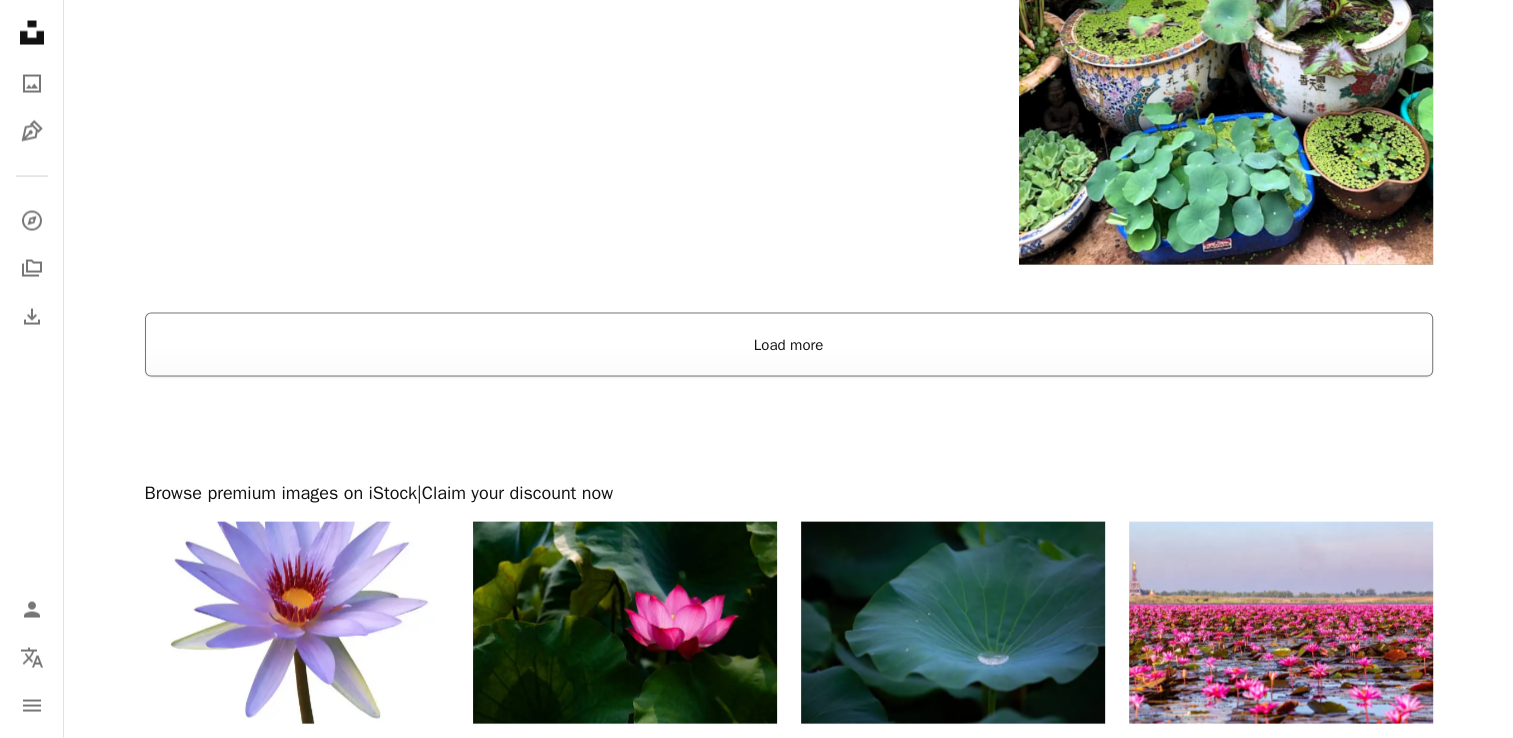 scroll, scrollTop: 4100, scrollLeft: 0, axis: vertical 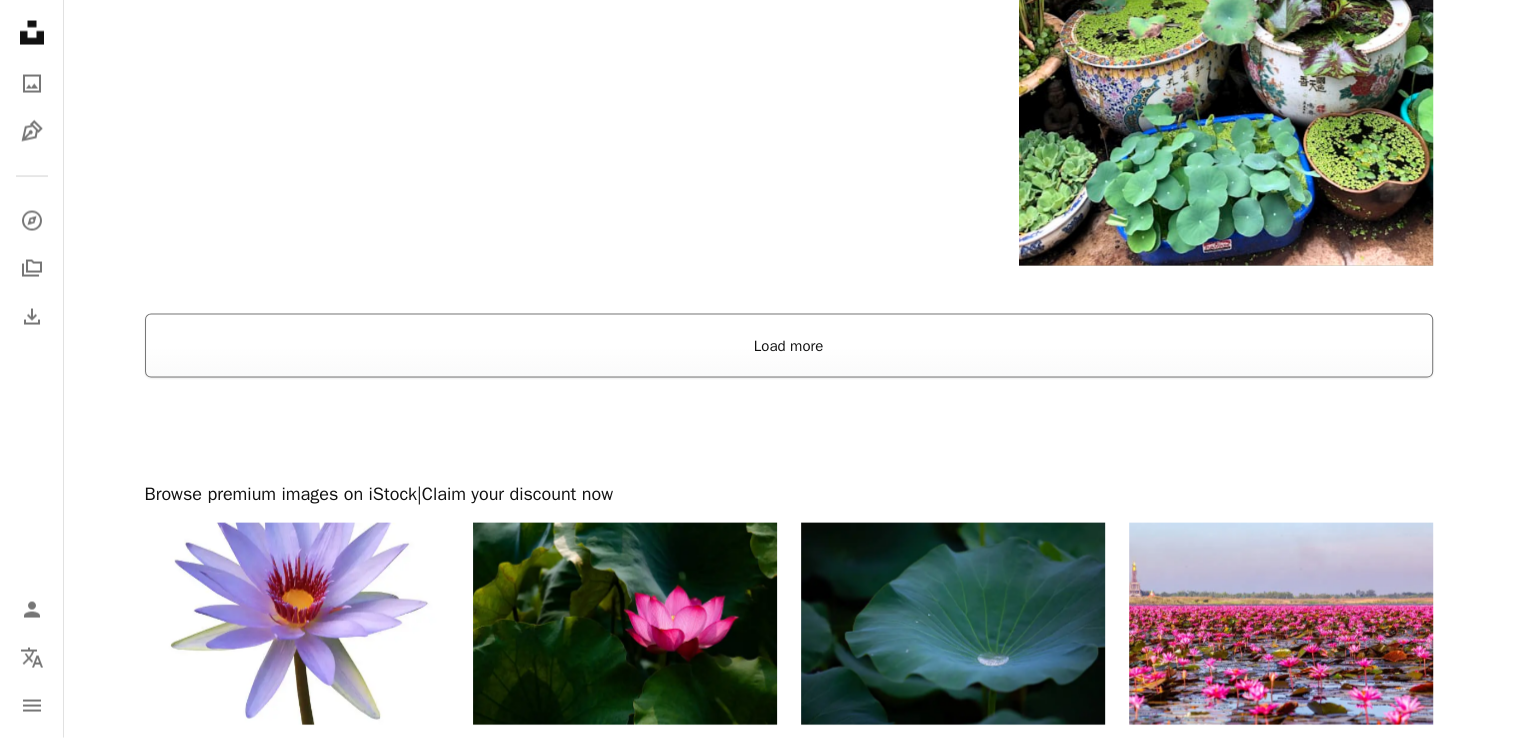 click on "Load more" at bounding box center (789, 346) 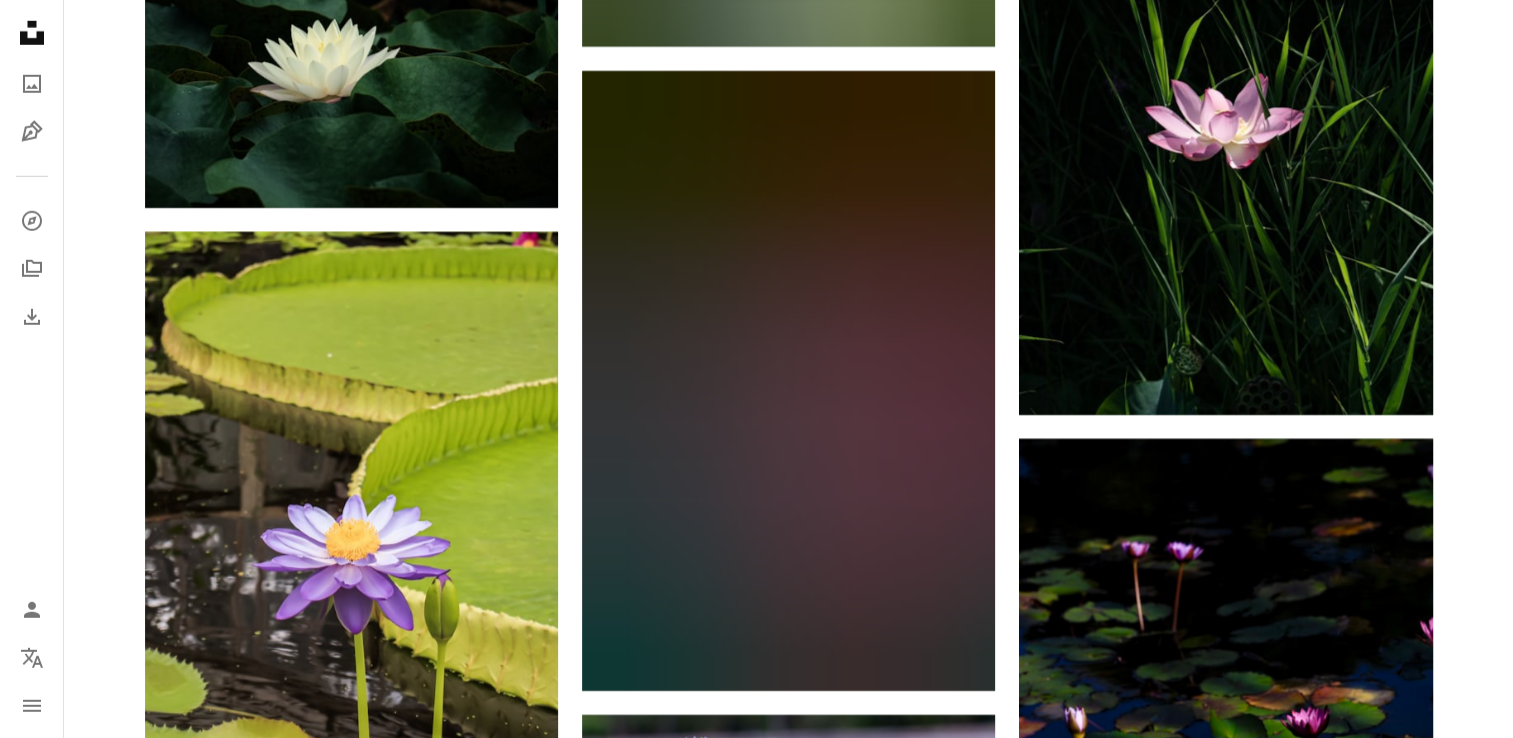 scroll, scrollTop: 13600, scrollLeft: 0, axis: vertical 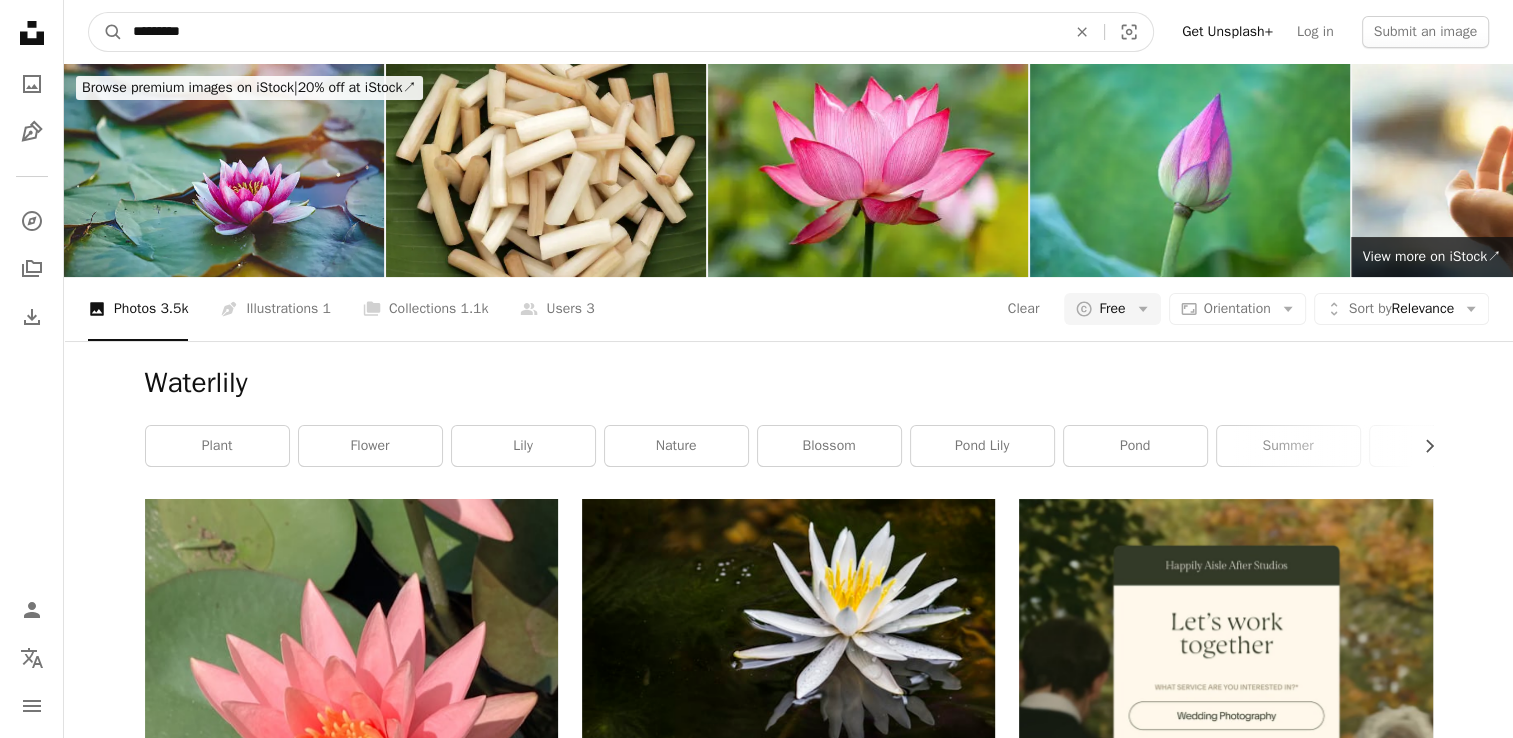 drag, startPoint x: 284, startPoint y: 52, endPoint x: 0, endPoint y: 33, distance: 284.63486 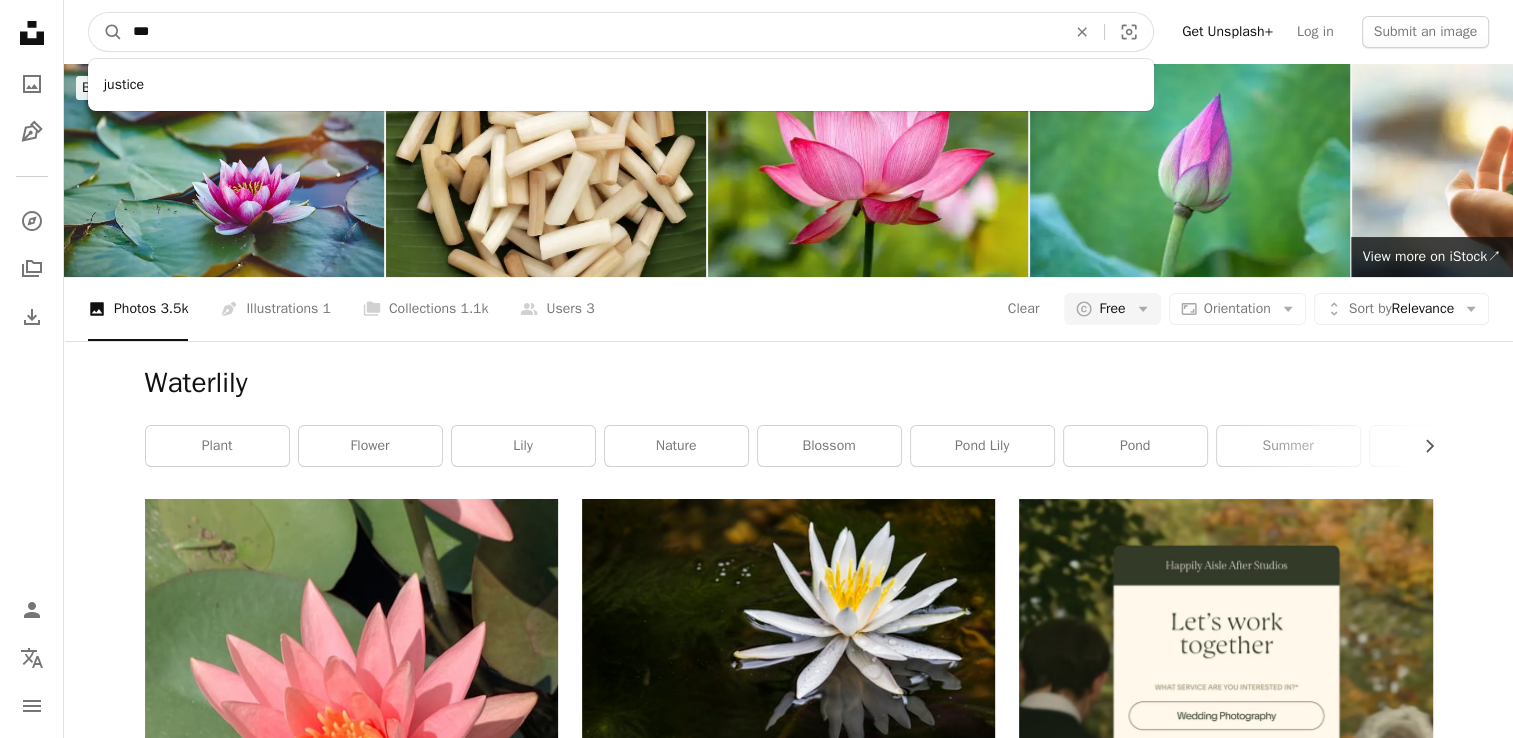 type on "****" 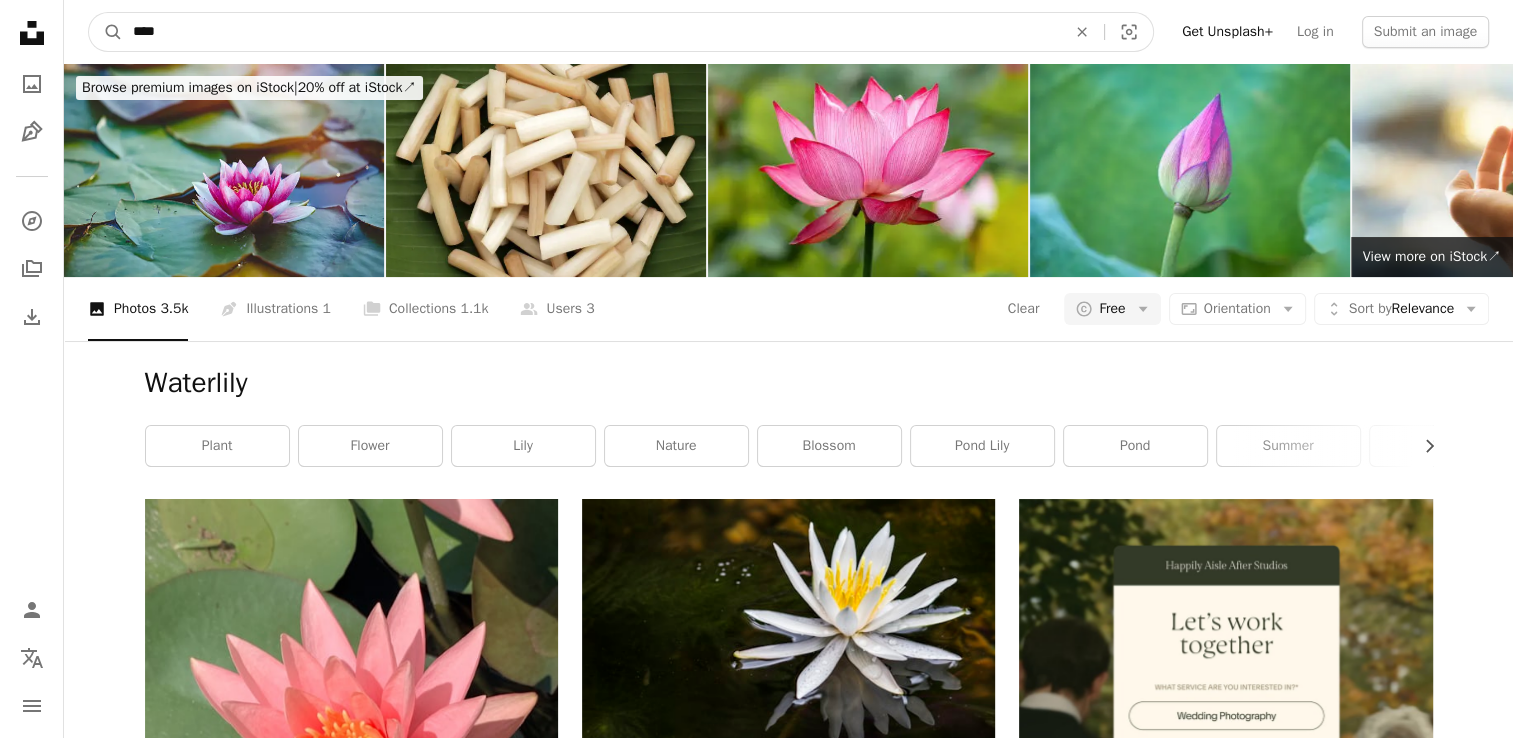 click on "A magnifying glass" at bounding box center (106, 32) 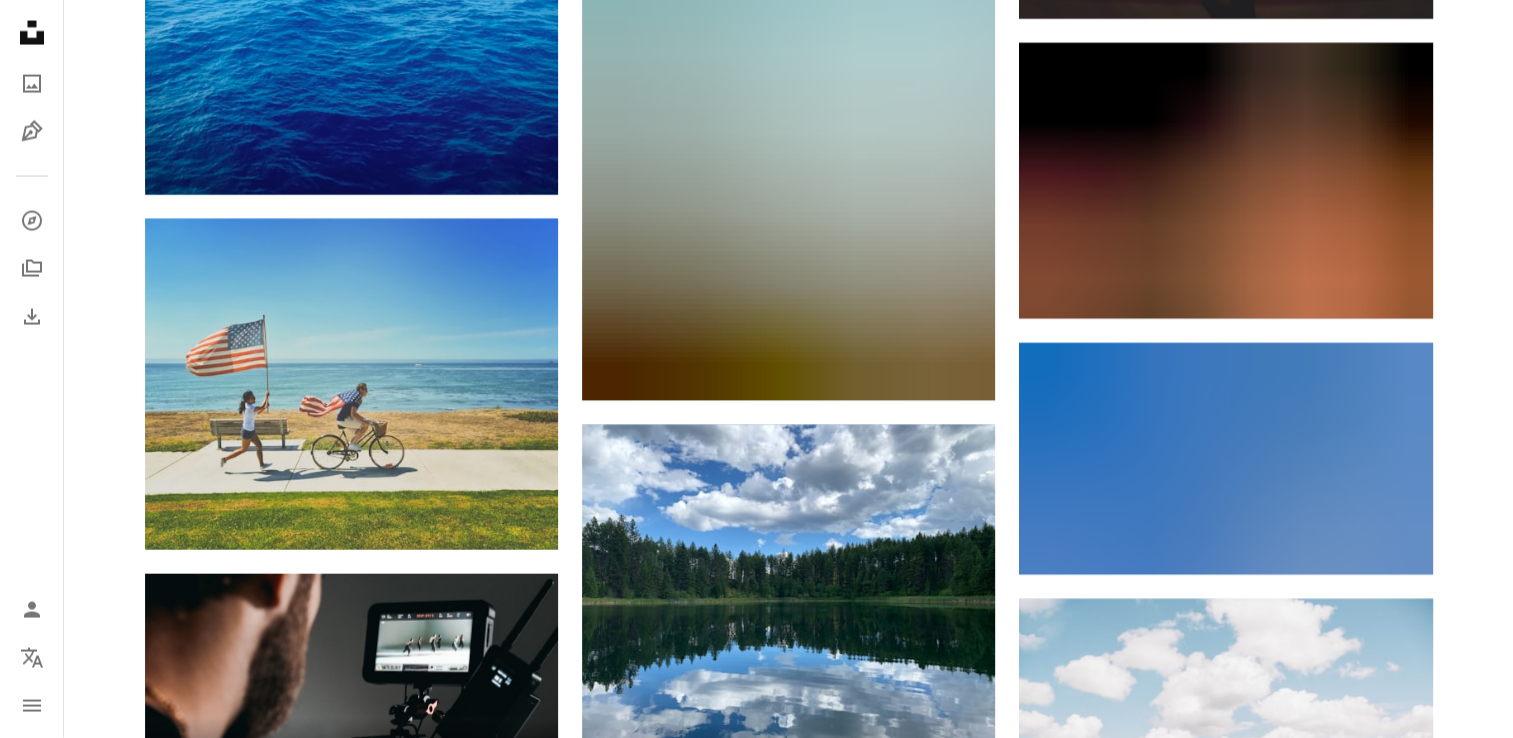 scroll, scrollTop: 4500, scrollLeft: 0, axis: vertical 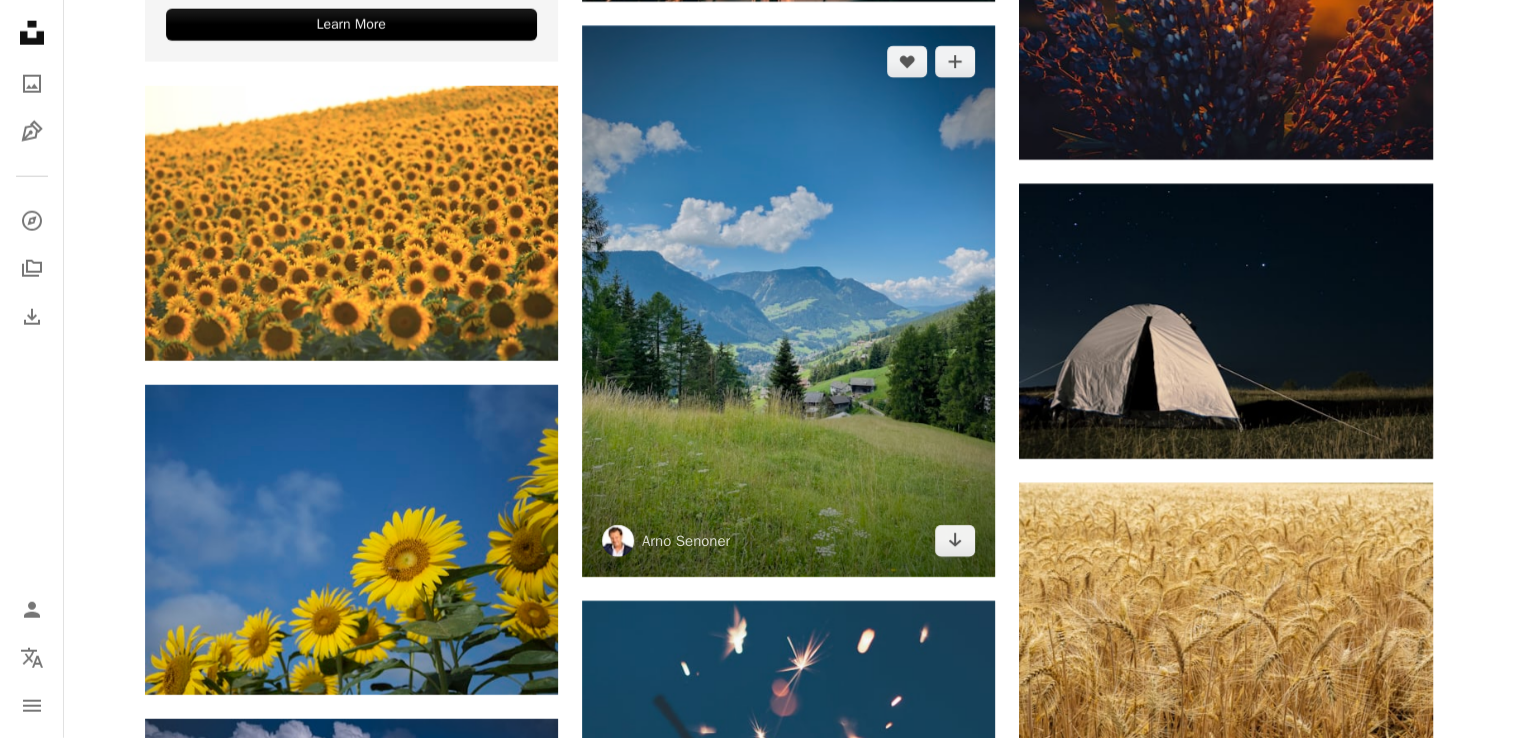 click at bounding box center [788, 301] 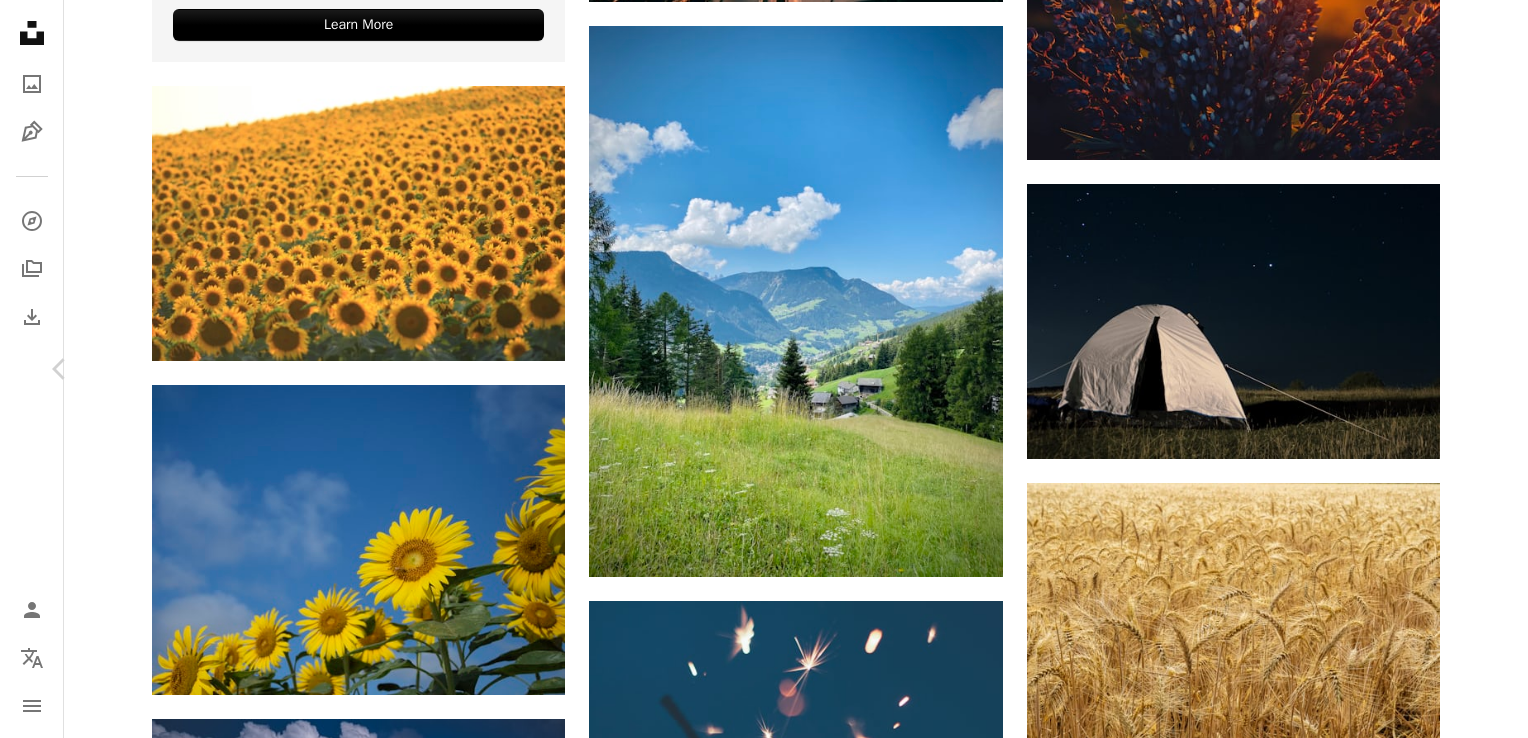 click on "Chevron right" at bounding box center (1468, 369) 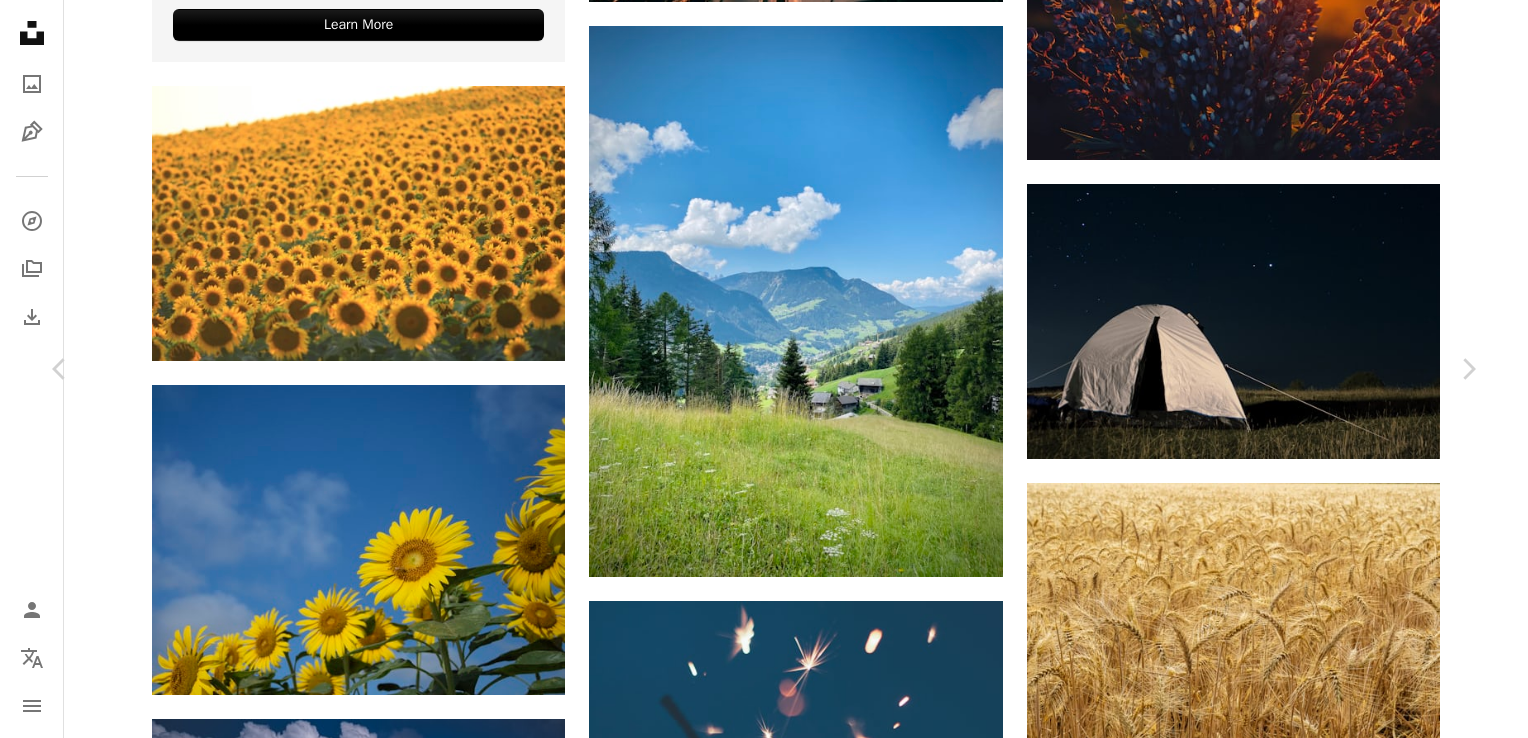 click on "An X shape" at bounding box center (20, 20) 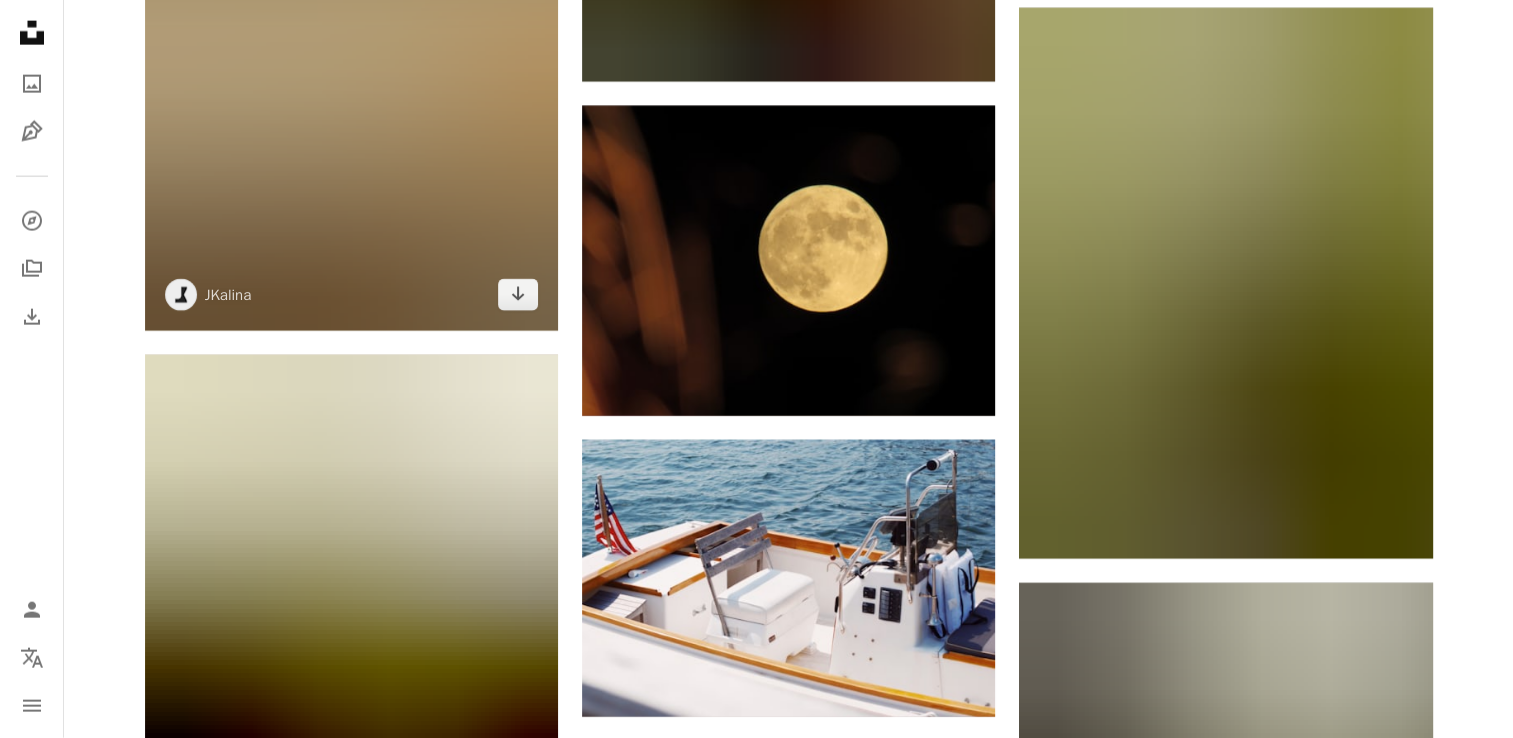 scroll, scrollTop: 12700, scrollLeft: 0, axis: vertical 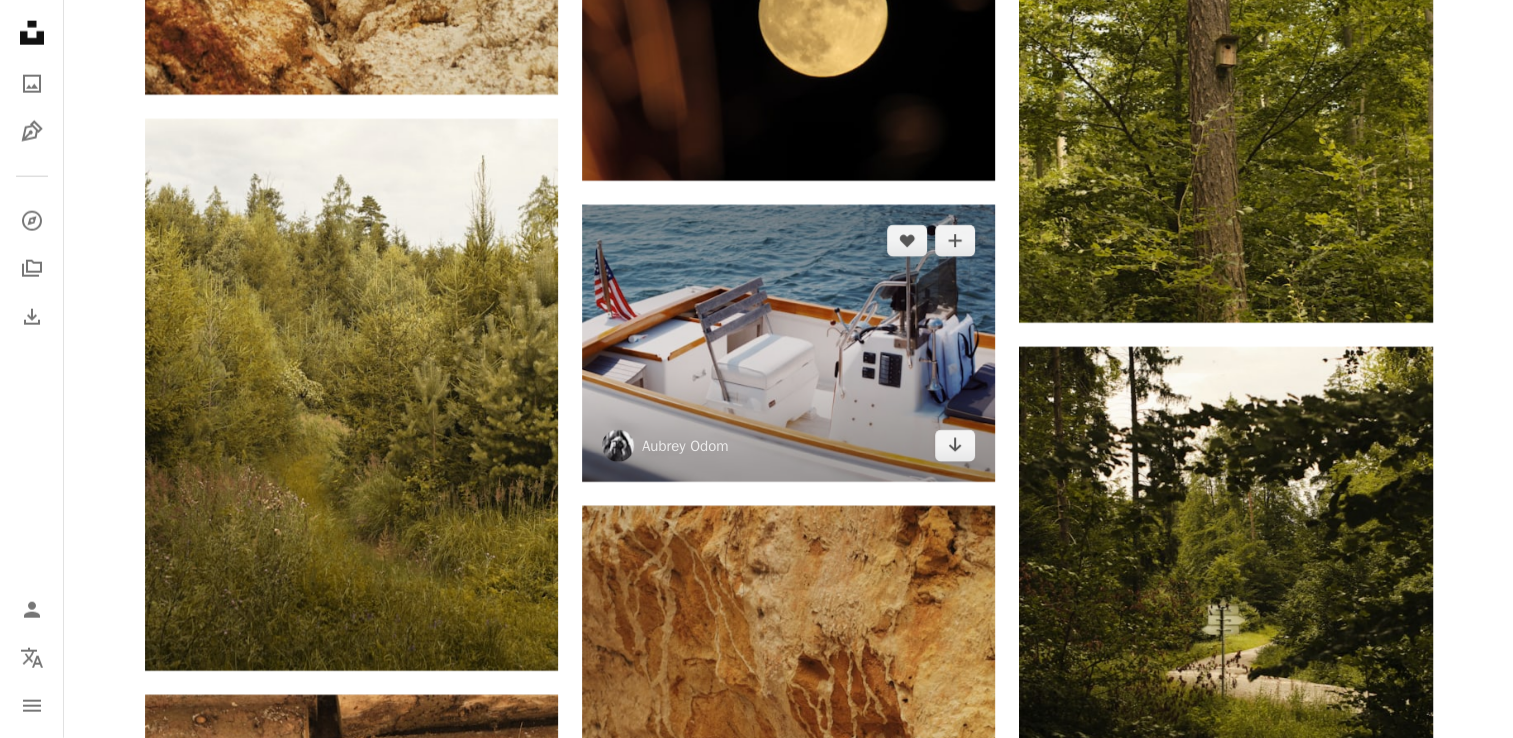 click at bounding box center [788, 343] 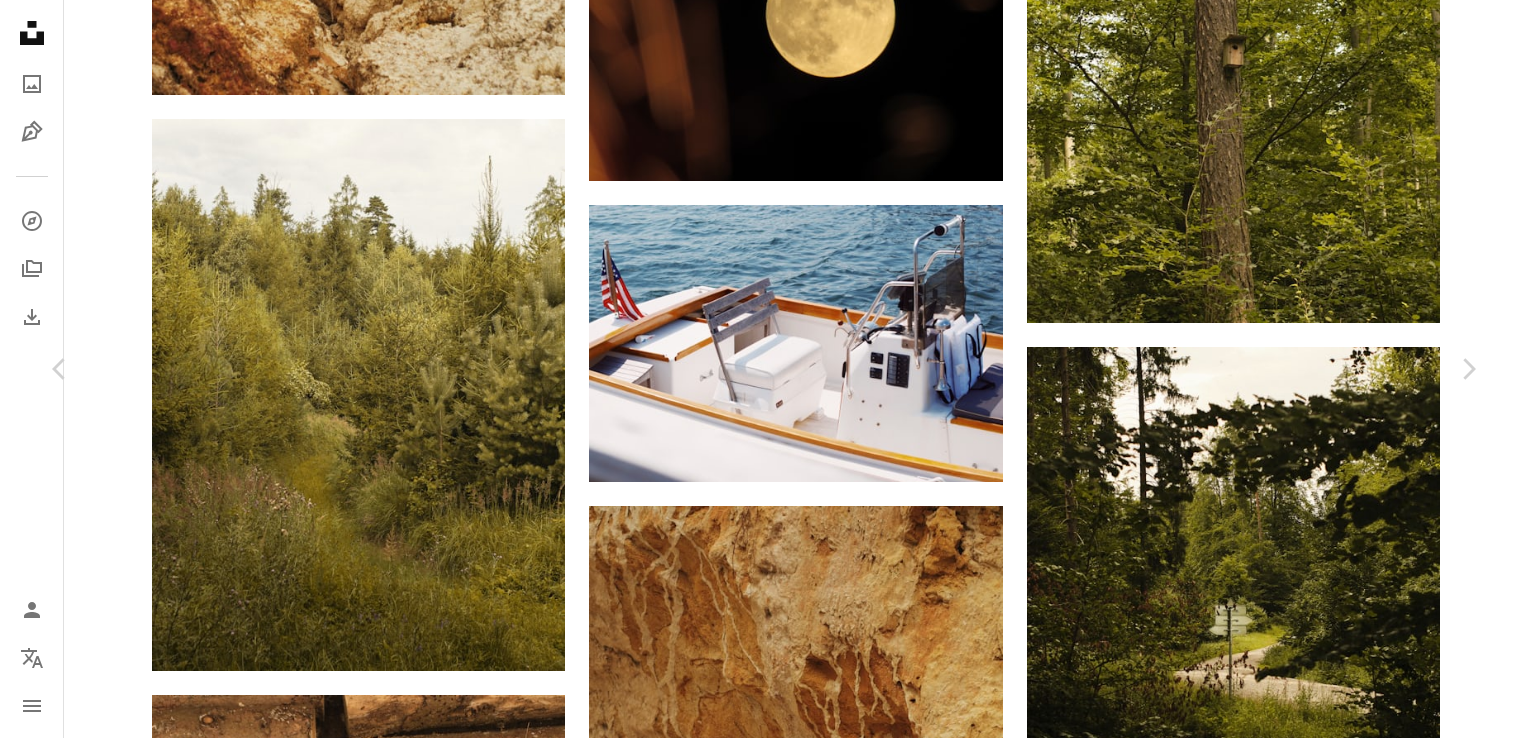 click on "An X shape" at bounding box center [20, 20] 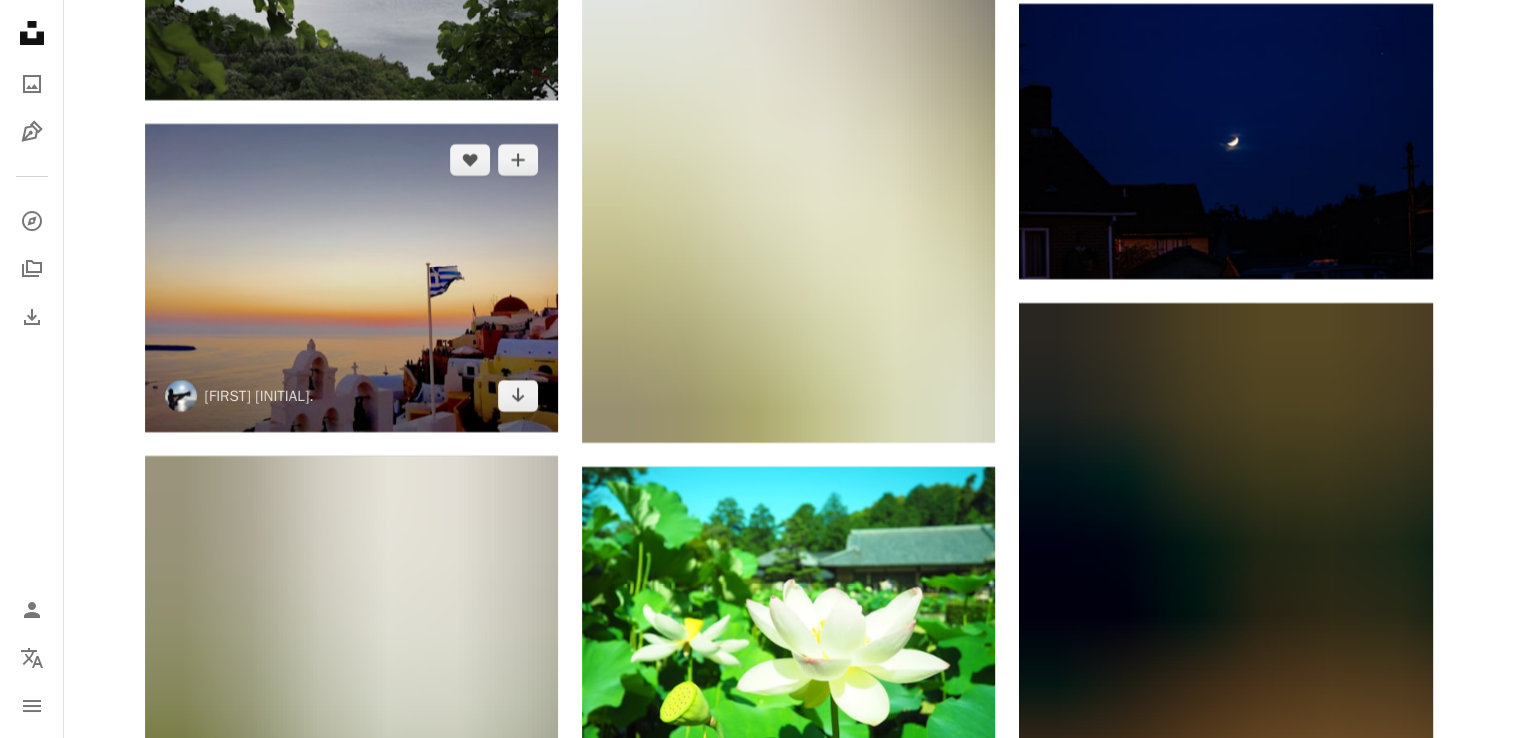 scroll, scrollTop: 15300, scrollLeft: 0, axis: vertical 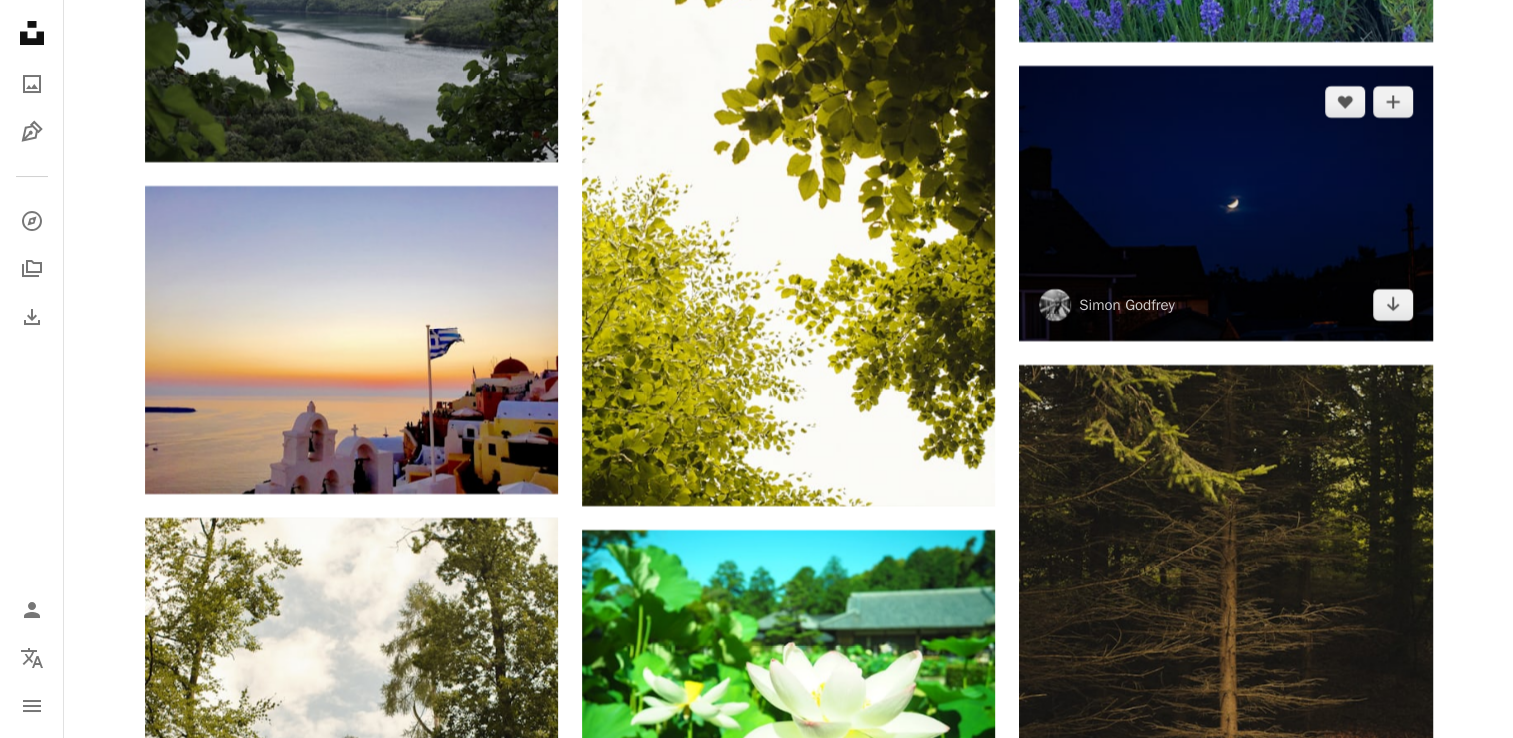 click at bounding box center (1225, 203) 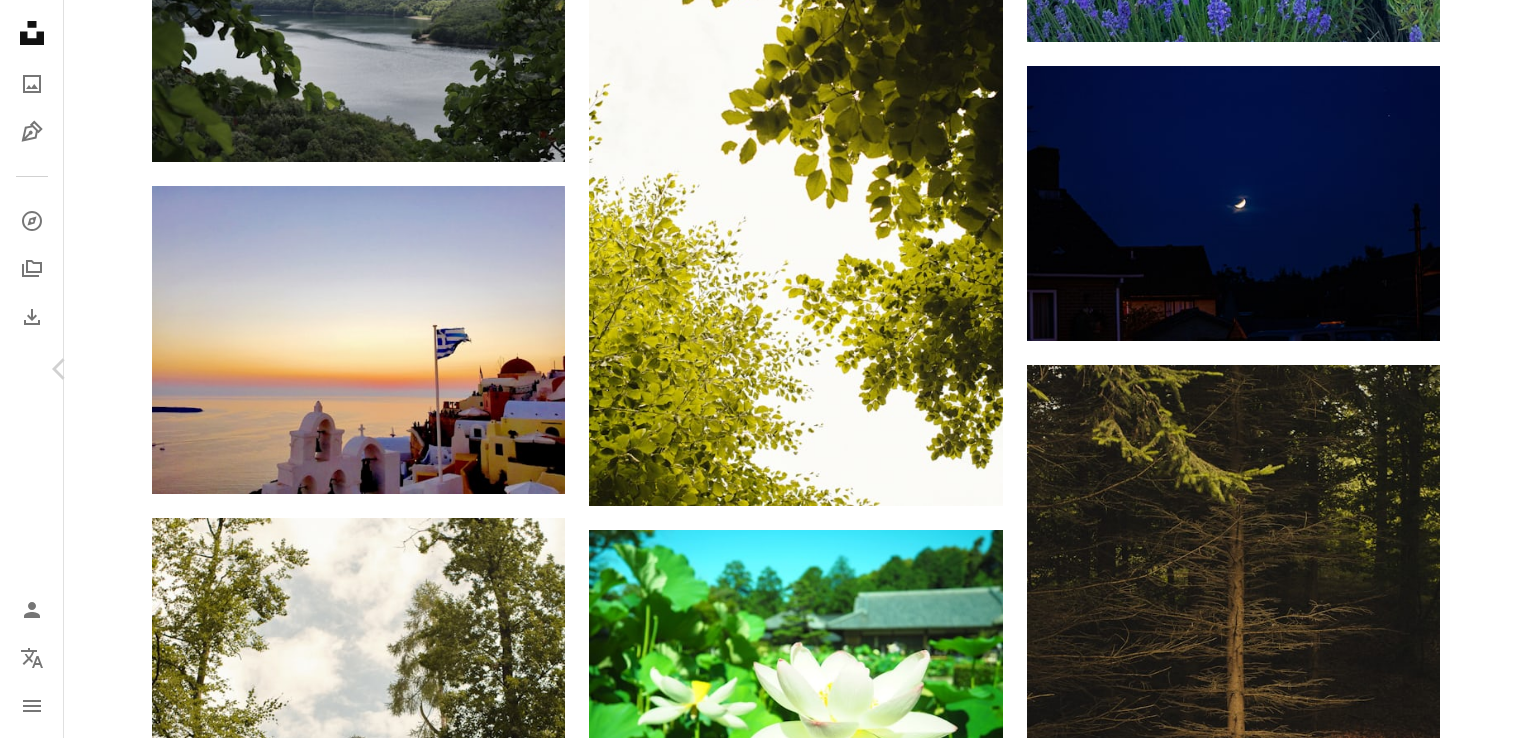 click on "Chevron right" at bounding box center (1468, 369) 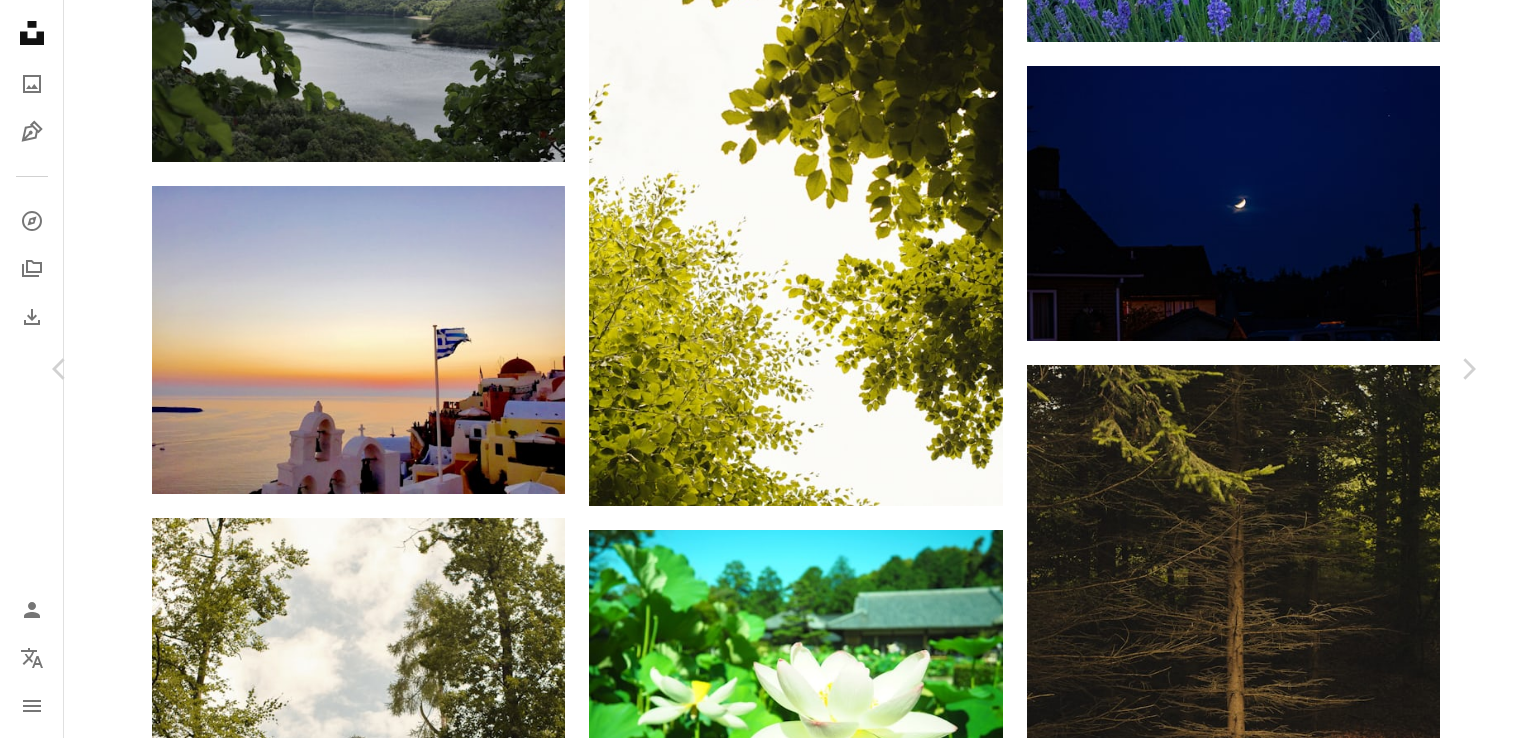 click on "An X shape" at bounding box center (20, 20) 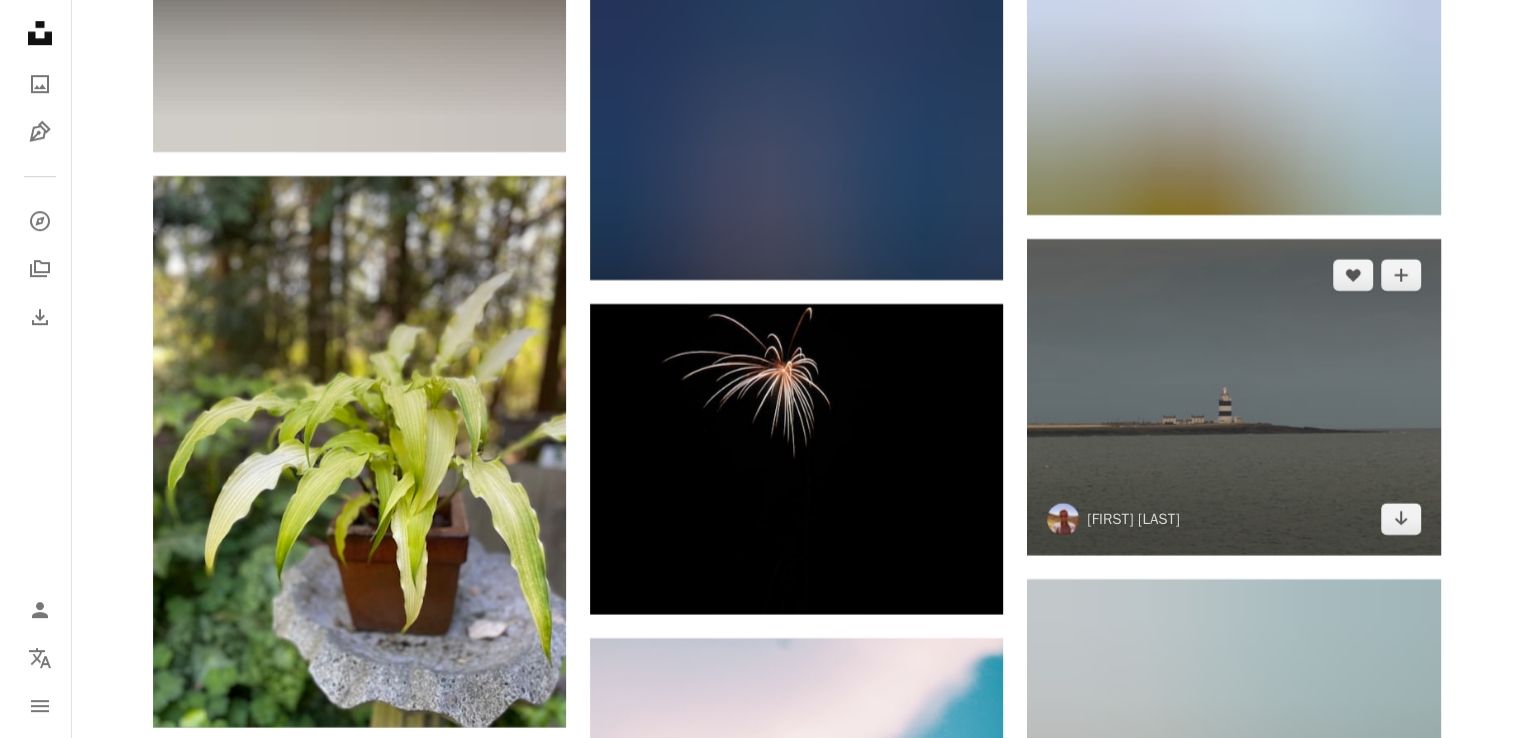 scroll, scrollTop: 24000, scrollLeft: 0, axis: vertical 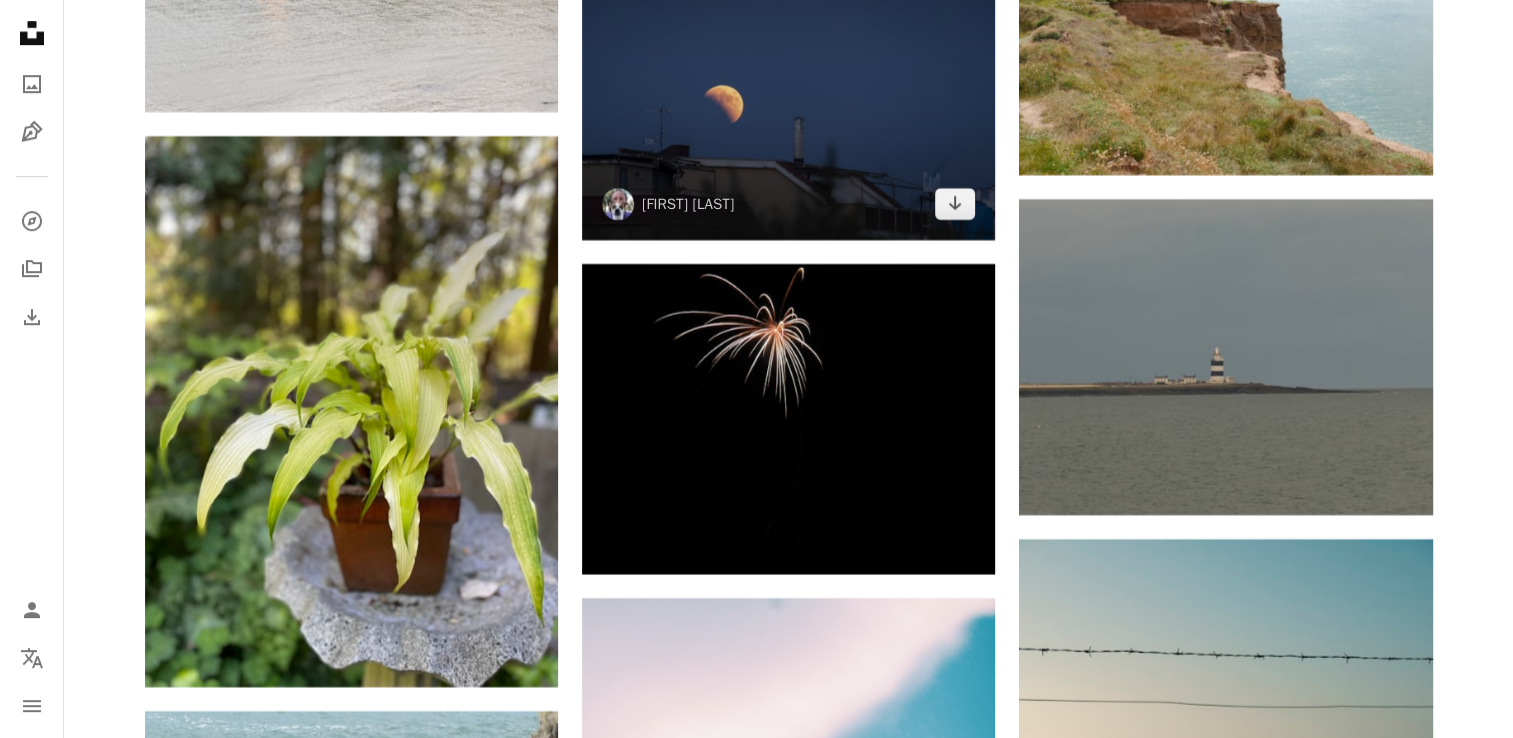 click at bounding box center [788, 85] 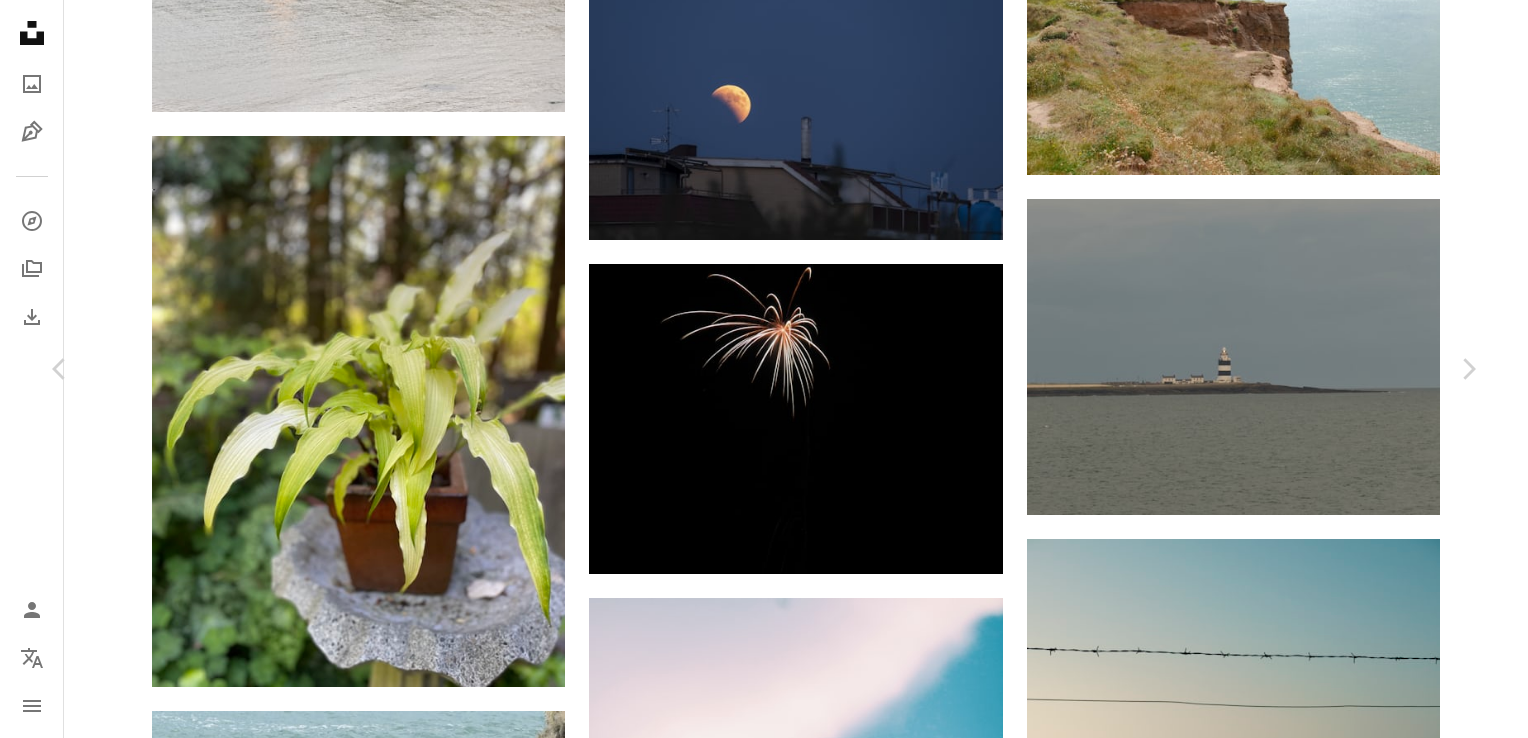 click on "Download free" at bounding box center (1279, 3654) 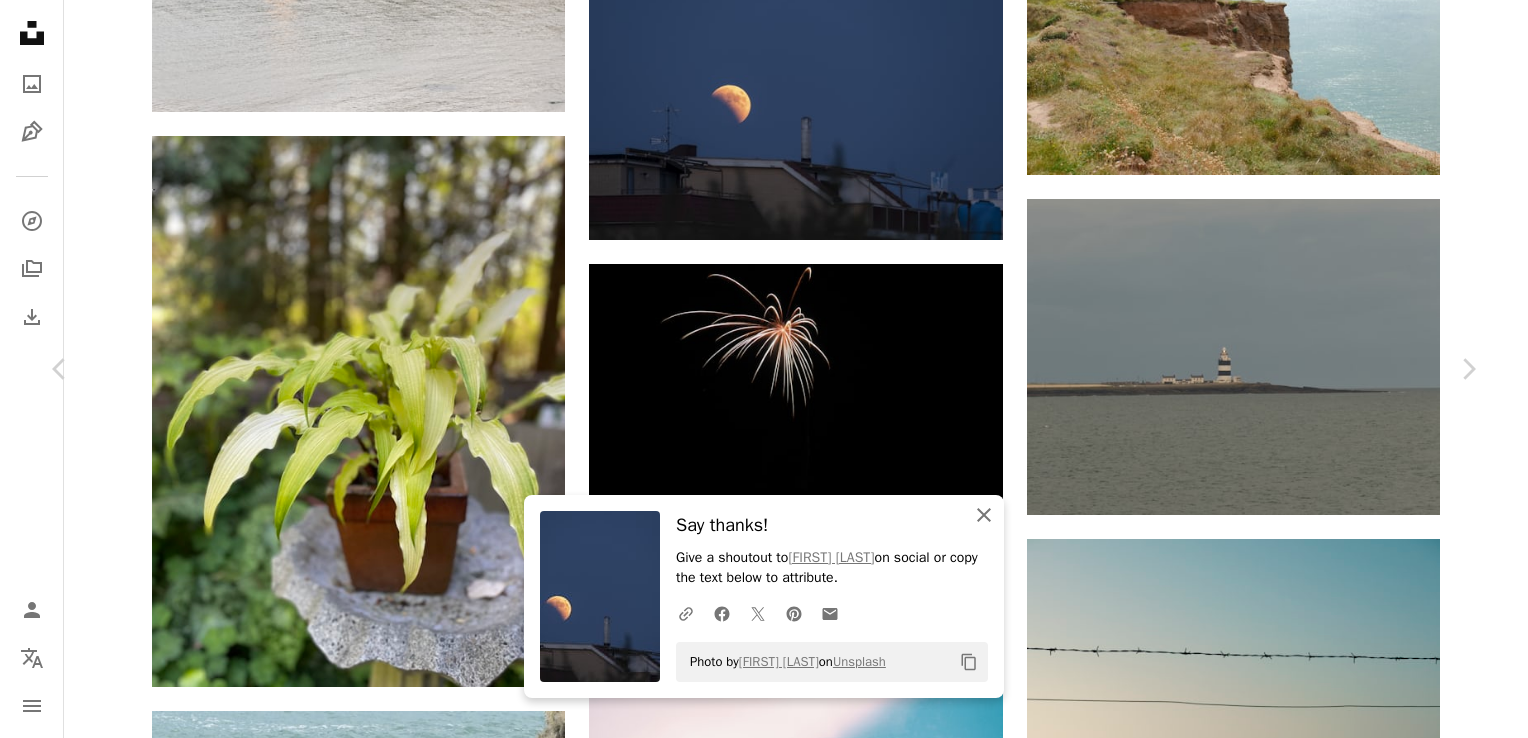click on "An X shape" 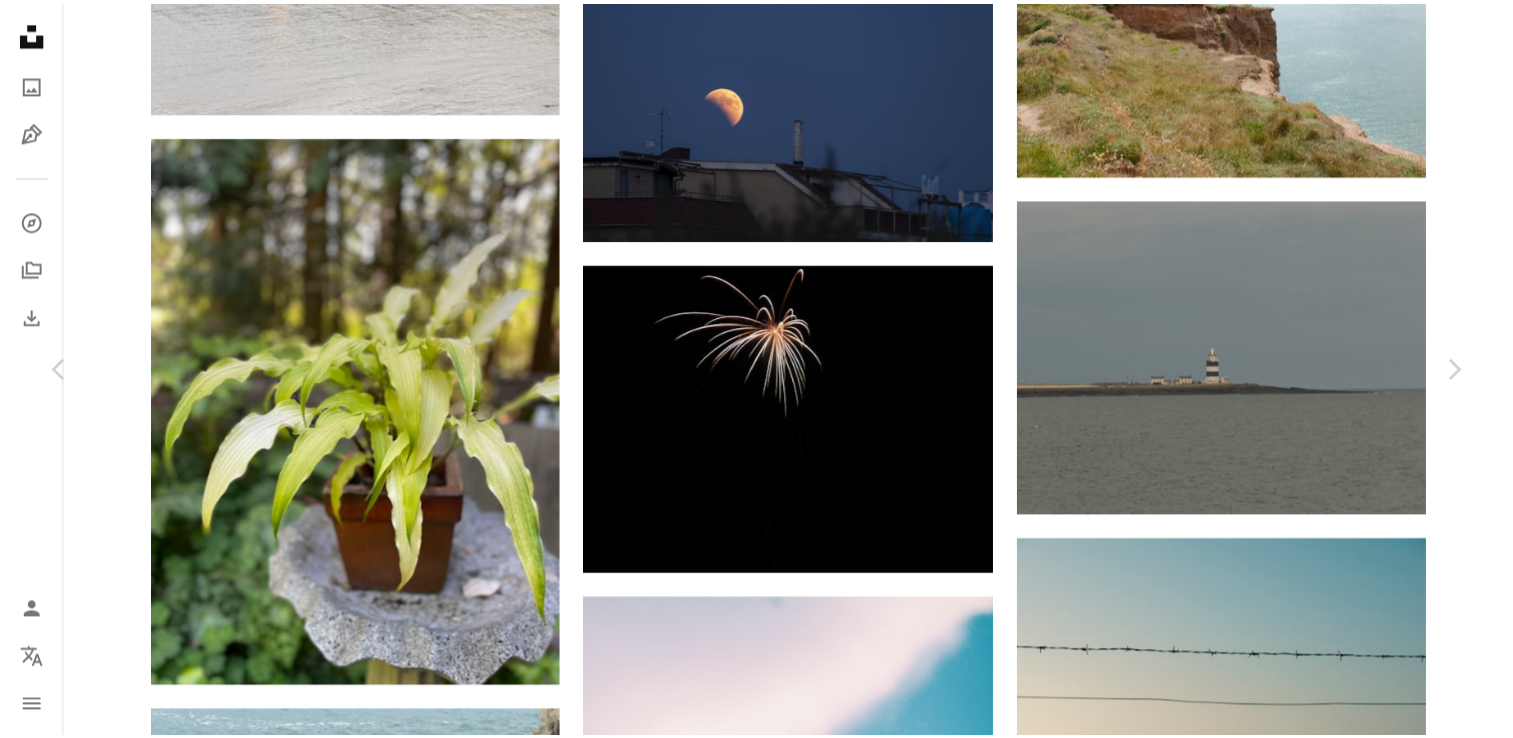 scroll, scrollTop: 800, scrollLeft: 0, axis: vertical 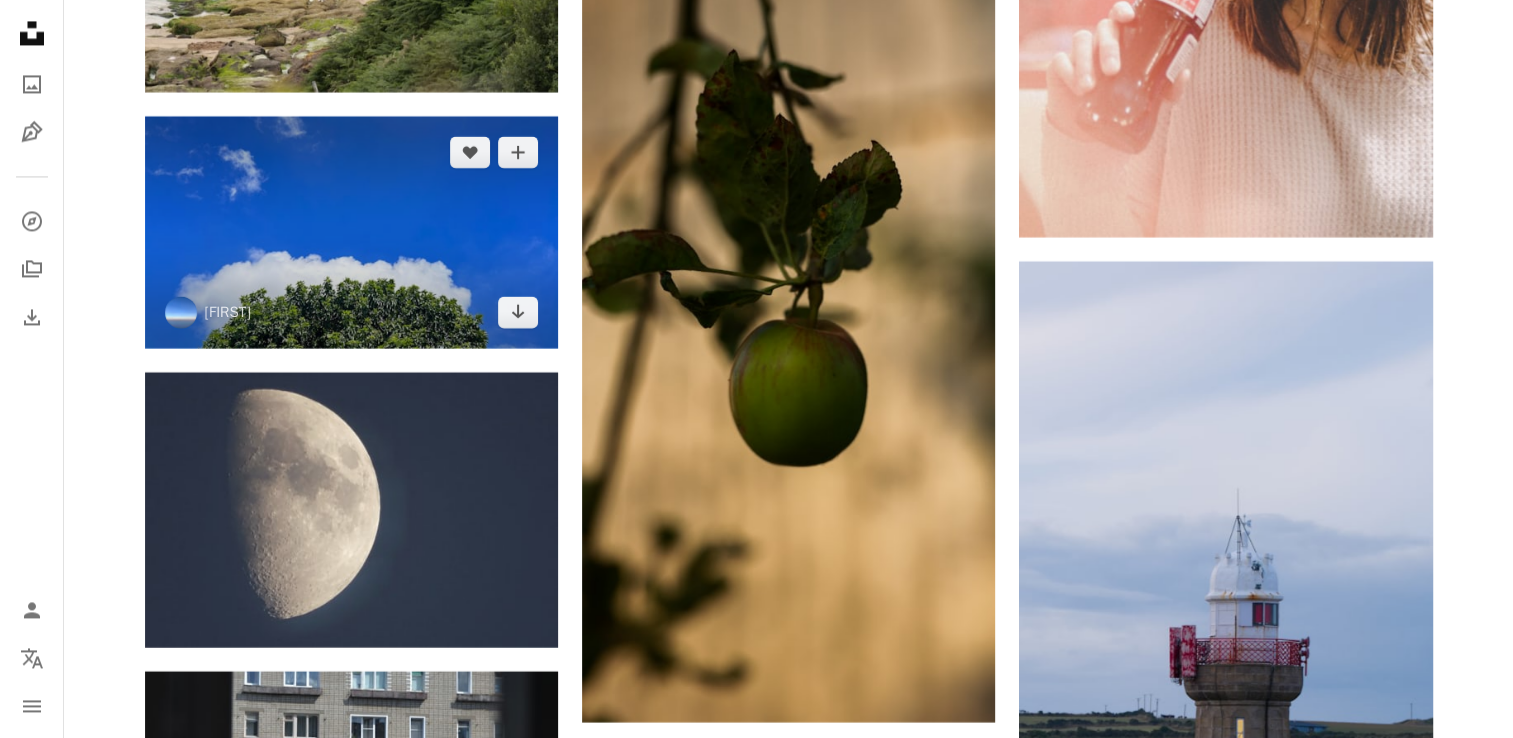 click at bounding box center (351, 232) 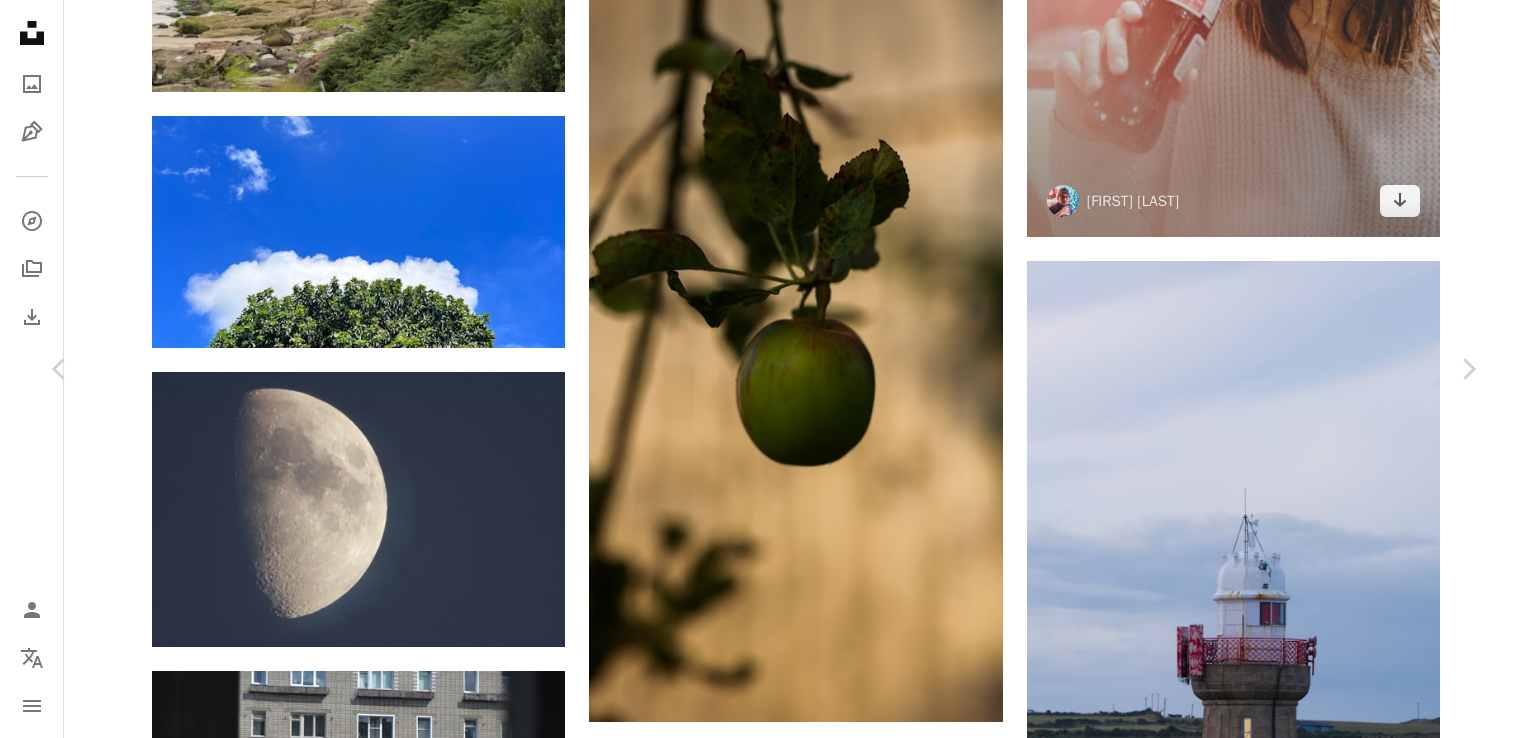 drag, startPoint x: 1411, startPoint y: 197, endPoint x: 1399, endPoint y: 206, distance: 15 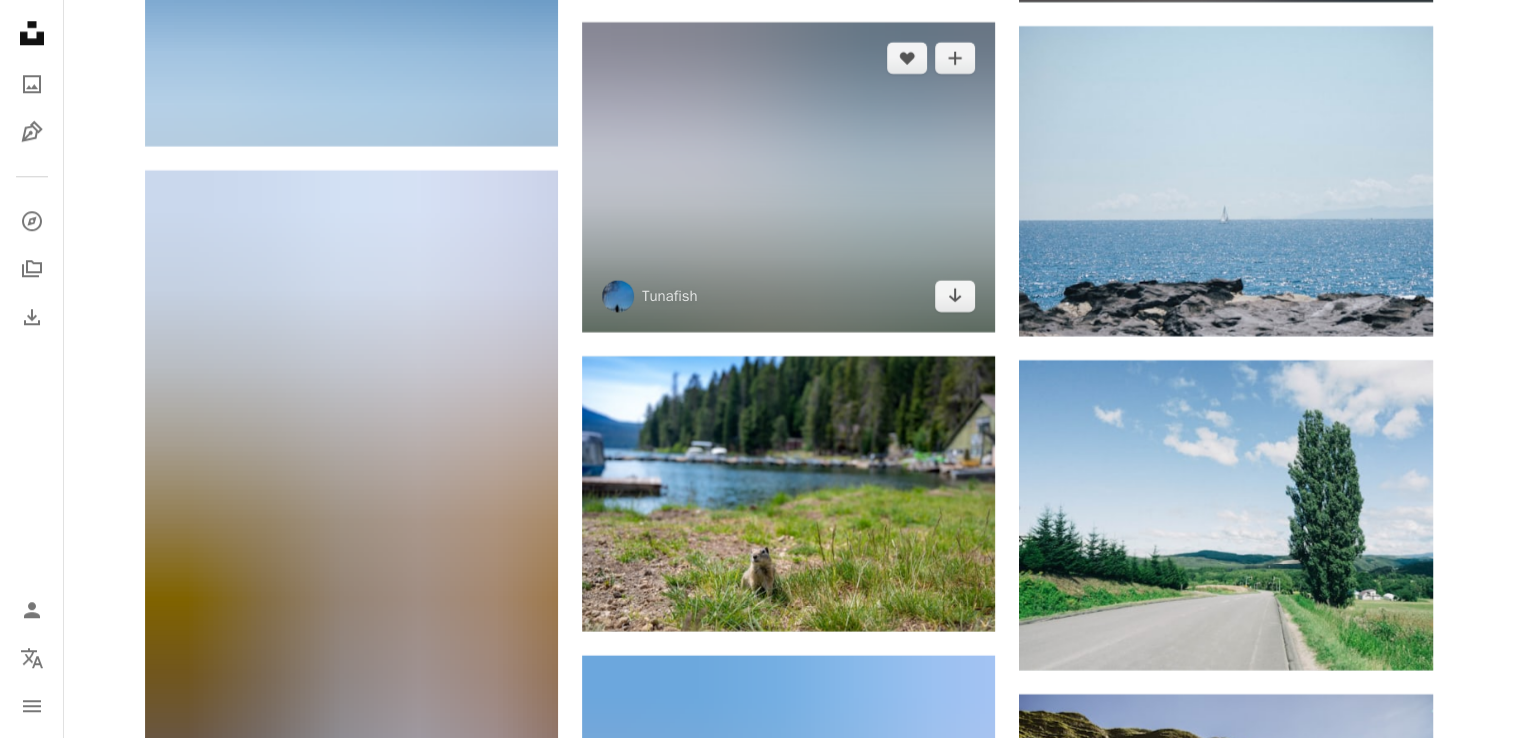 scroll, scrollTop: 32200, scrollLeft: 0, axis: vertical 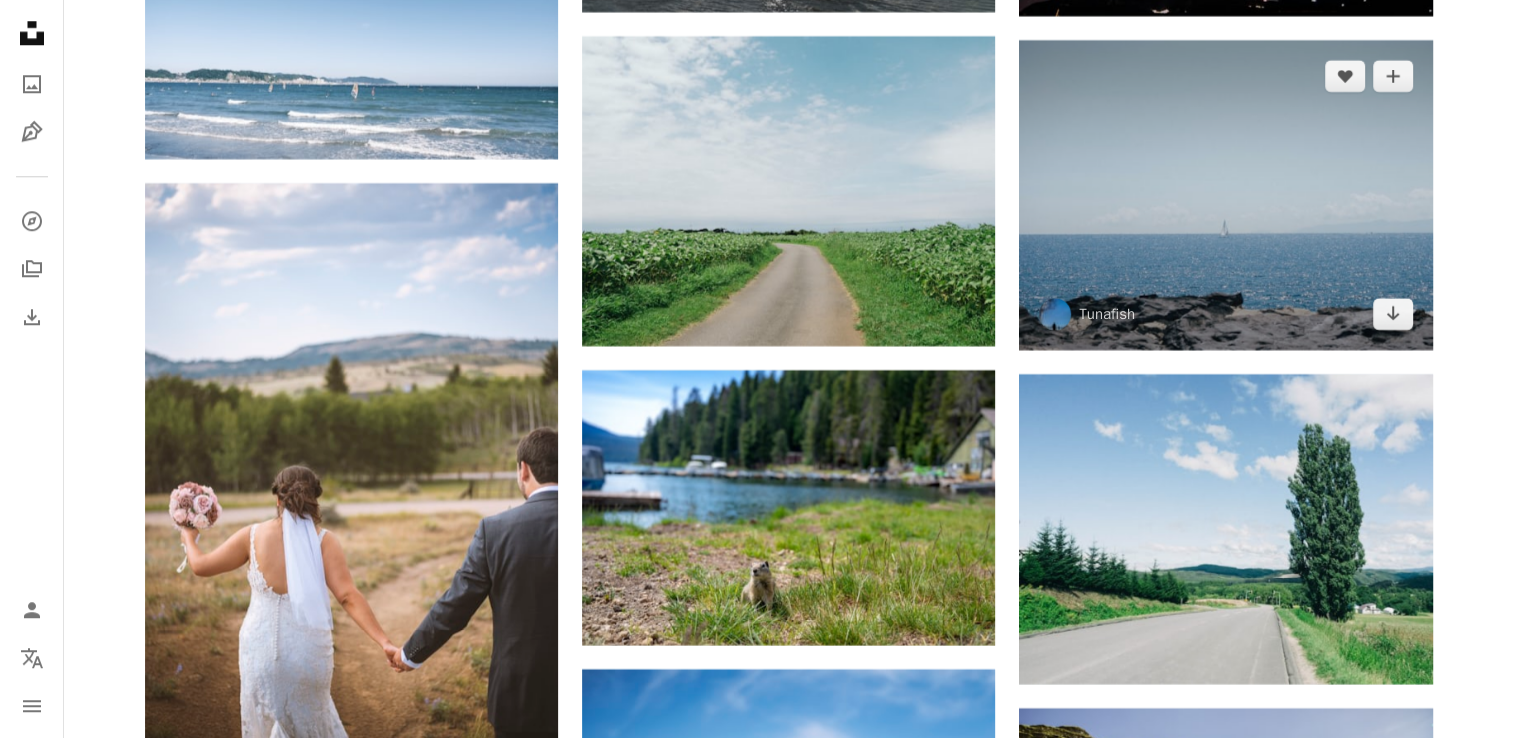click at bounding box center (1225, 195) 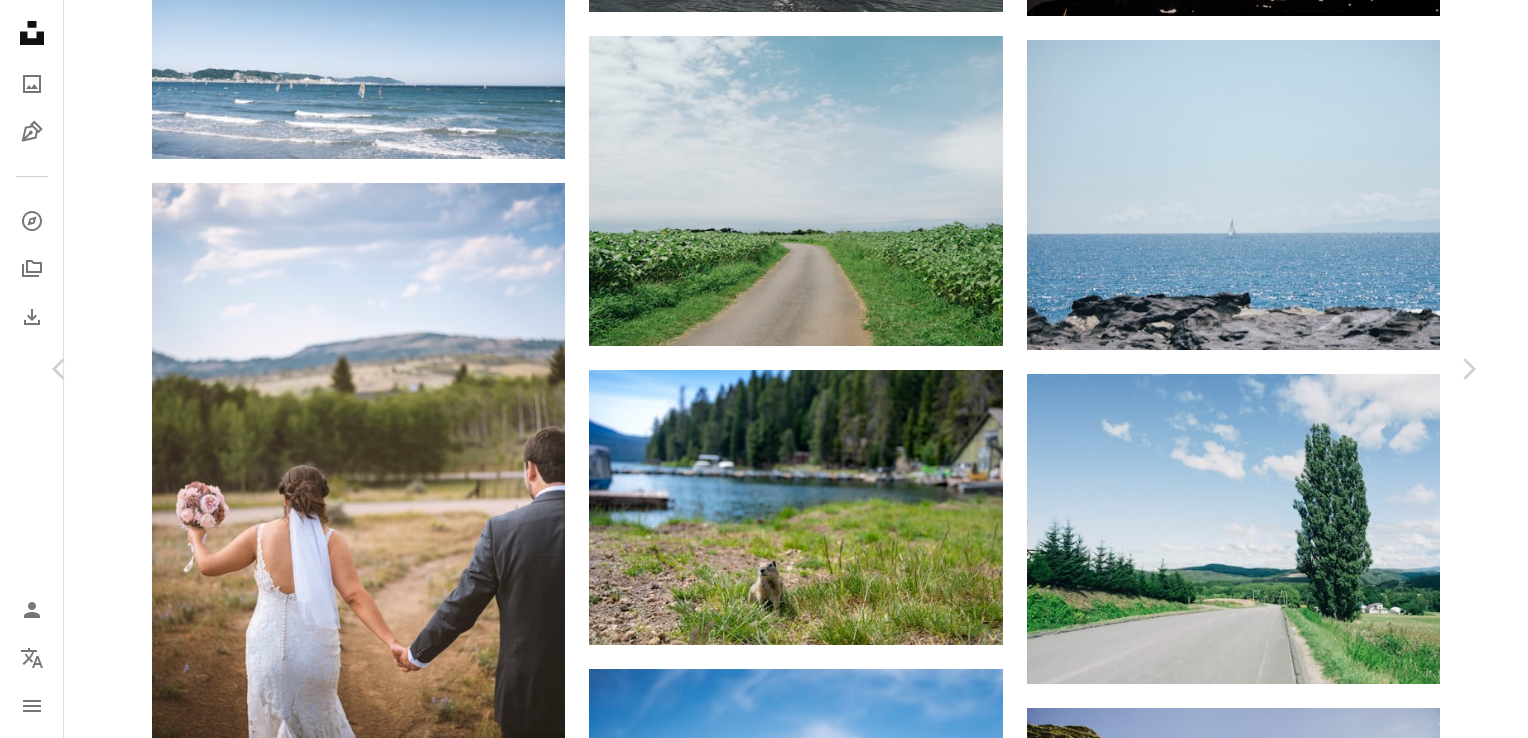 click on "Download free" at bounding box center (1279, 3191) 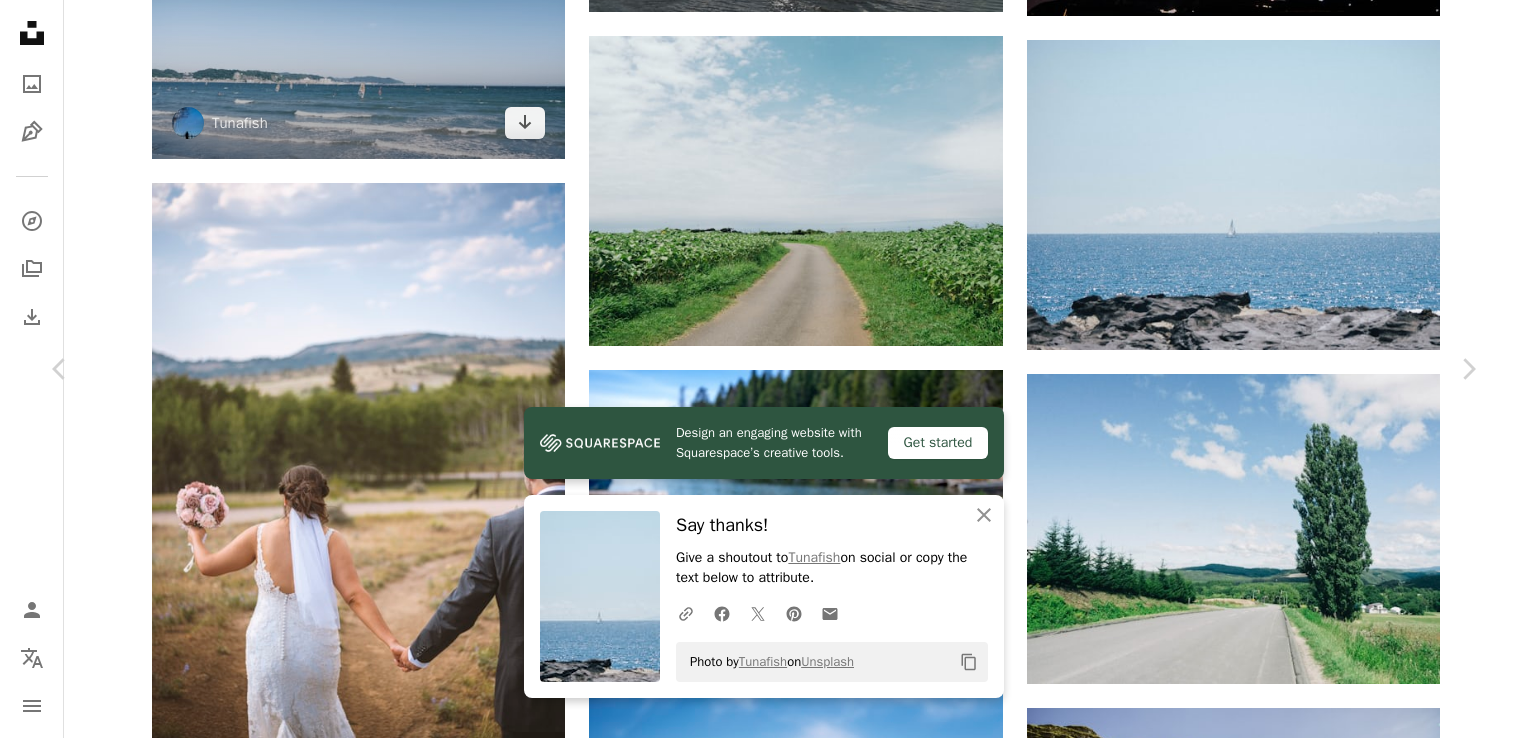 drag, startPoint x: 23, startPoint y: 9, endPoint x: 222, endPoint y: 114, distance: 225.00223 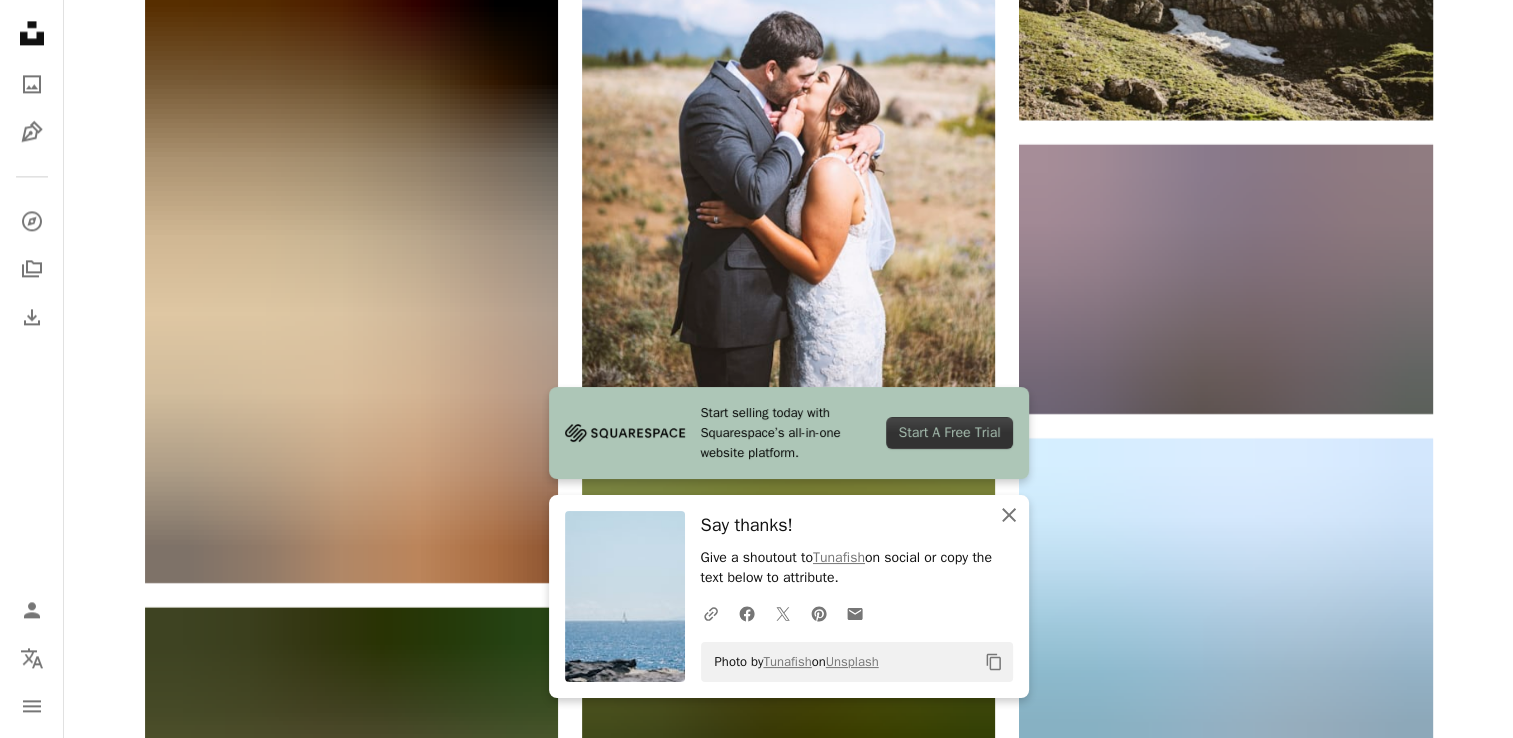 scroll, scrollTop: 33100, scrollLeft: 0, axis: vertical 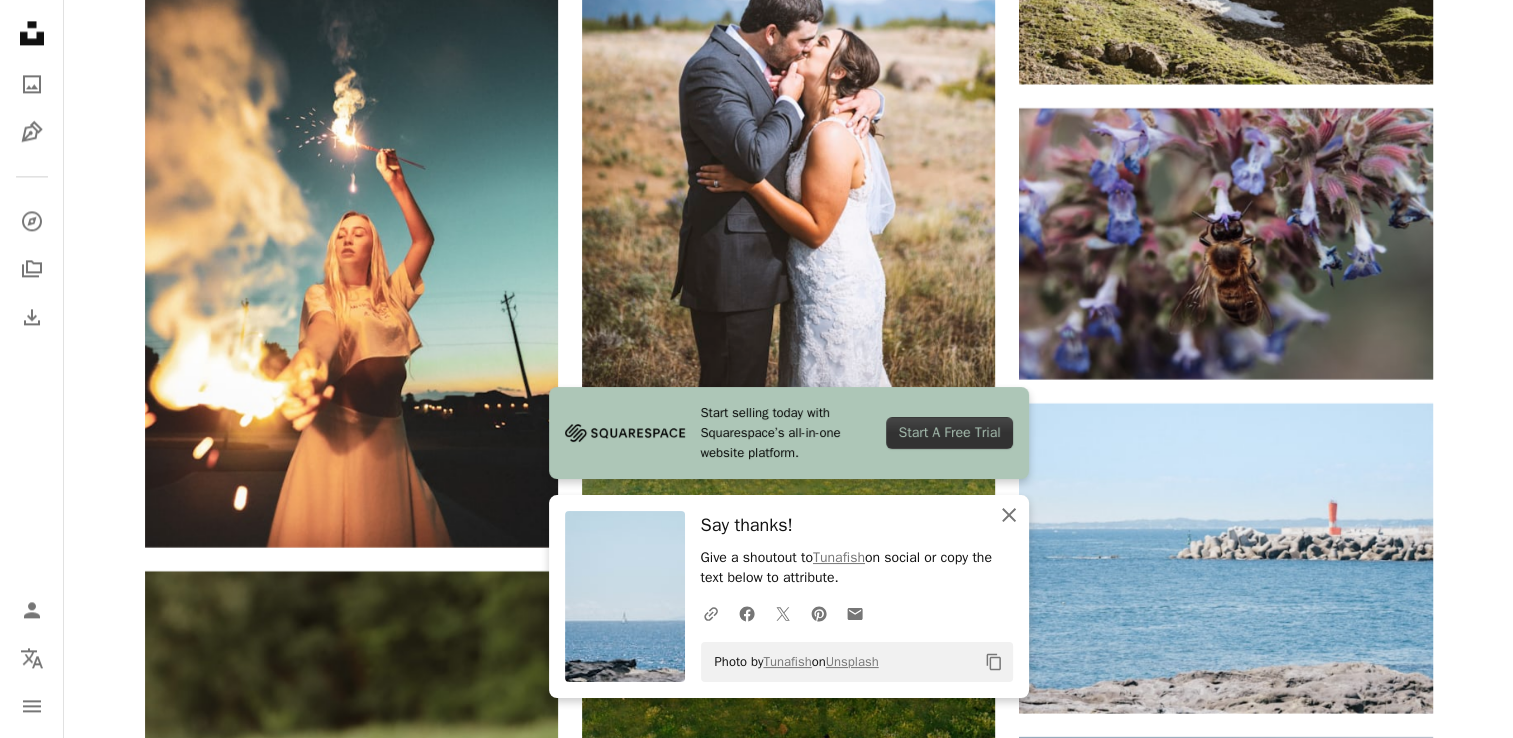 click 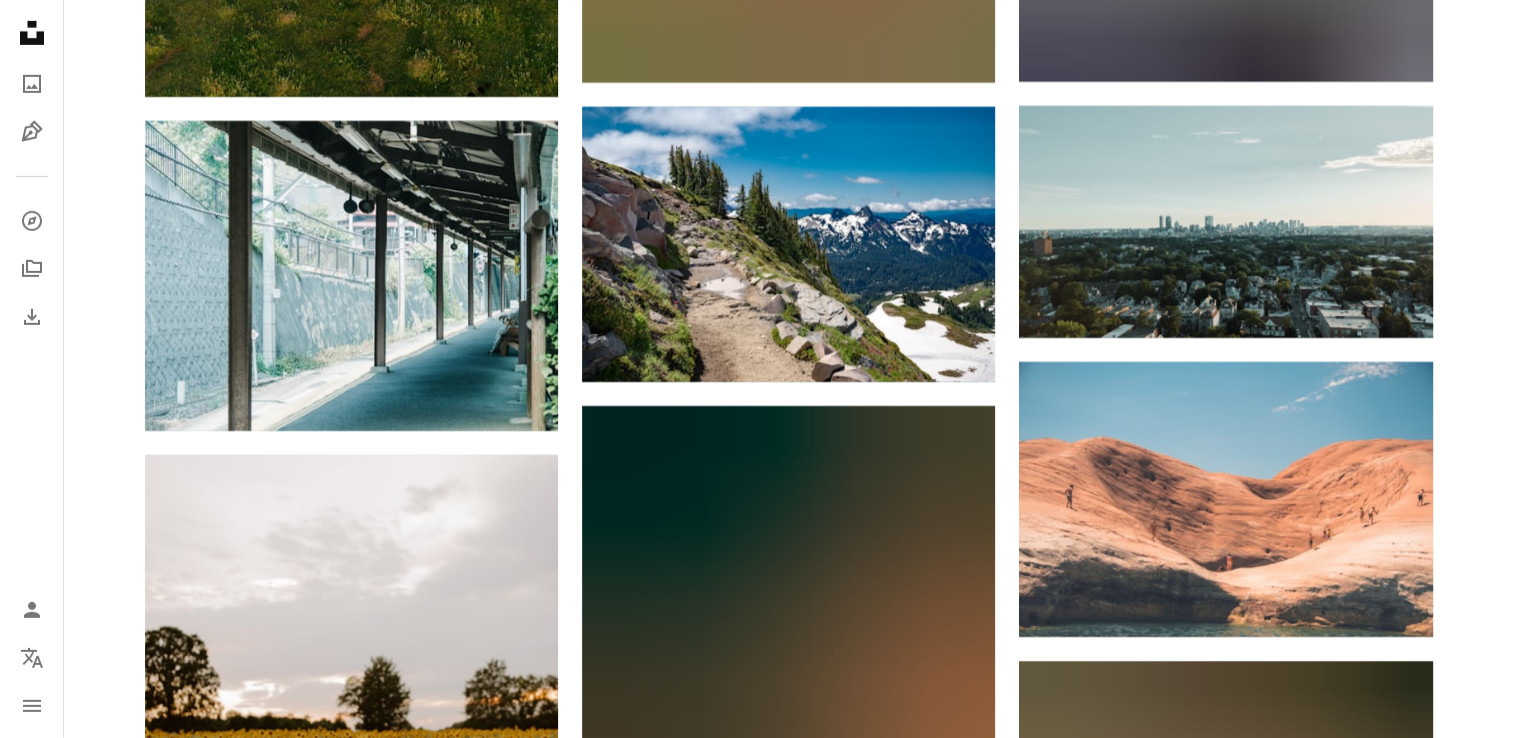 scroll, scrollTop: 36800, scrollLeft: 0, axis: vertical 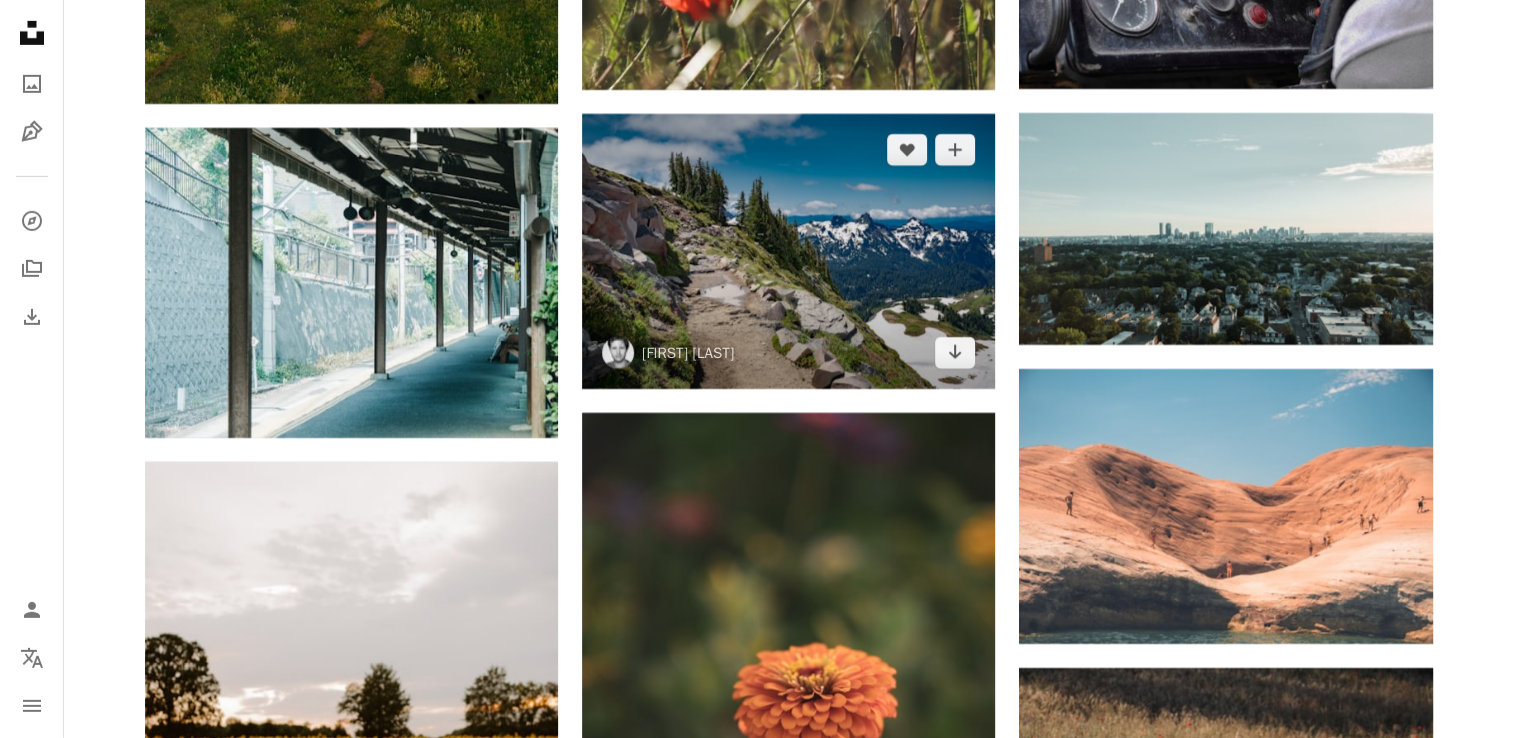 click at bounding box center [788, 251] 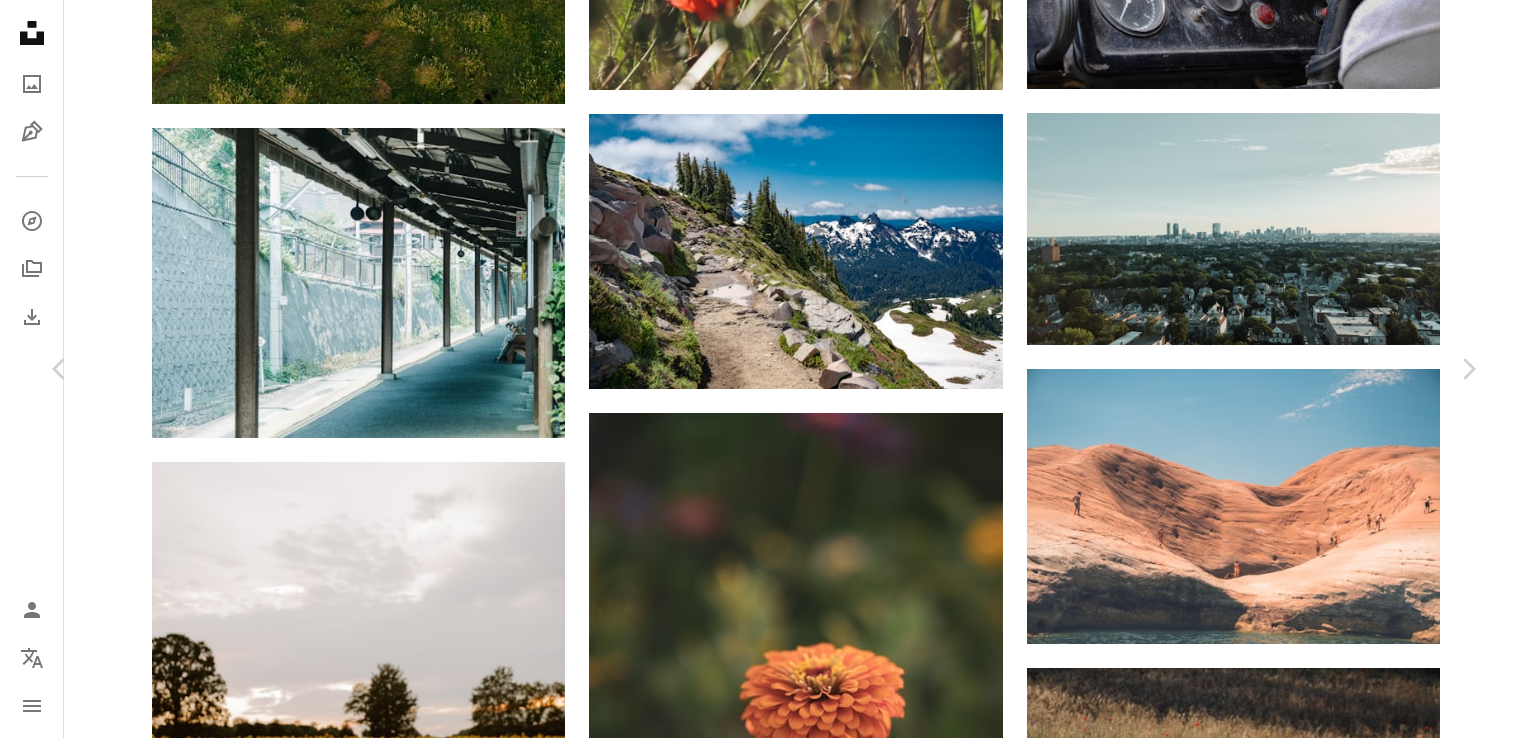 click on "A map marker [COUNTRY] [STATE], [COUNTRY] Calendar outlined Published [TIME] Camera [CAMERA_MAKE], [CAMERA_MODEL] Safety Free to use under the Unsplash License mountains summer trip backpacking forest land road plant hiking scenery usa adventure rock path outdoors mountain range peak vegetation woodland Free pictures Browse premium related images on iStock | Save 20% with code UNSPLASH20 View more on iStock ↗ Related images A heart A plus sign [FIRST] [LAST] For Unsplash+ A heart A plus sign [FIRST] [LAST] For Unsplash+ A lock Download A heart A plus sign [FIRST] [LAST] Arrow pointing down A heart A plus sign [FIRST] [LAST] Arrow pointing down A heart A plus sign [FIRST] [LAST] Arrow pointing down A heart A heart" at bounding box center [764, 4637] 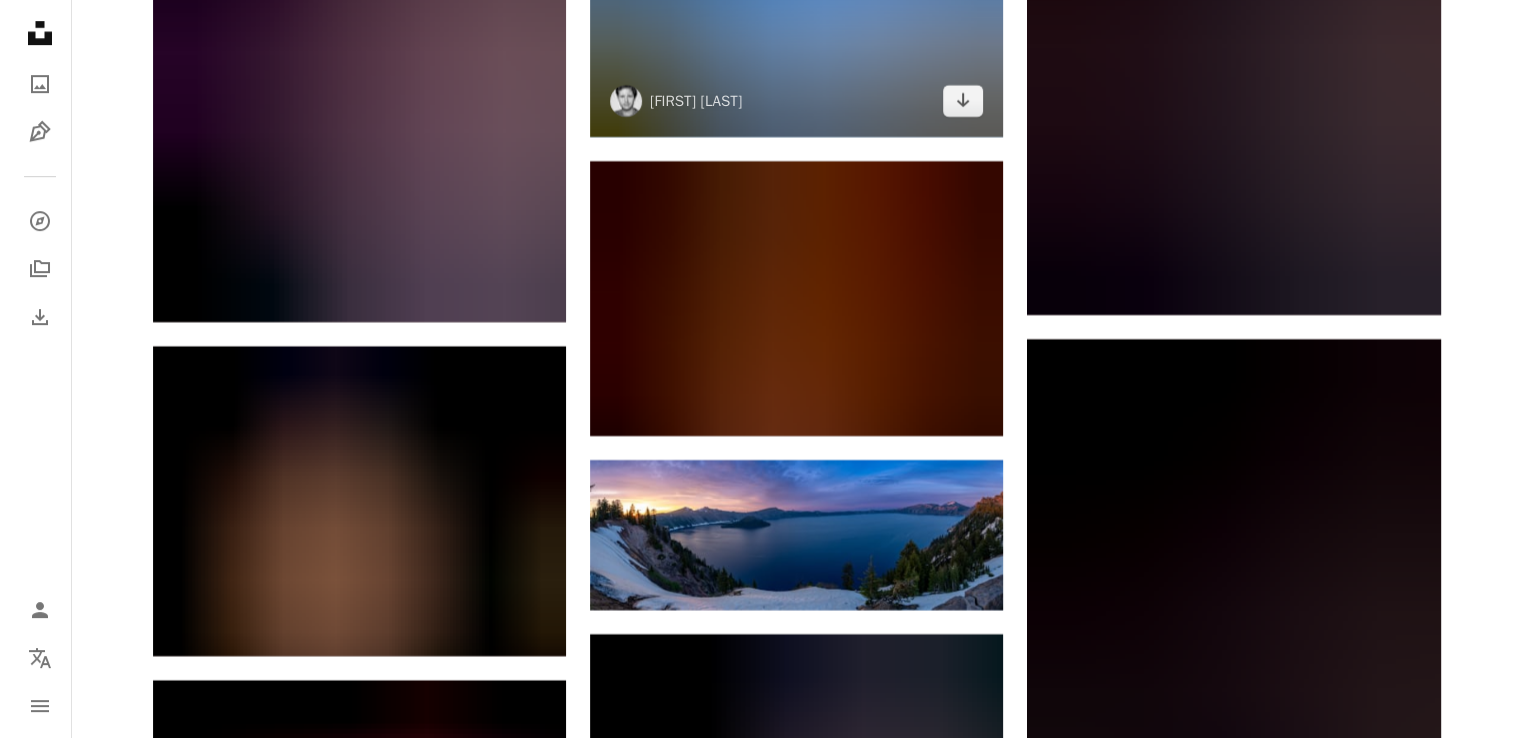 scroll, scrollTop: 38600, scrollLeft: 0, axis: vertical 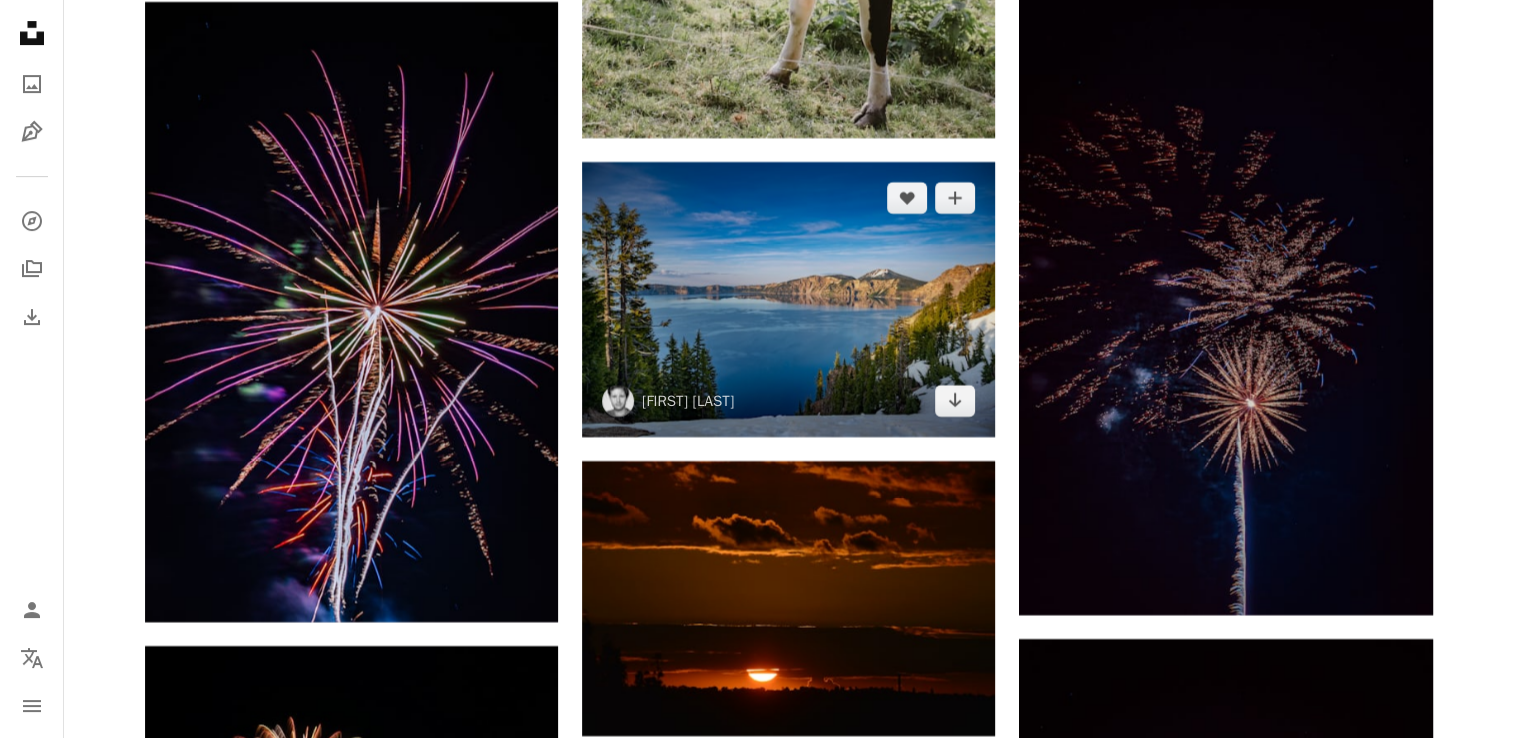 click at bounding box center (788, 299) 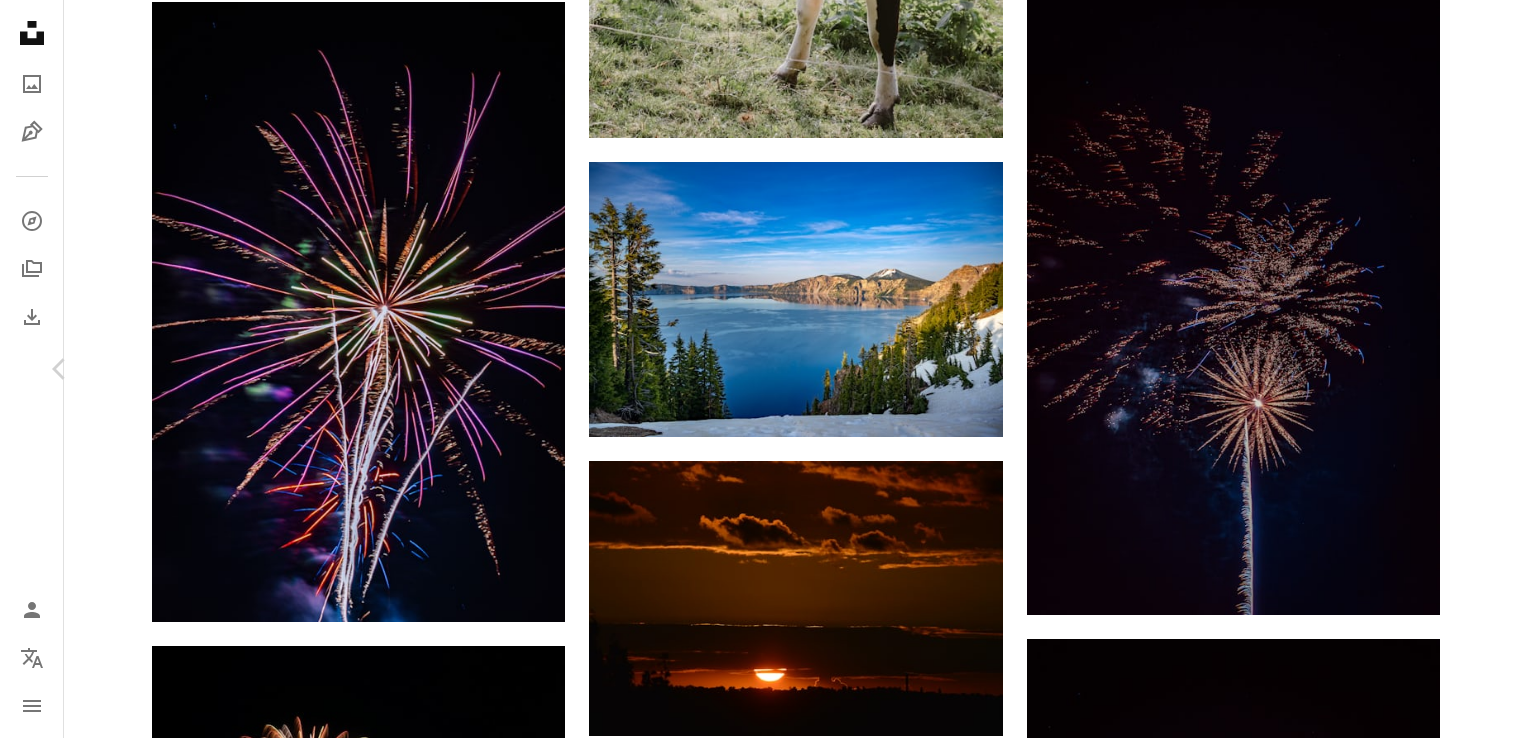 click on "Chevron right" at bounding box center (1468, 369) 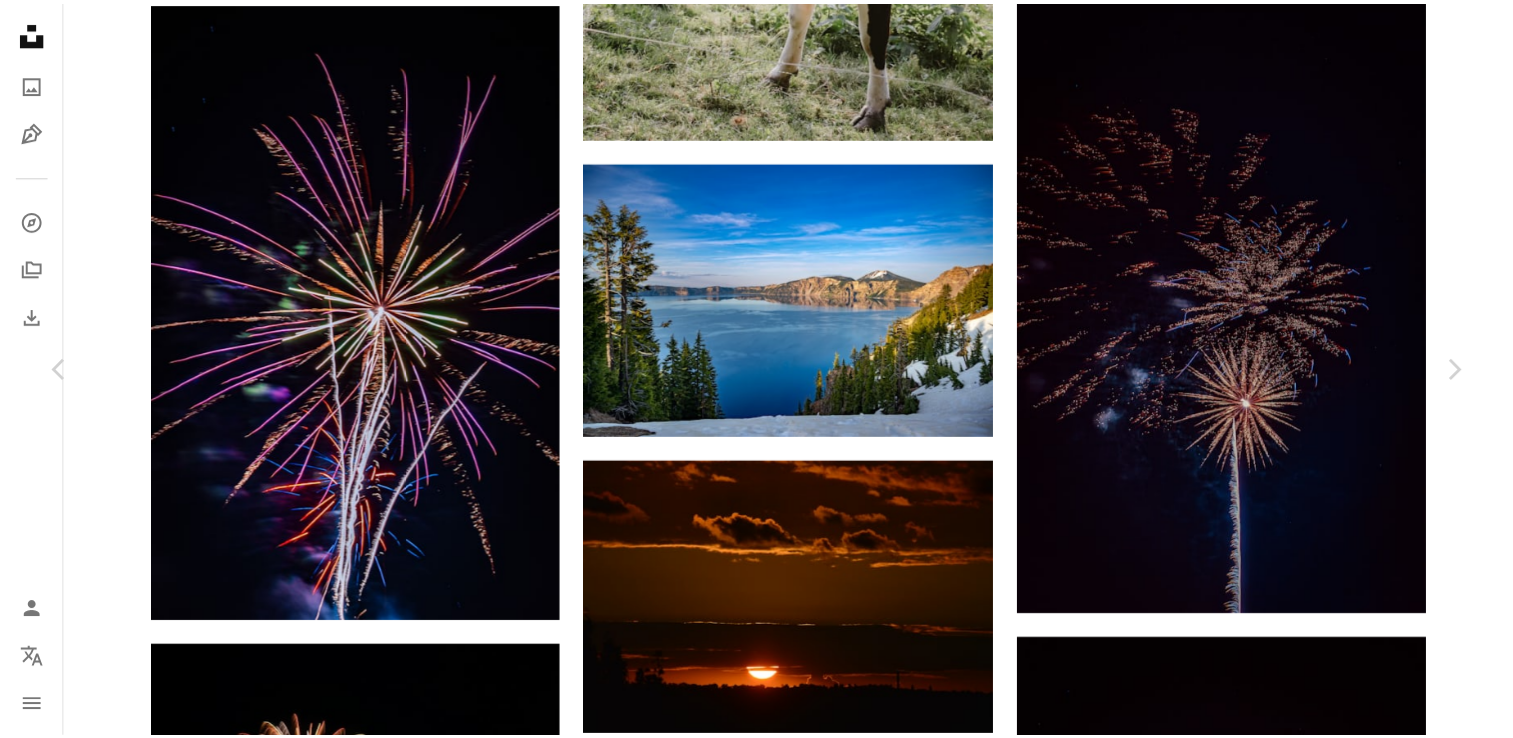 scroll, scrollTop: 500, scrollLeft: 0, axis: vertical 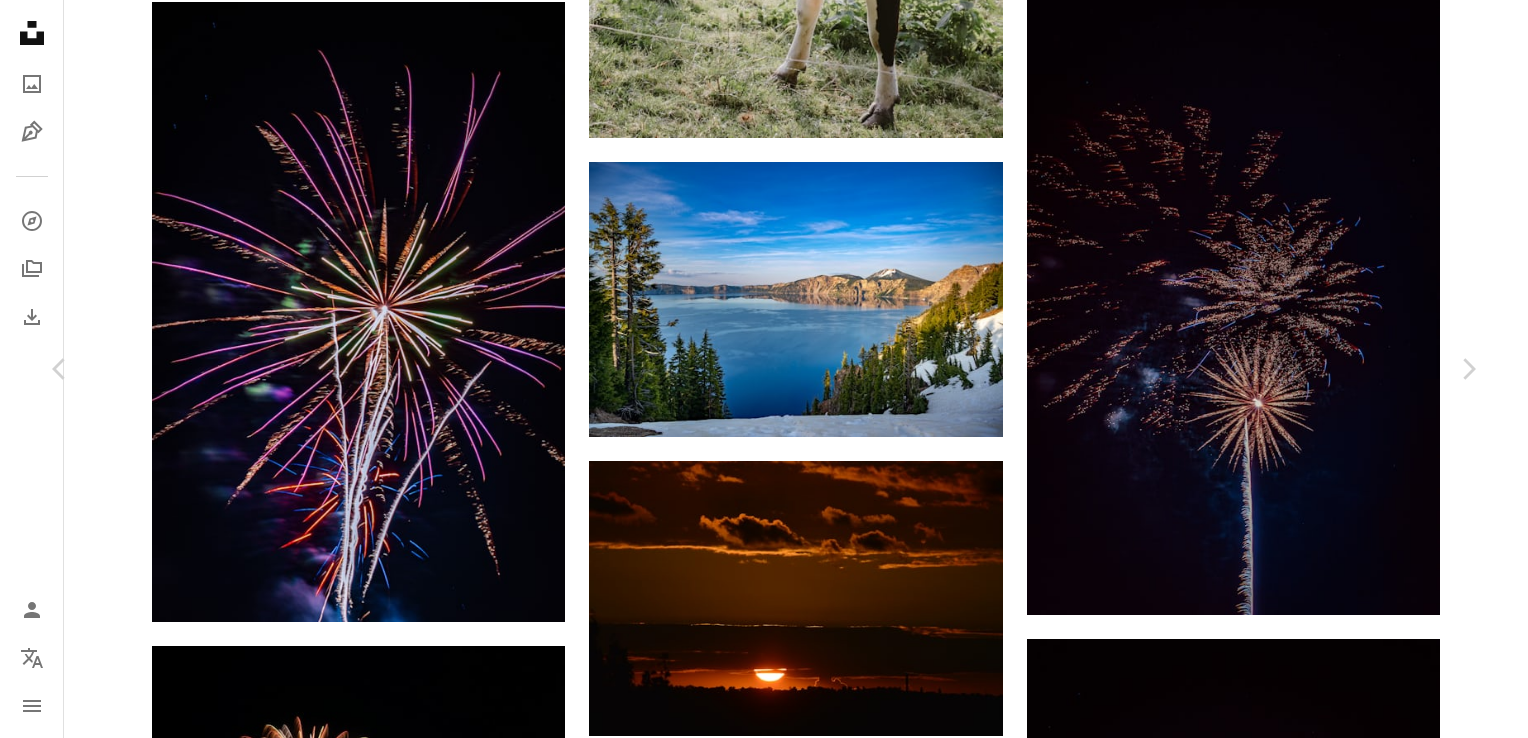 click on "An X shape Chevron left Chevron right [FIRST] [LAST] Available for hire A checkmark inside of a circle A heart A plus sign Download free Chevron down Zoom in Views 9,688 Downloads 82 A forward-right arrow Share Info icon Info More Actions The construction of nature A map marker [CITY], [STATE], [COUNTRY] Calendar outlined Published on July 6, 2022 Camera [CAMERA_MODEL] Safety Free to use under the Unsplash License green natural leaf greenery rainy day natural beauty leaf background july flower land plant india jungle kerala blossom rainforest outdoors vegetation acanthaceae calicut Public domain images Browse premium related images on iStock | Save 20% with code UNSPLASH20 View more on iStock ↗ Related images A heart A plus sign [FIRST] [LAST] Arrow pointing down Plus sign for Unsplash+ A heart A plus sign [FIRST] [LAST] For Unsplash+ A lock Download Plus sign for Unsplash+ A heart A plus sign [FIRST] [LAST] For Unsplash+ A lock Download Plus sign for Unsplash+ A heart A plus sign [FIRST] [LAST] For A lock" at bounding box center [764, 6000] 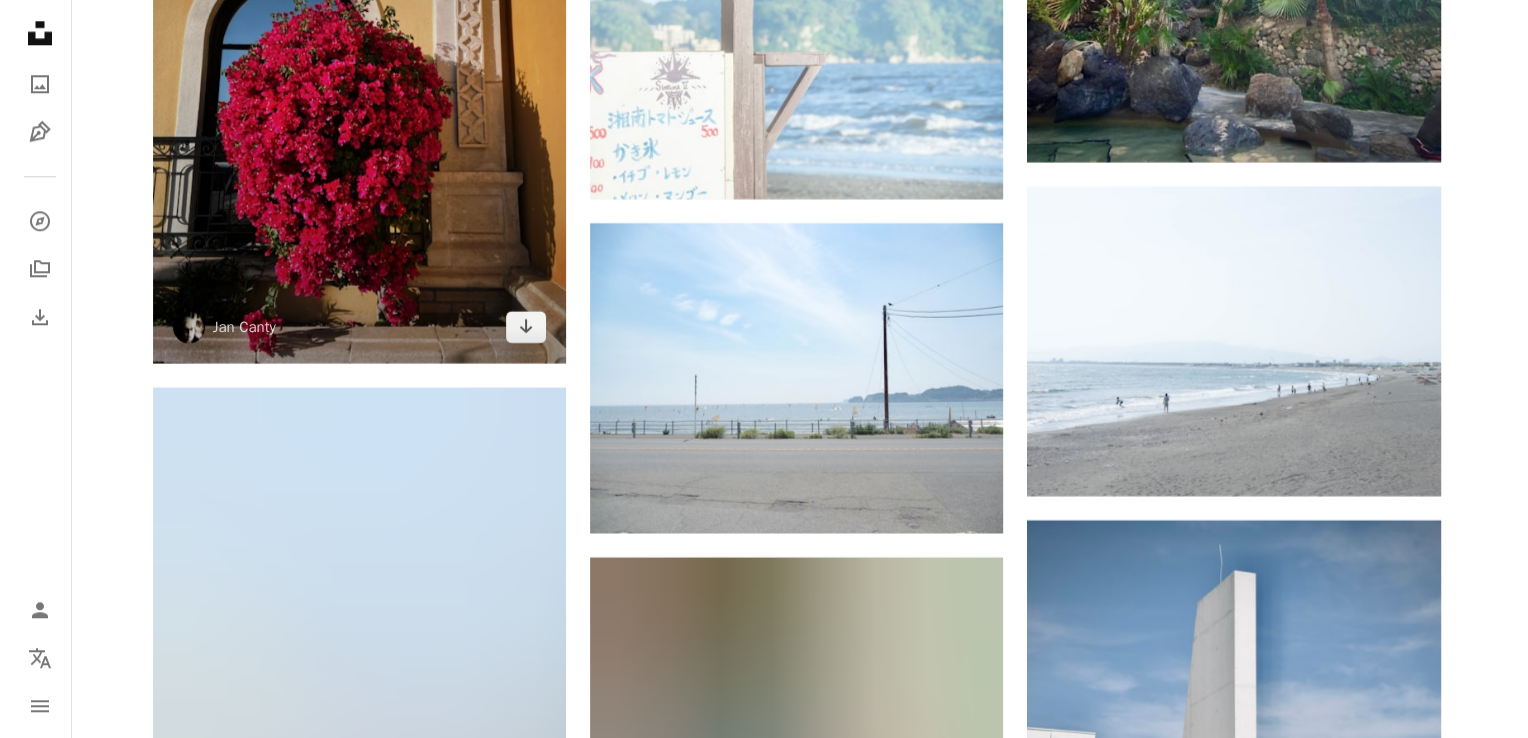 scroll, scrollTop: 54900, scrollLeft: 0, axis: vertical 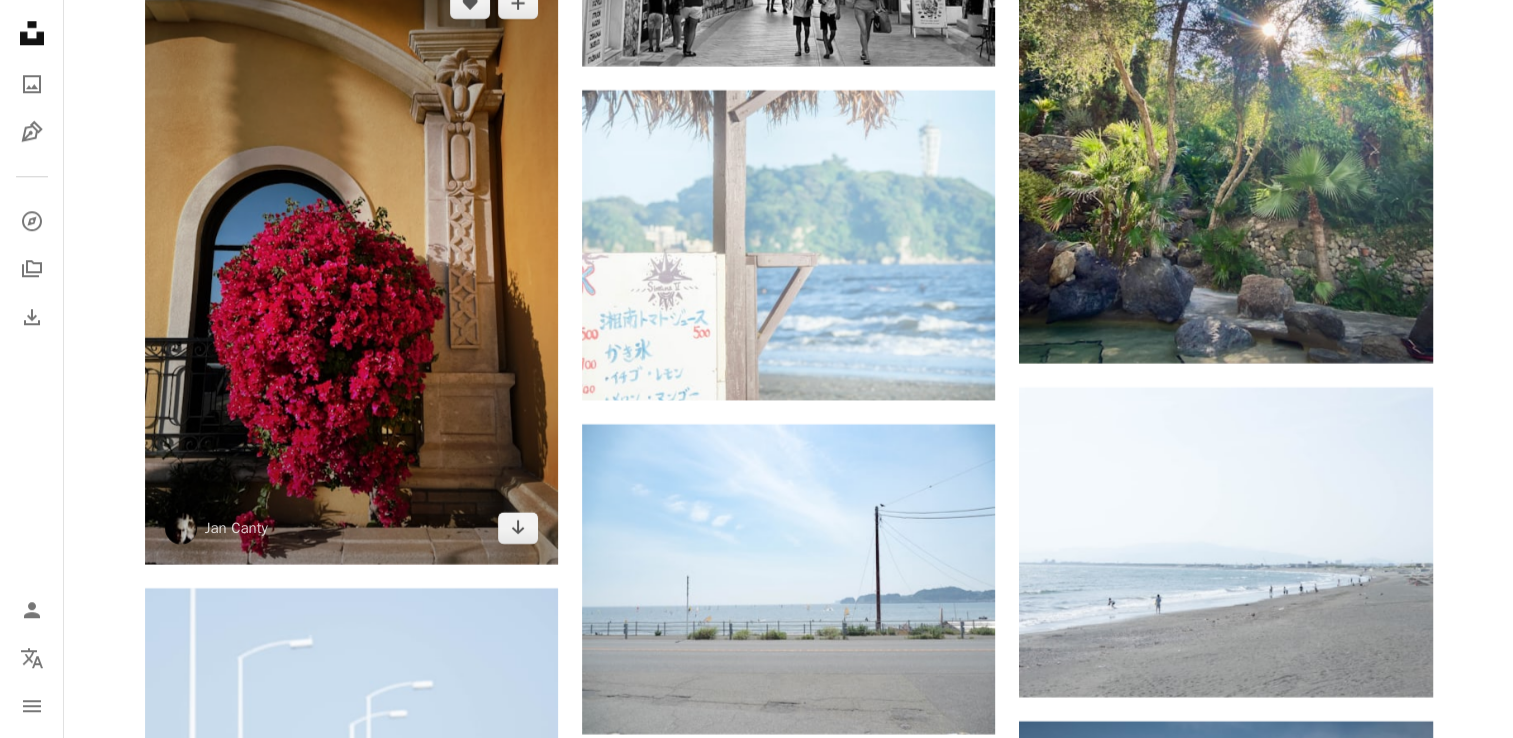 click at bounding box center (351, 266) 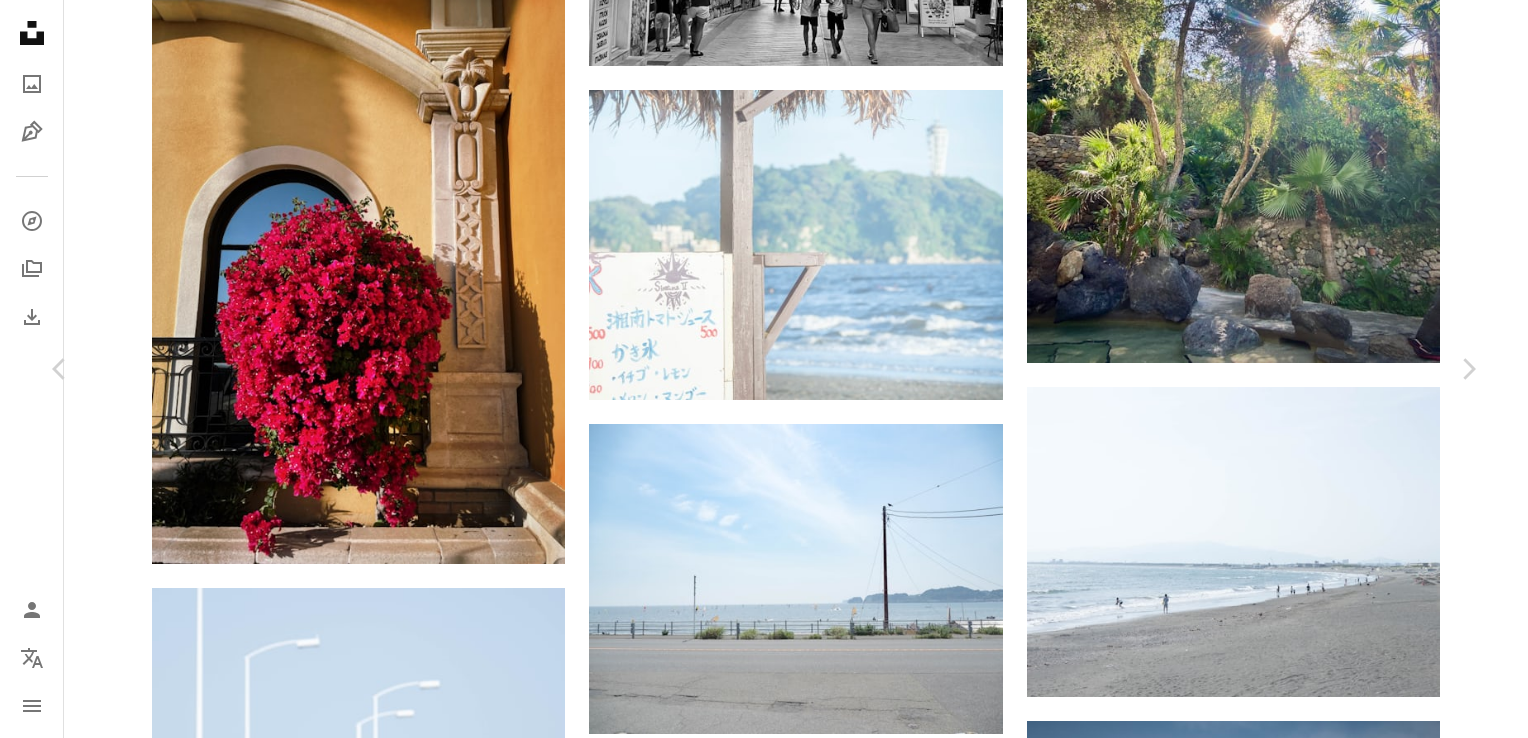 scroll, scrollTop: 300, scrollLeft: 0, axis: vertical 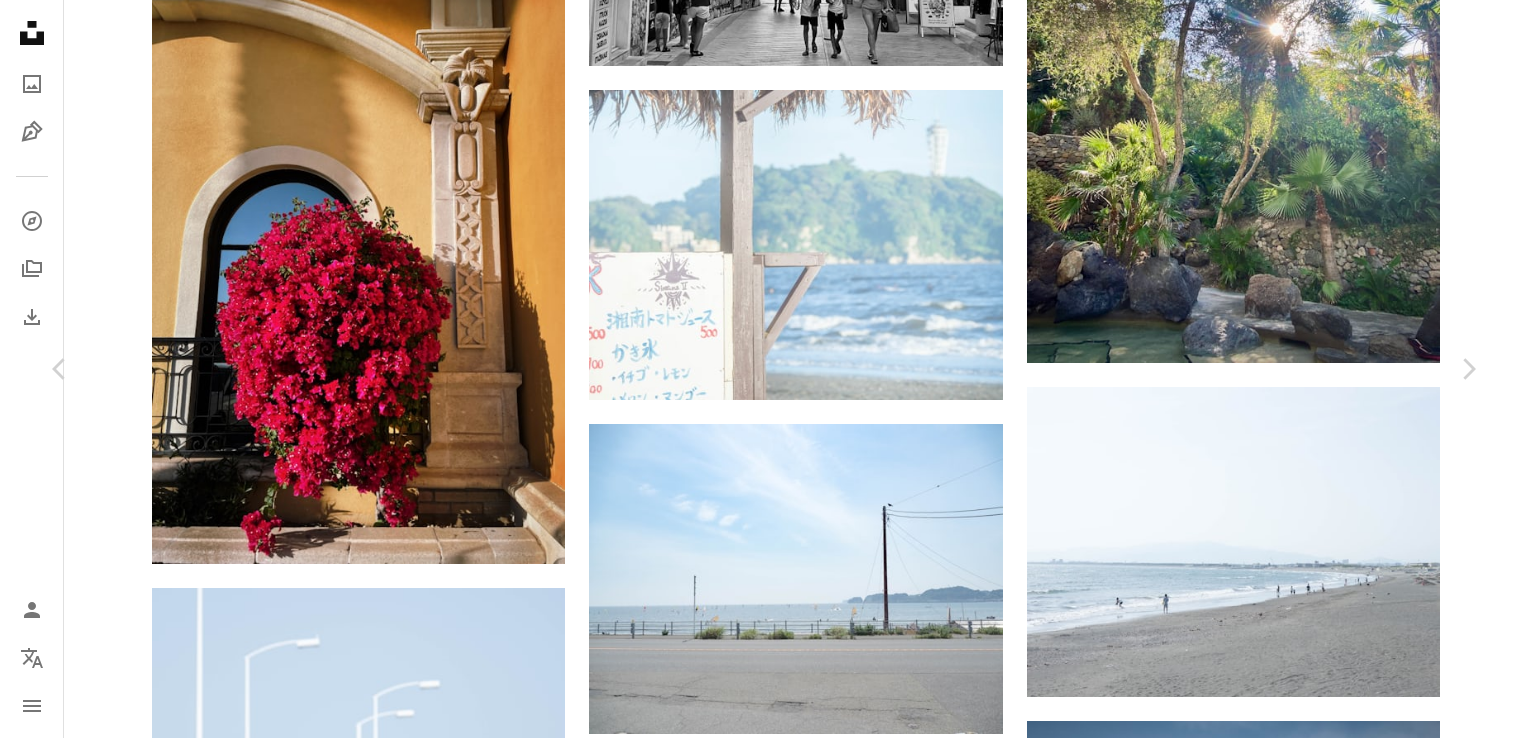 click on "bougainvillea" at bounding box center [614, 6015] 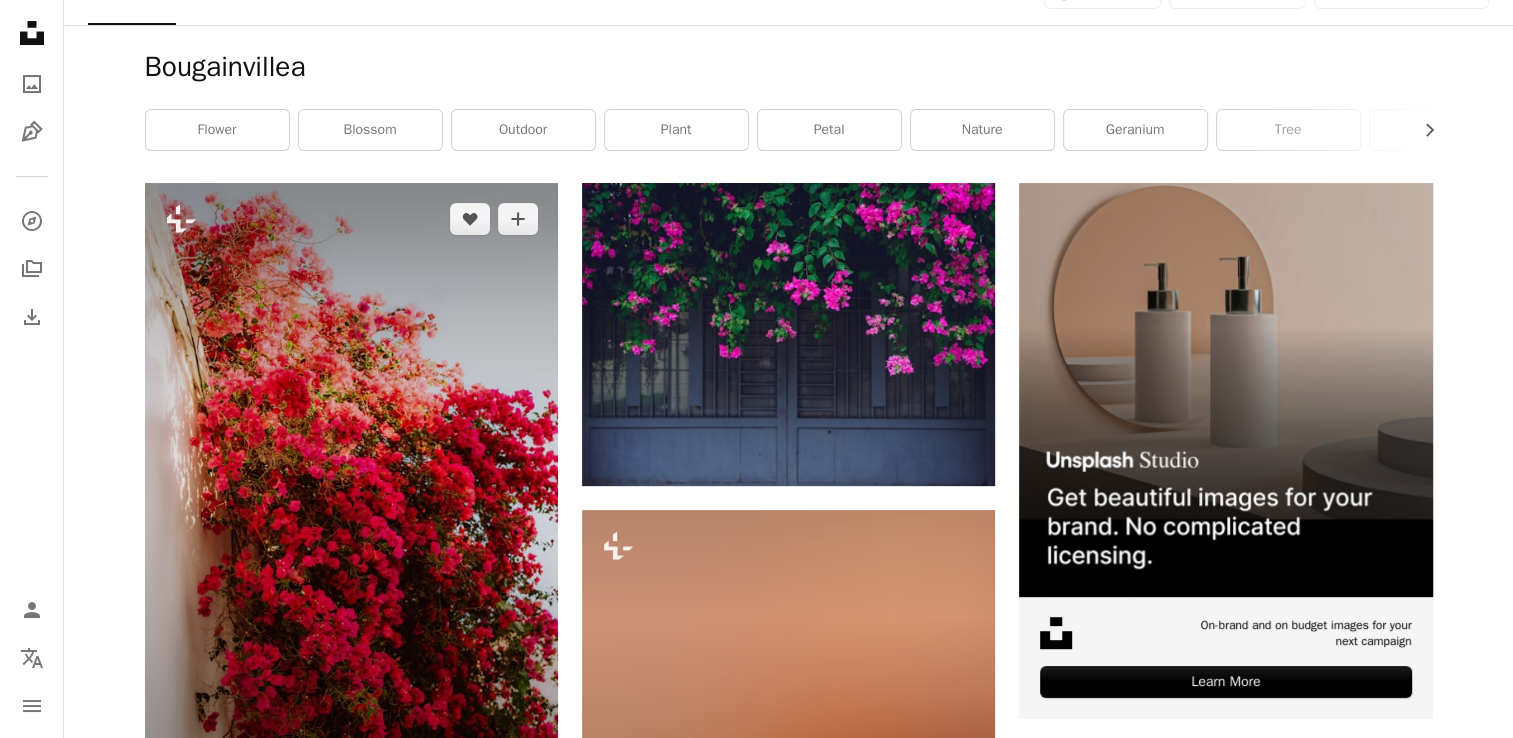 scroll, scrollTop: 100, scrollLeft: 0, axis: vertical 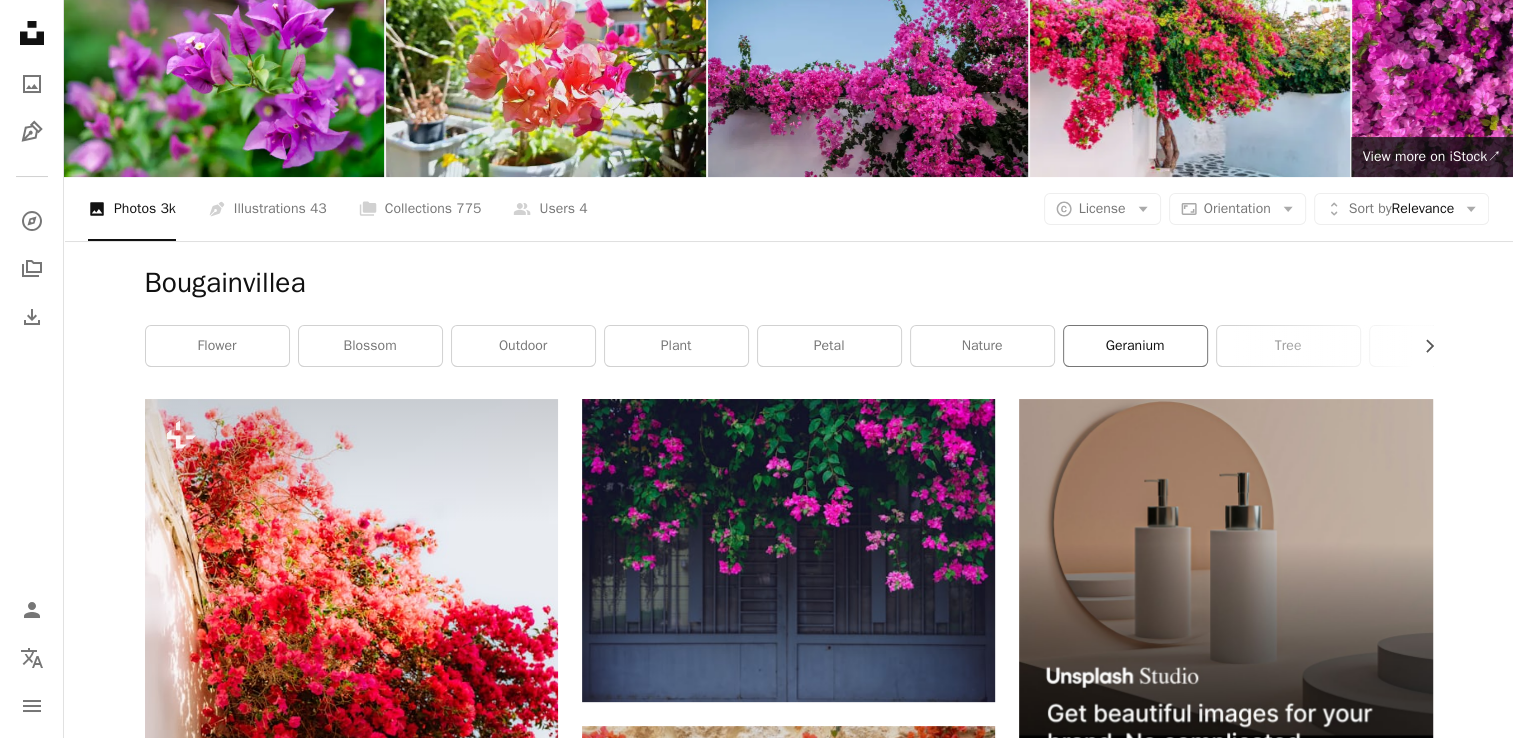 click on "geranium" at bounding box center [1135, 346] 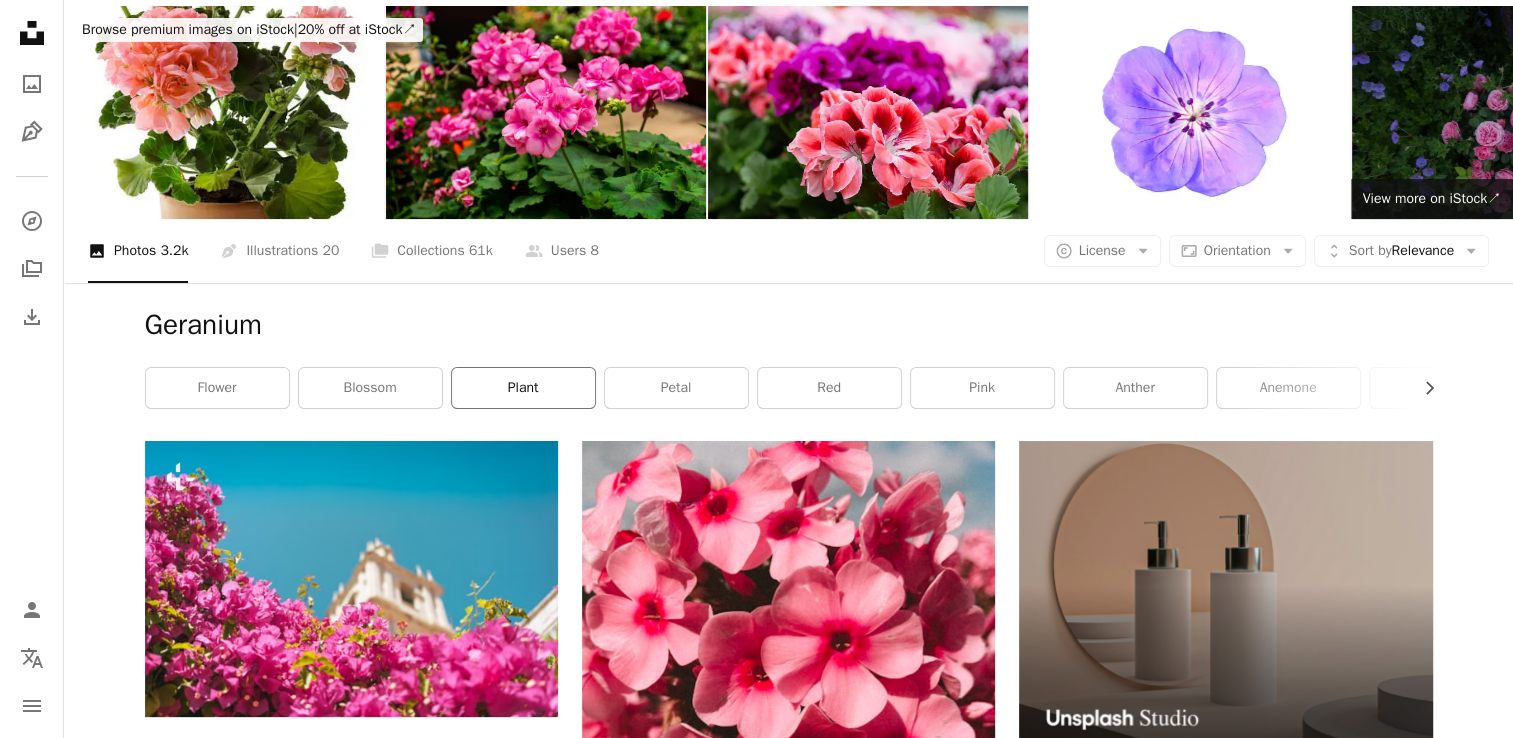 scroll, scrollTop: 400, scrollLeft: 0, axis: vertical 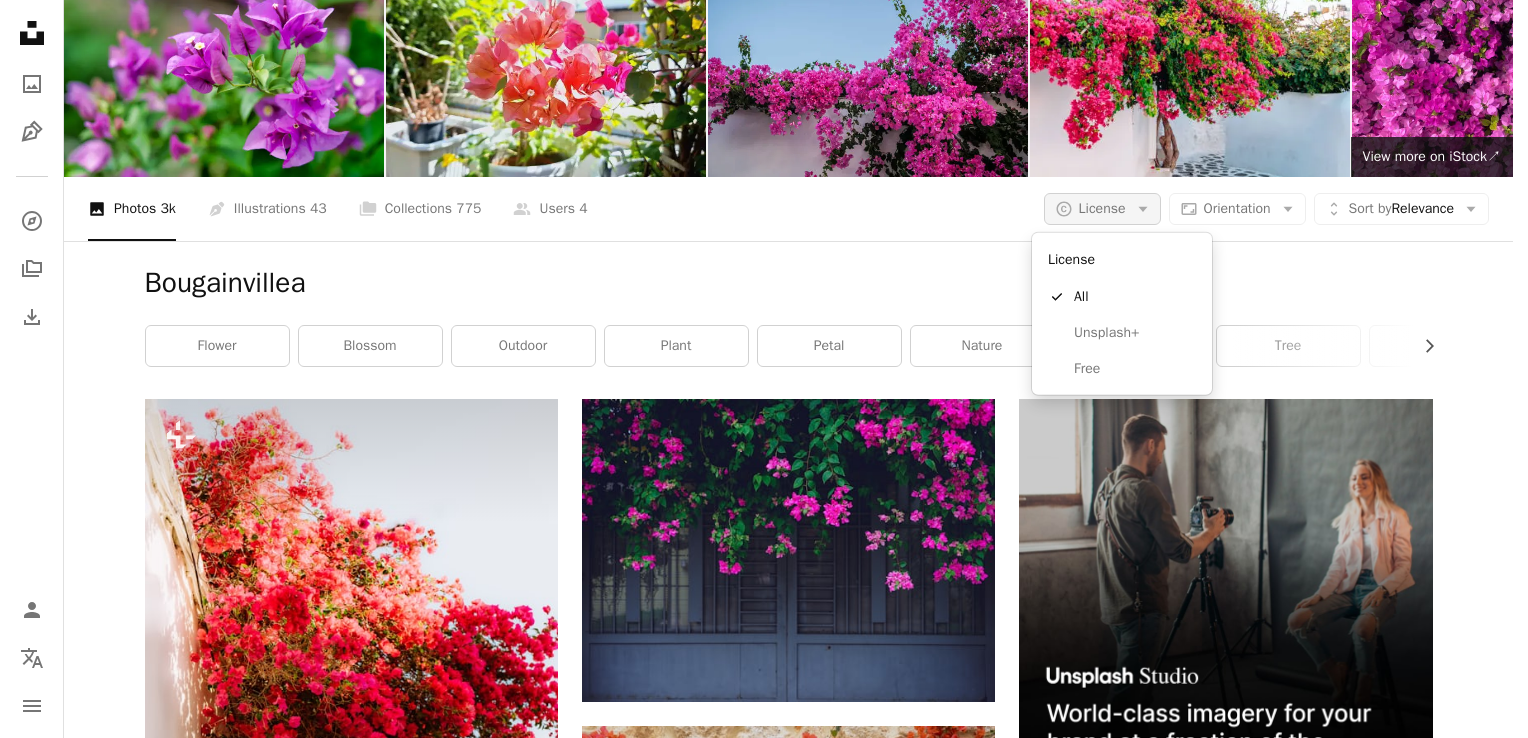 click on "Arrow down" 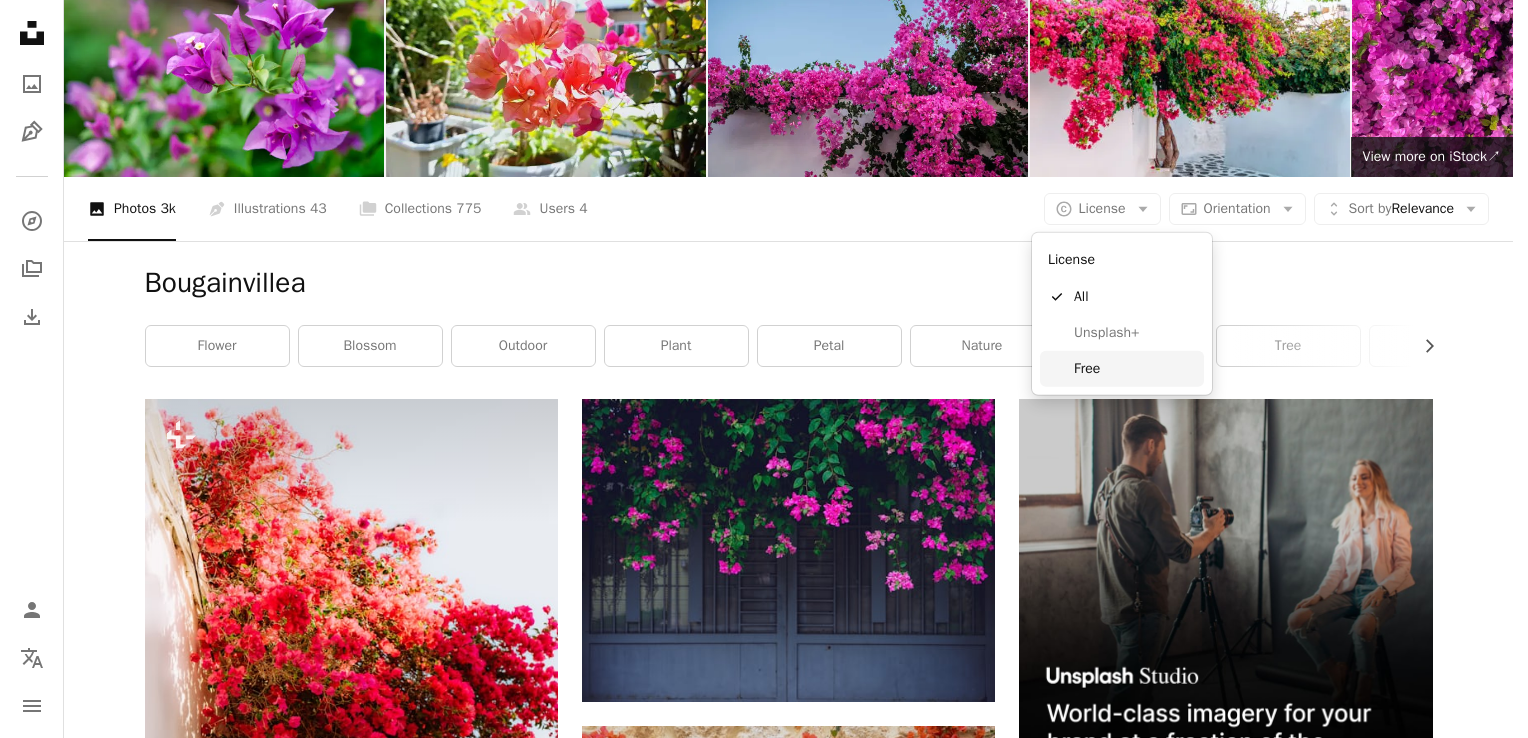 click on "Free" at bounding box center [1135, 369] 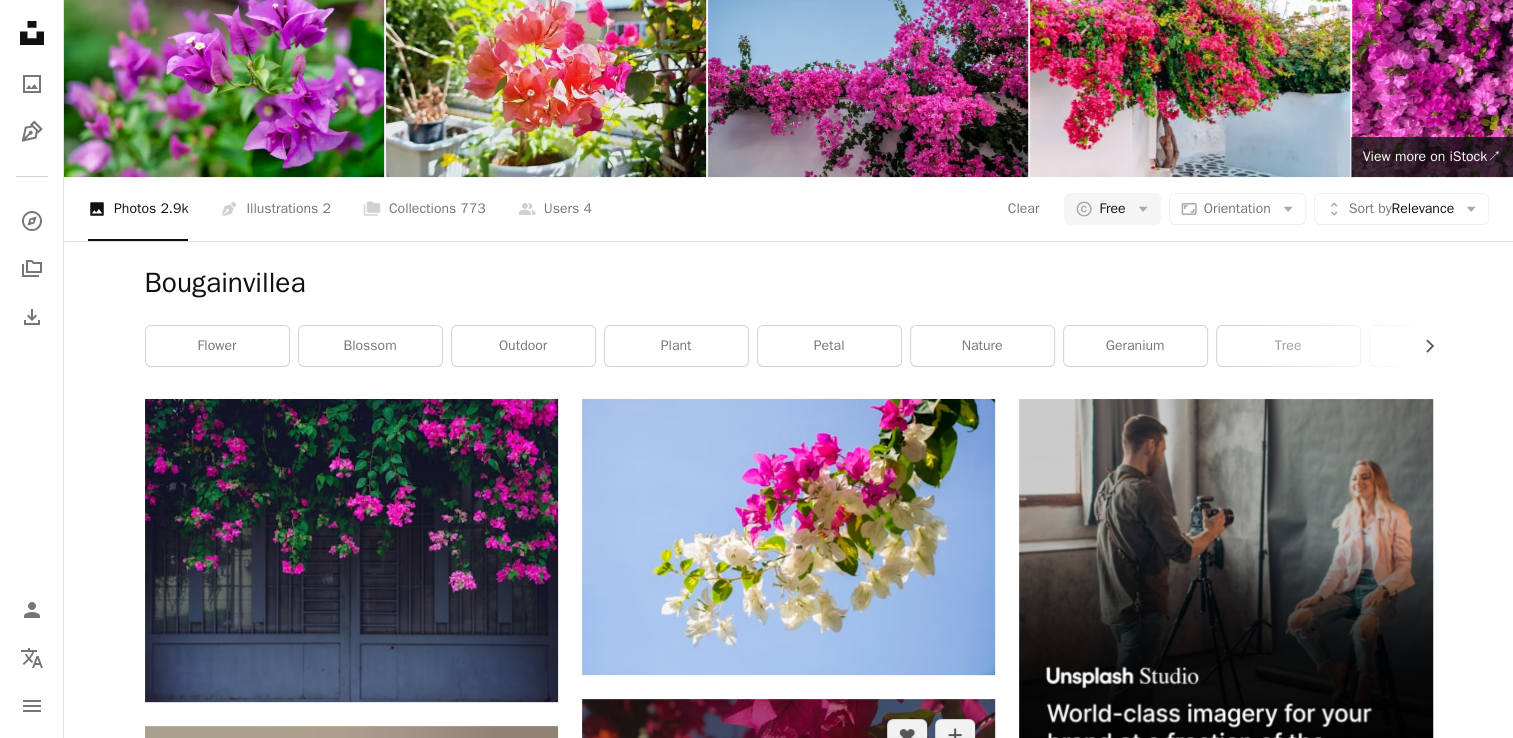 scroll, scrollTop: 800, scrollLeft: 0, axis: vertical 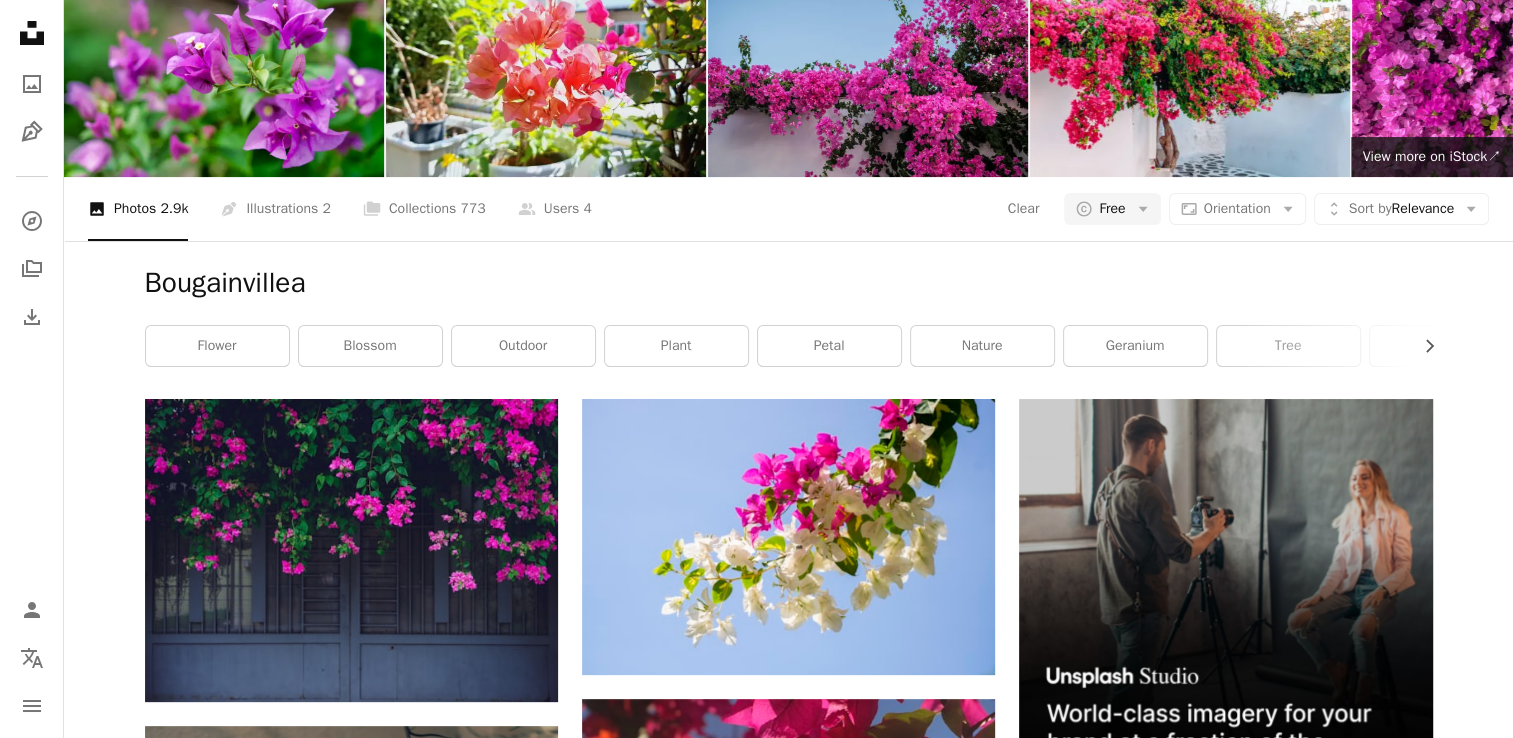 click at bounding box center (351, 1036) 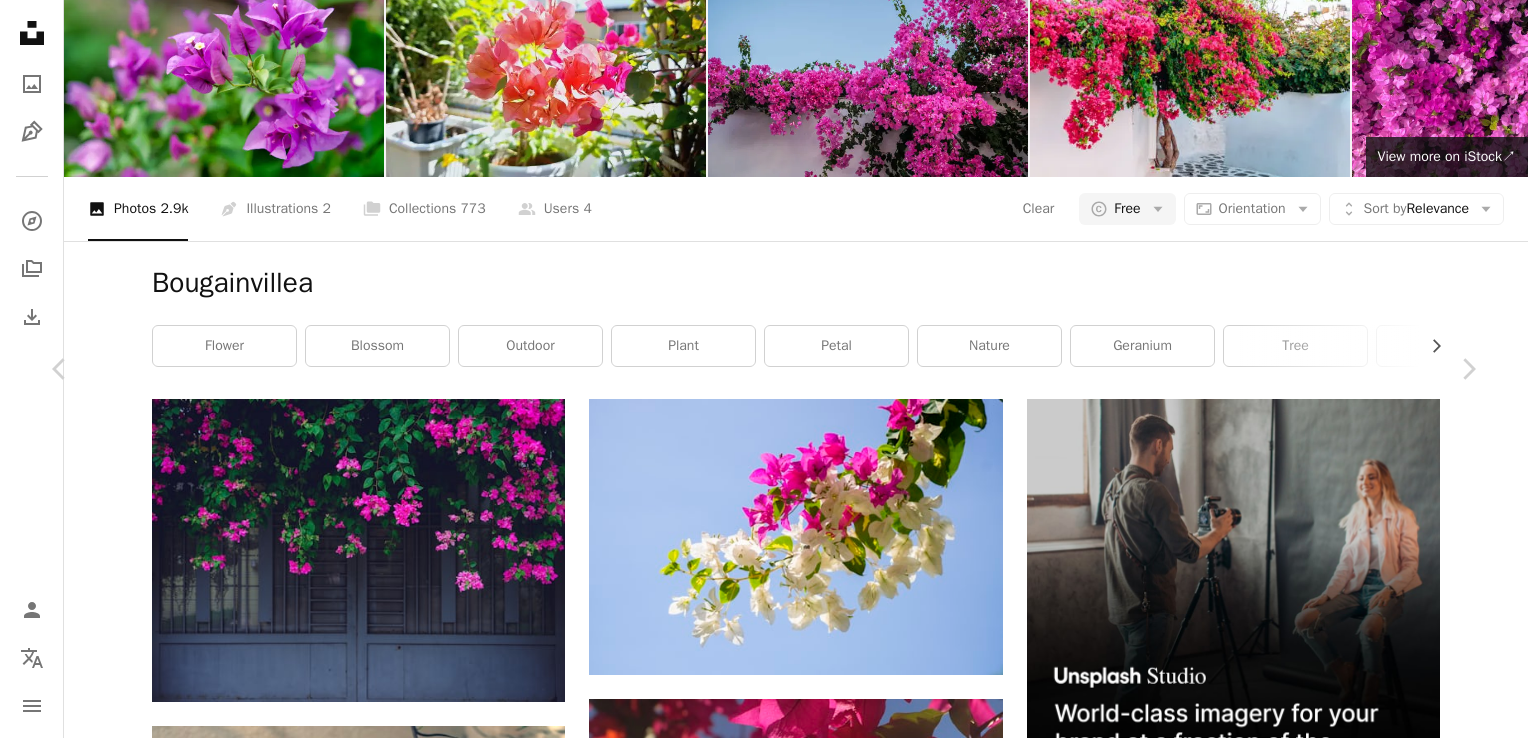 click on "A heart A plus sign Download free Chevron down Zoom in Views [NUMBER] Downloads [NUMBER] Featured in Photos A forward-right arrow Share Info icon Info More Actions Heart shaped bougainvillea flowers. Calendar outlined Published on [MONTH] [DAY], [YEAR] Camera [CAMERA_MAKE], [CAMERA_MODEL] Safety Free to use under the Unsplash License pink heart flower rose plant blossom brown bougainvillea flower arrangement petal geranium Free stock photos Browse premium related images on iStock | Save 20% with code UNSPLASH20 View more on iStock ↗ Related images A heart A plus sign [FIRST] [LAST] Available for hire A checkmark inside of a circle Arrow pointing down A heart A plus sign [FIRST] [LAST] Available for hire A checkmark inside of a circle Arrow pointing down A heart A plus sign [FIRST] [LAST] Arrow pointing down A heart A plus sign [FIRST] [LAST] Available for hire A checkmark inside of a circle Arrow pointing down A heart A plus sign [FIRST] [LAST] A heart For" at bounding box center [764, 5629] 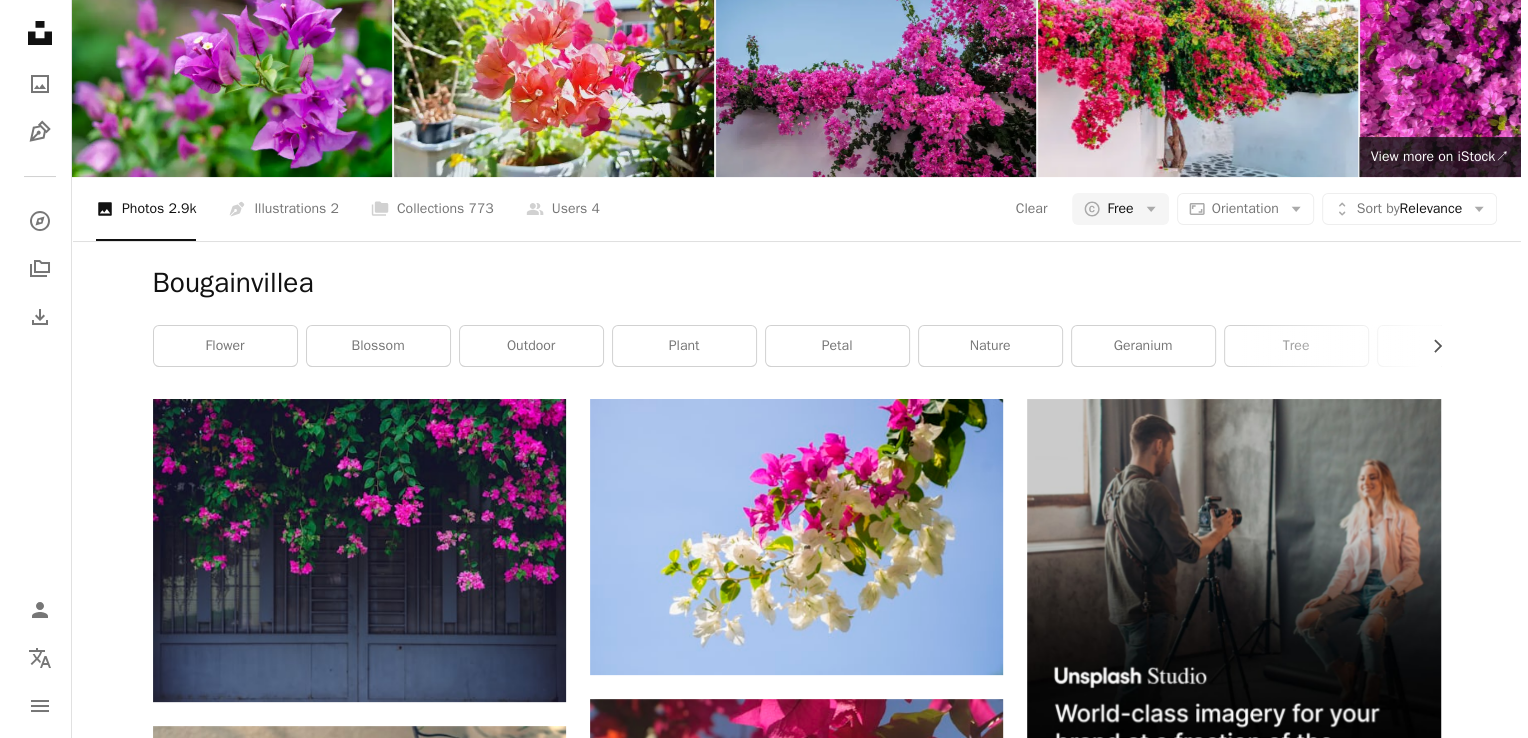 scroll, scrollTop: 1300, scrollLeft: 0, axis: vertical 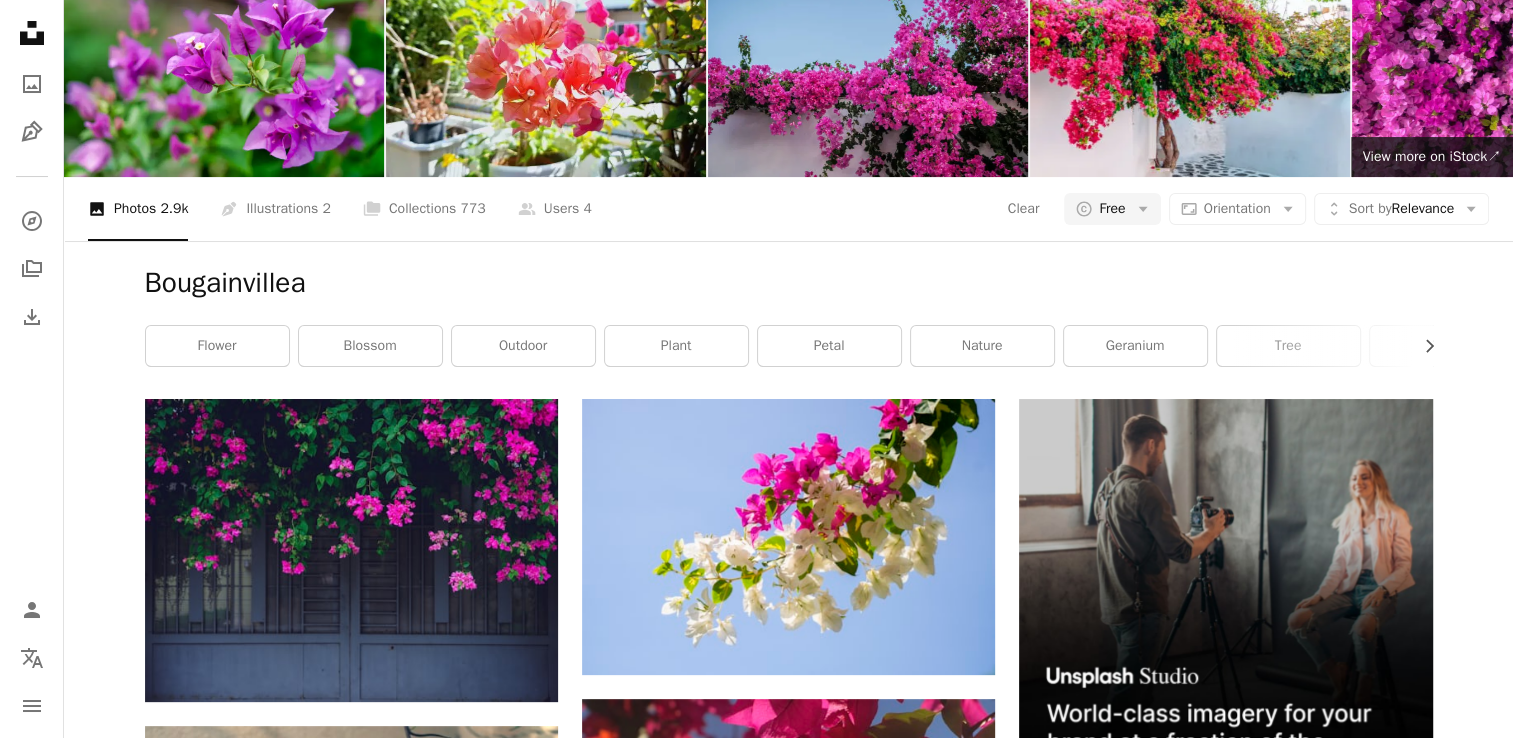 click at bounding box center [788, 1584] 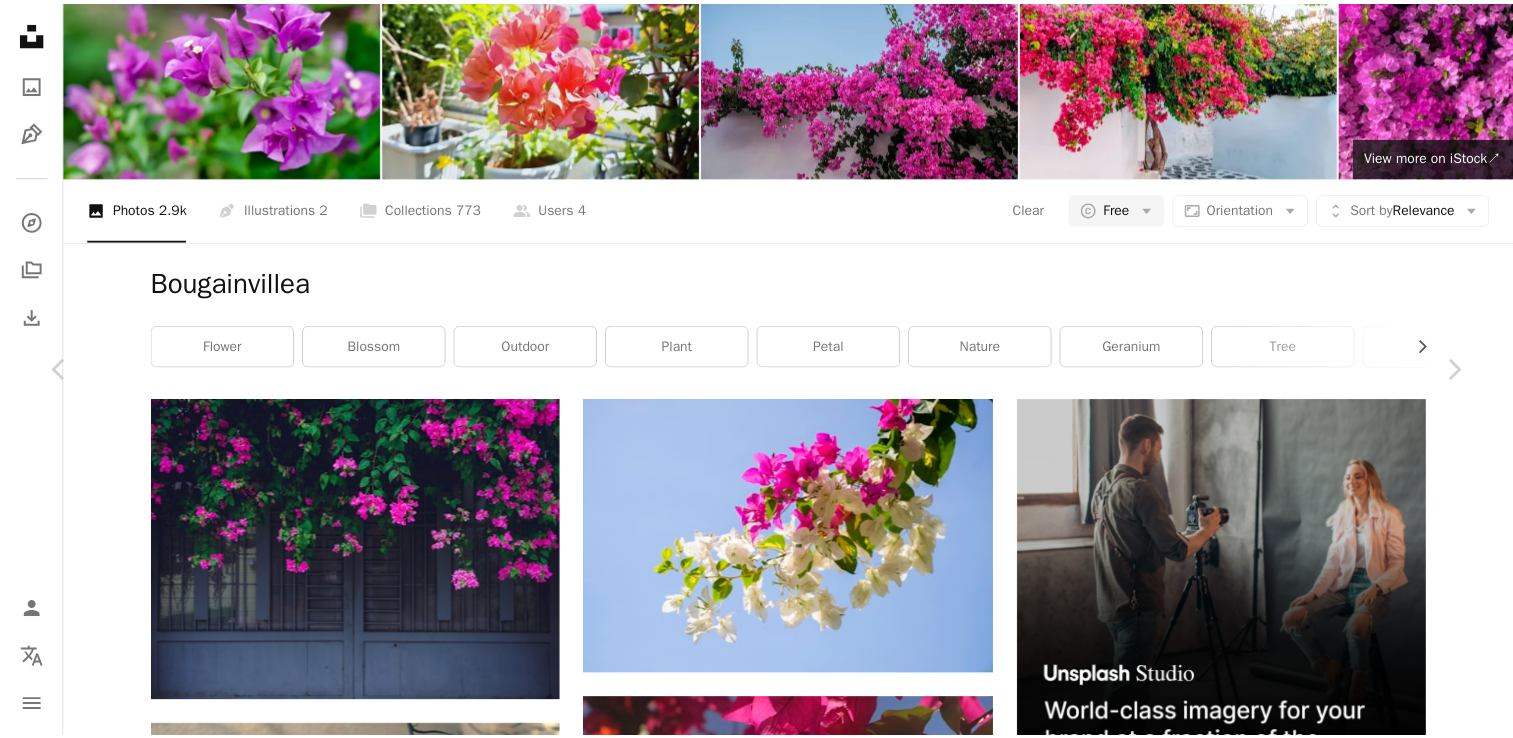 scroll, scrollTop: 600, scrollLeft: 0, axis: vertical 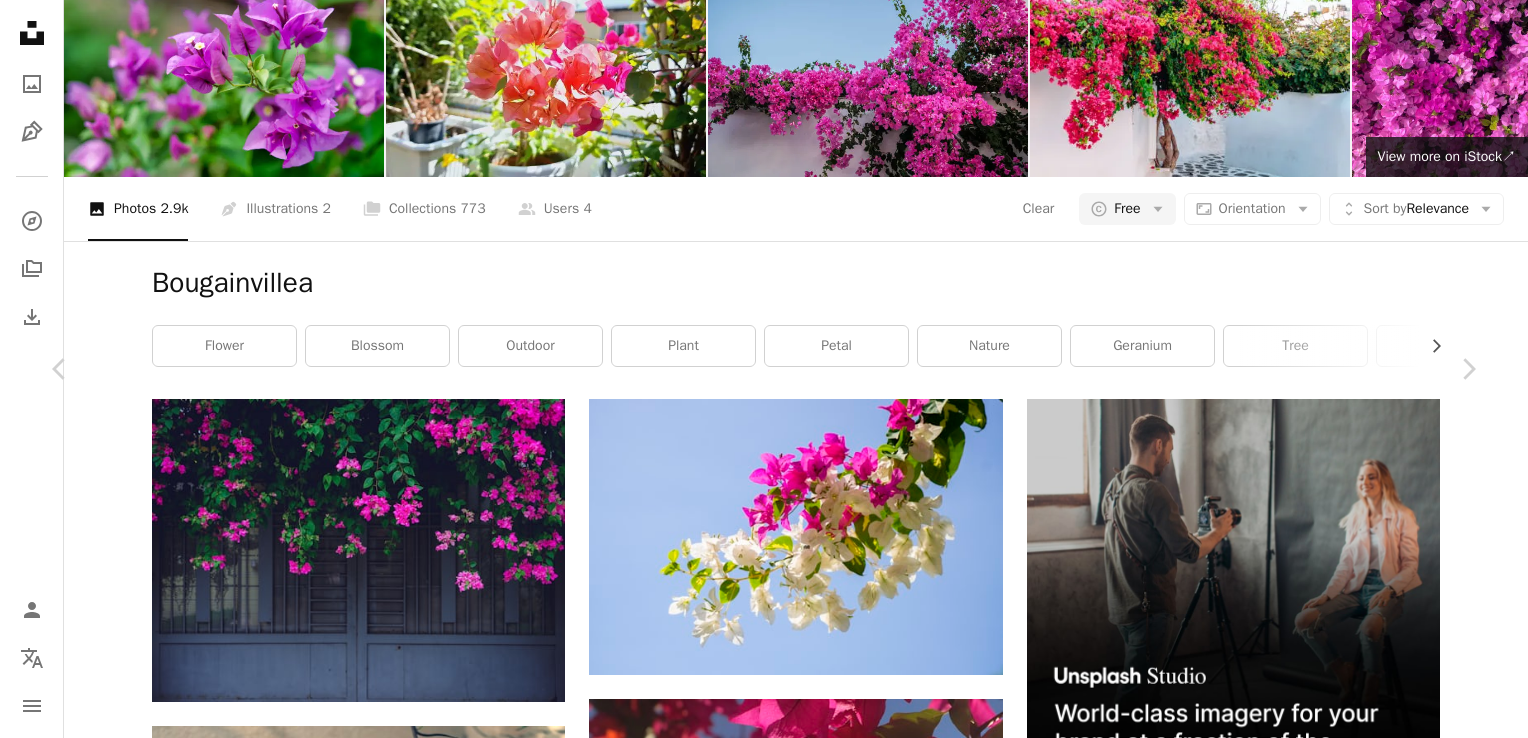 click on "[CITY], [COUNTRY]" at bounding box center (764, 5629) 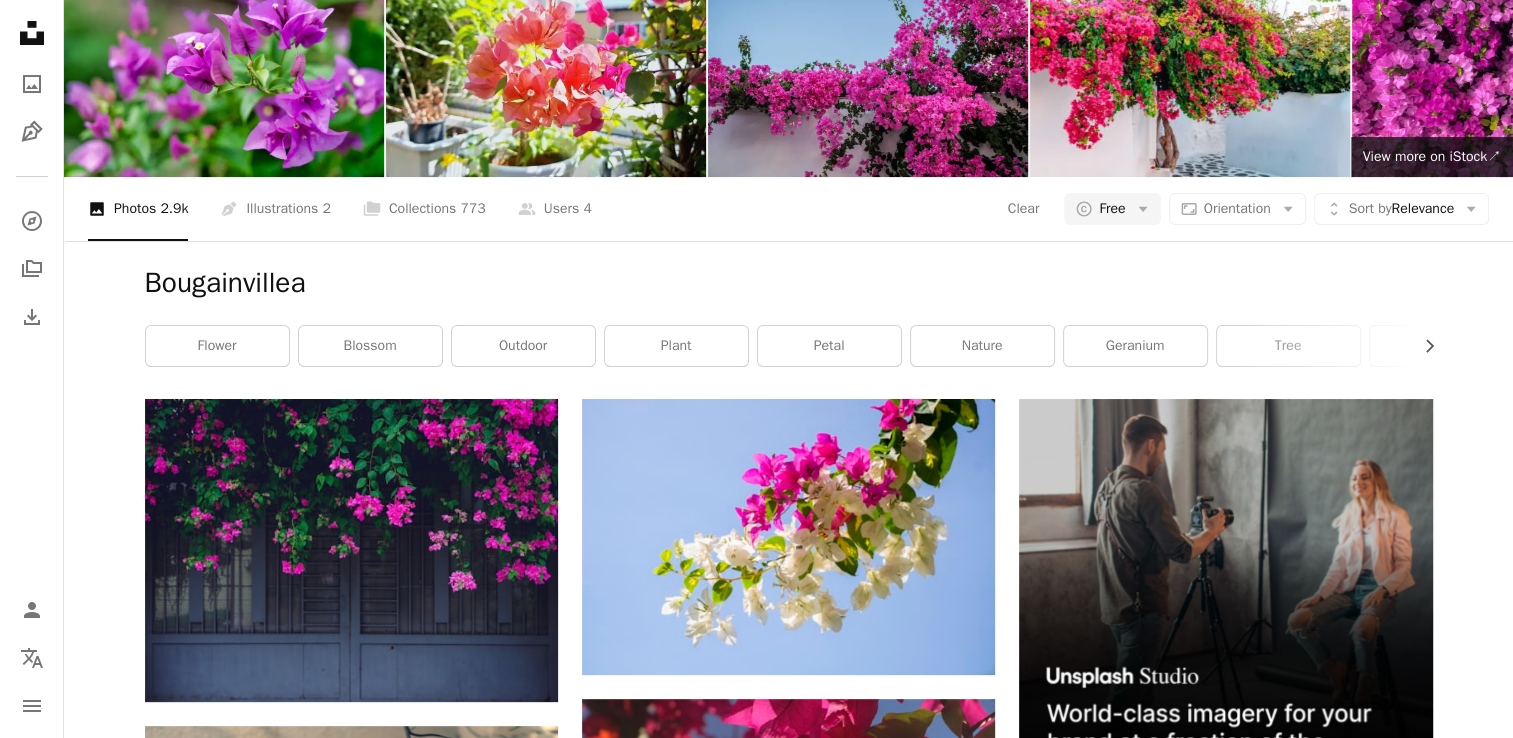 scroll, scrollTop: 4200, scrollLeft: 0, axis: vertical 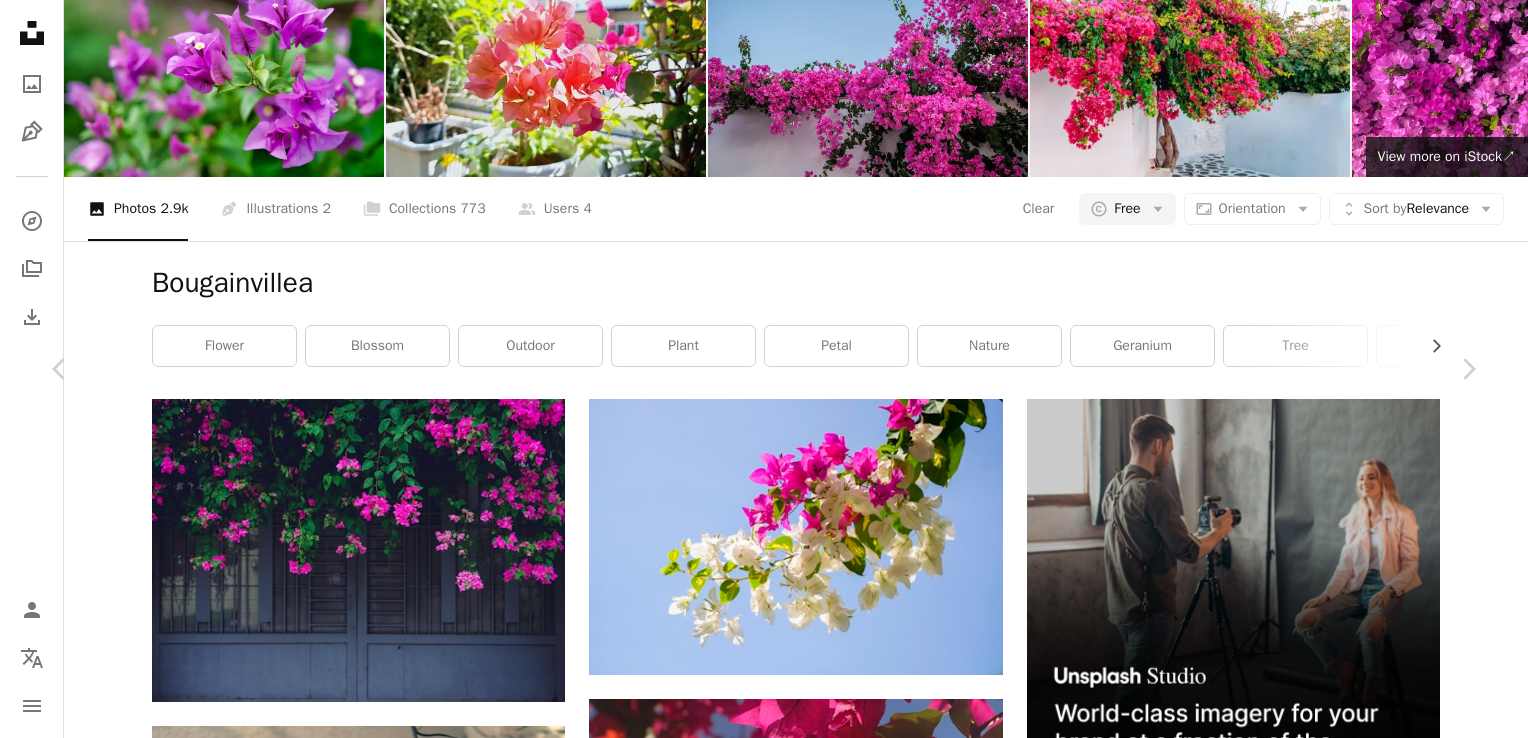 click on "Download free" at bounding box center (1279, 7978) 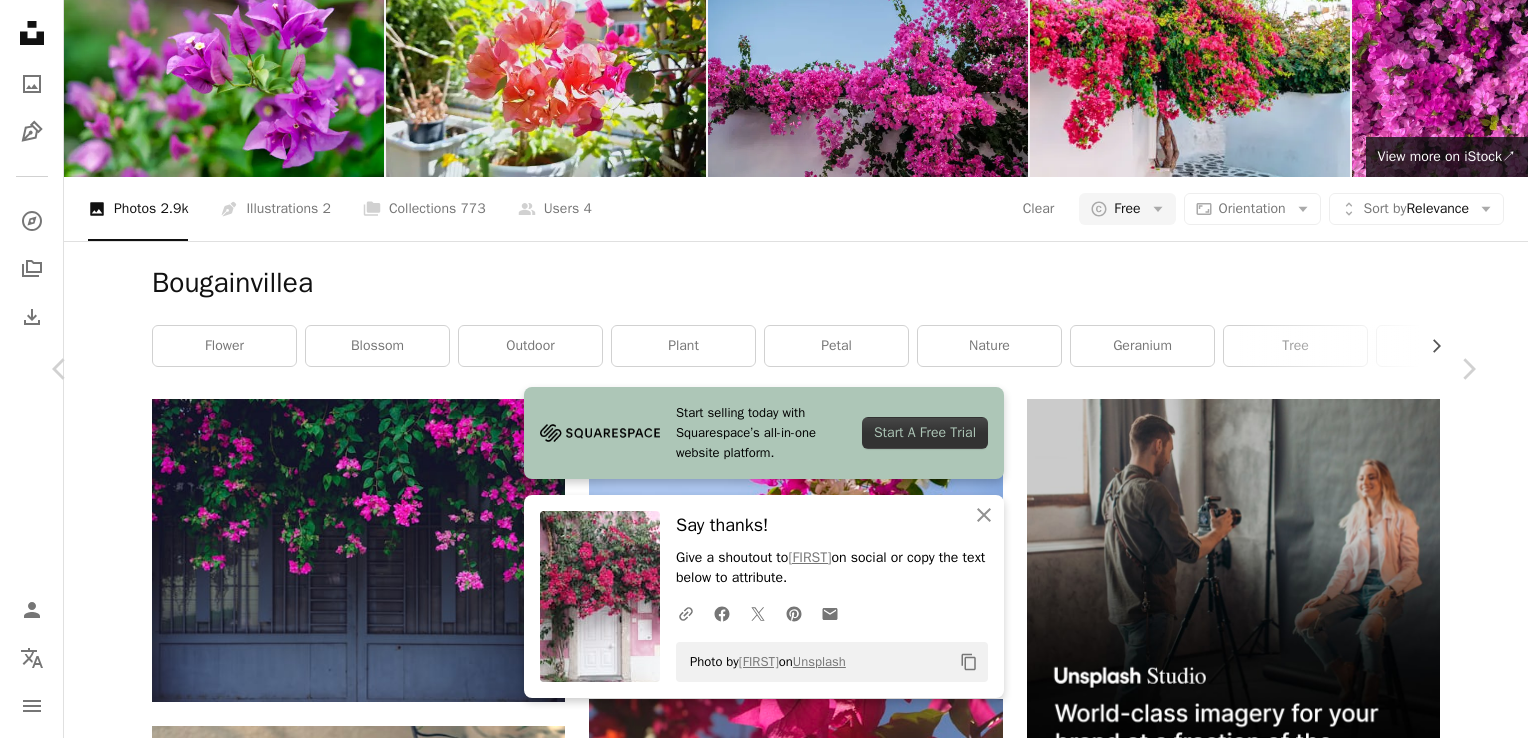 click on "An X shape" at bounding box center [20, 20] 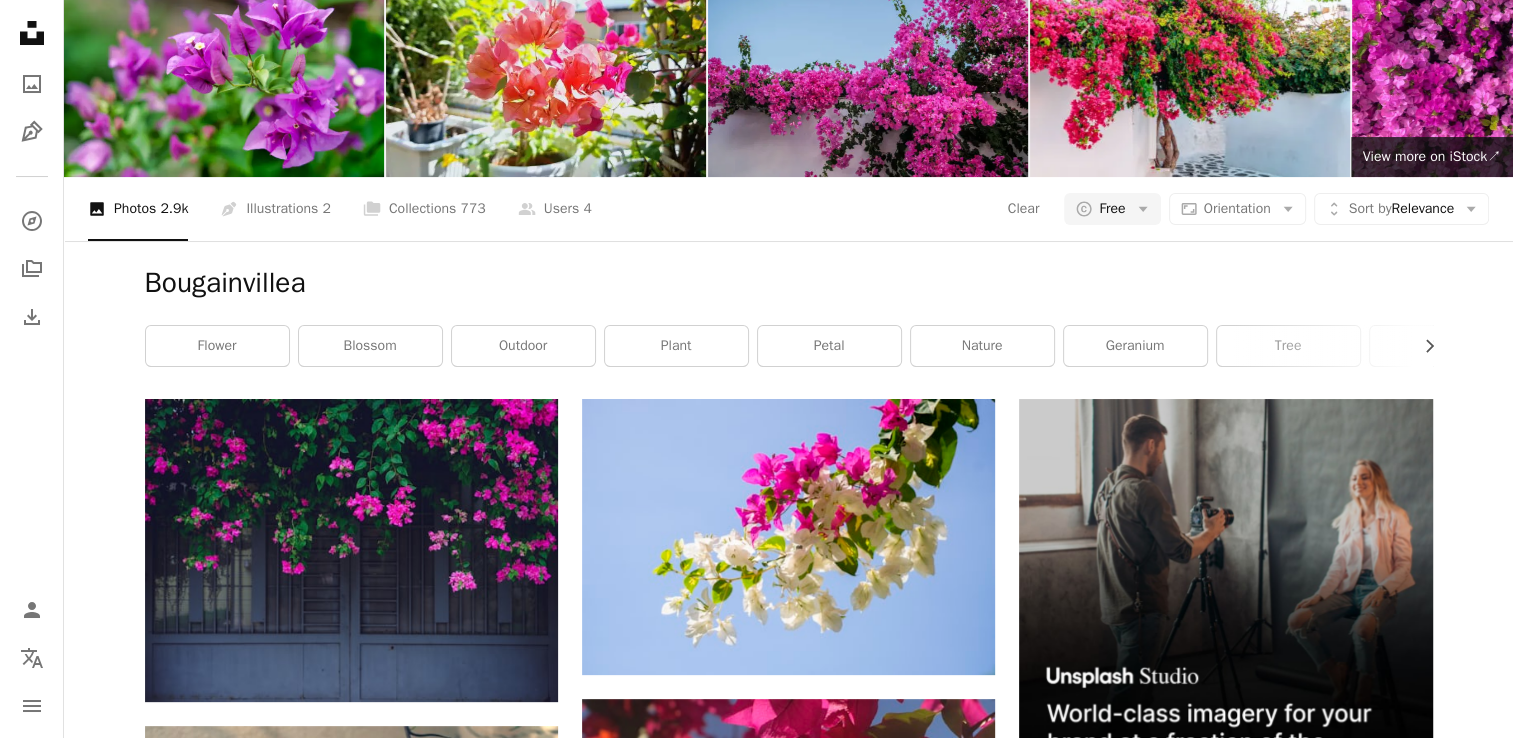 scroll, scrollTop: 5400, scrollLeft: 0, axis: vertical 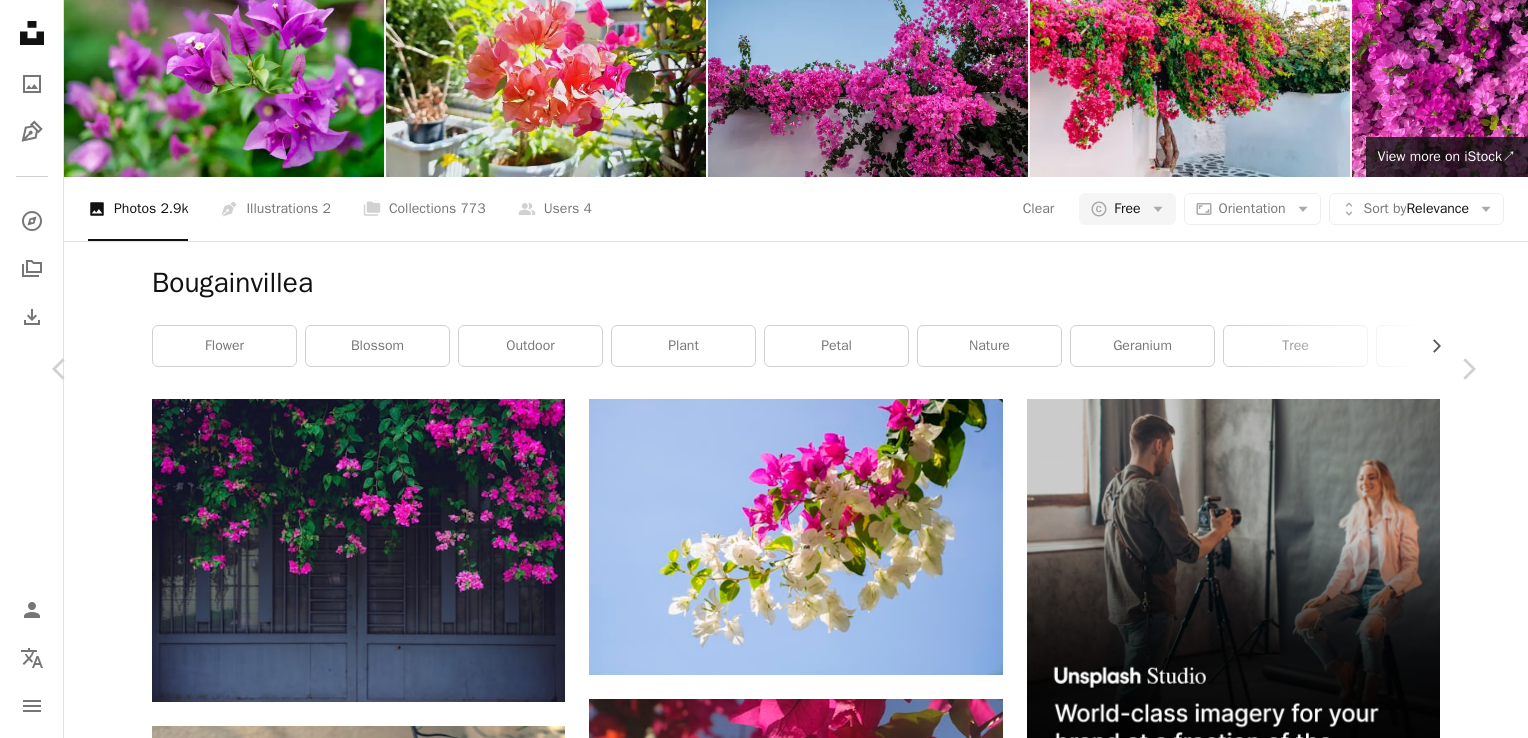 click on "Download free" at bounding box center (1279, 11782) 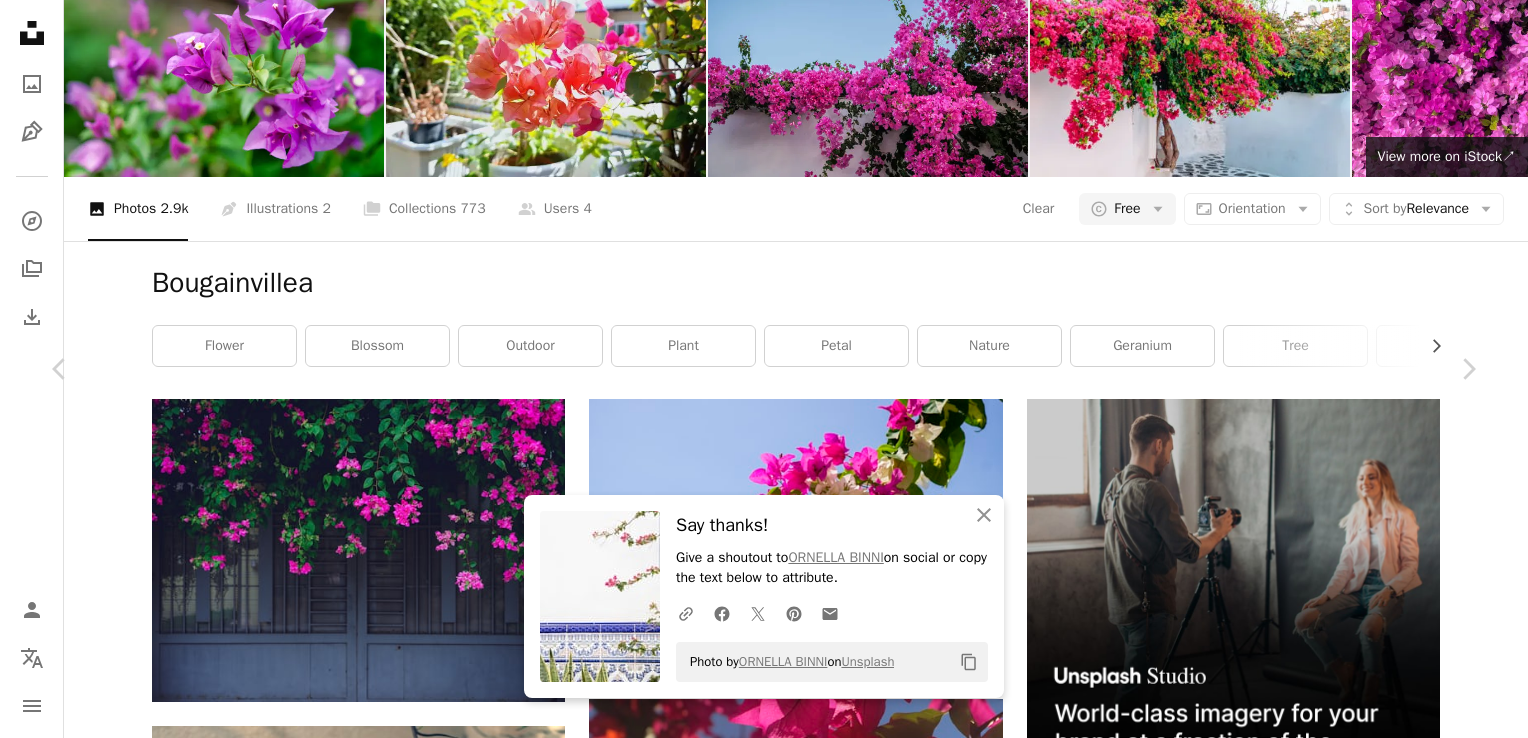 click on "A heart A plus sign Download free Chevron down Zoom in Views [NUMBER] Downloads [NUMBER] Featured in Photos A forward-right arrow Share Info icon Info More Actions A map marker [COUNTRY] Calendar outlined Published on [MONTH] [DAY], [YEAR] Camera [CAMERA_MAKE], [CAMERA_MODEL] Safety Free to use under the Unsplash License flowers spring pattern wall photography leaves plants world Creative Images floral cactus tile bougainvillea ceramic mosaic branch [CITY] intricate wallpaper background Free pictures Browse premium related images on iStock | Save 20% with code UNSPLASH20 View more on iStock ↗ Related images A heart A plus sign [FIRST] [LAST] Available for hire A checkmark inside of a circle A heart A heart" at bounding box center (764, 12104) 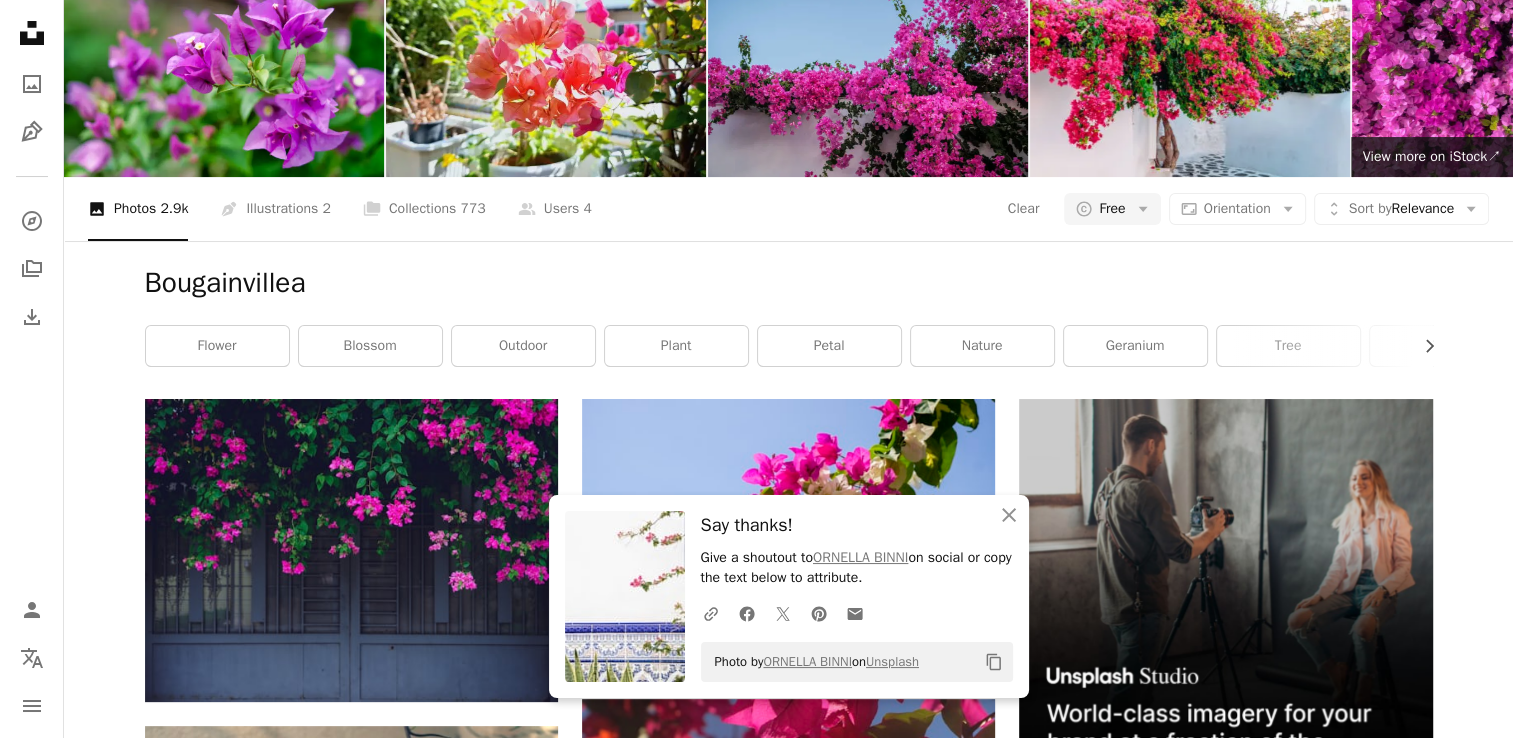 scroll, scrollTop: 6400, scrollLeft: 0, axis: vertical 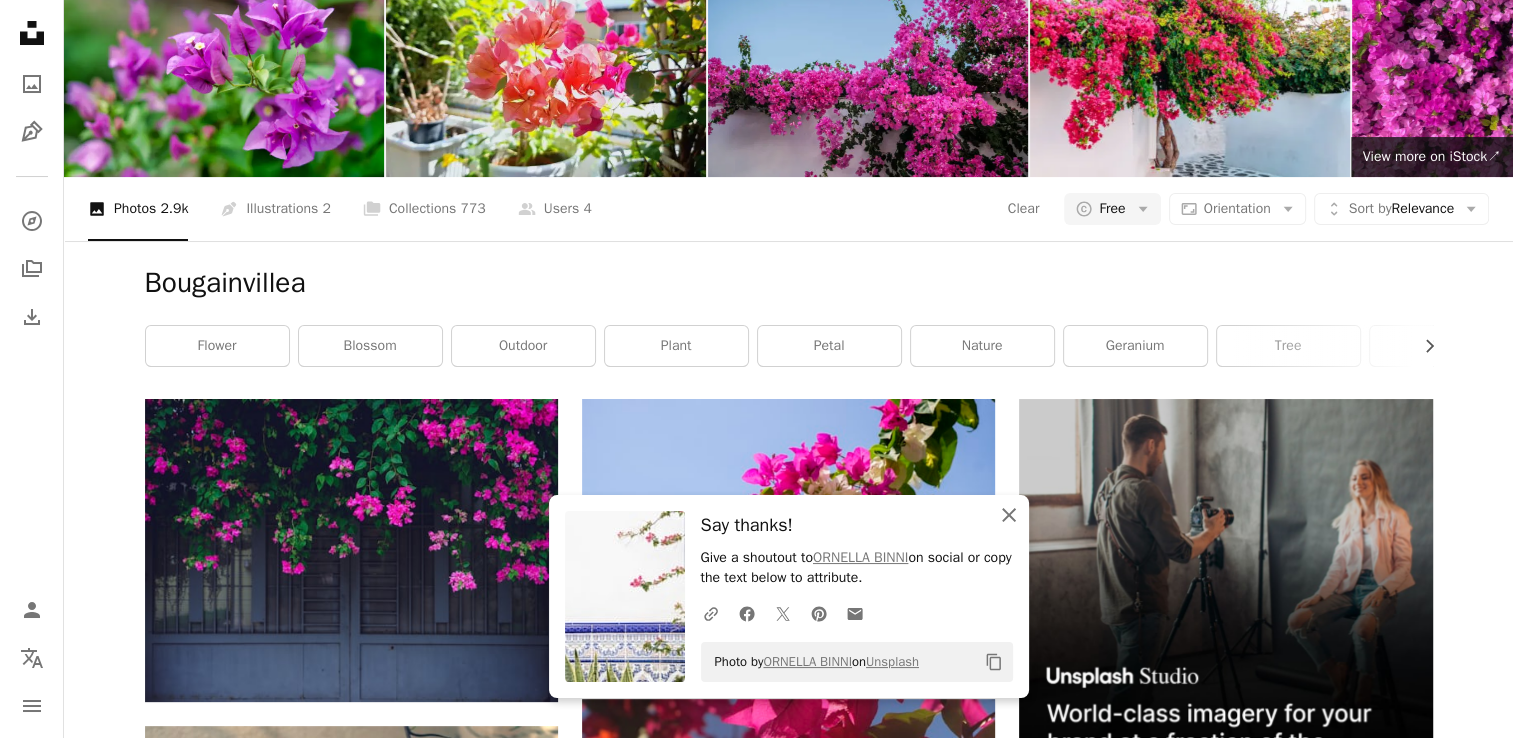 click on "An X shape" 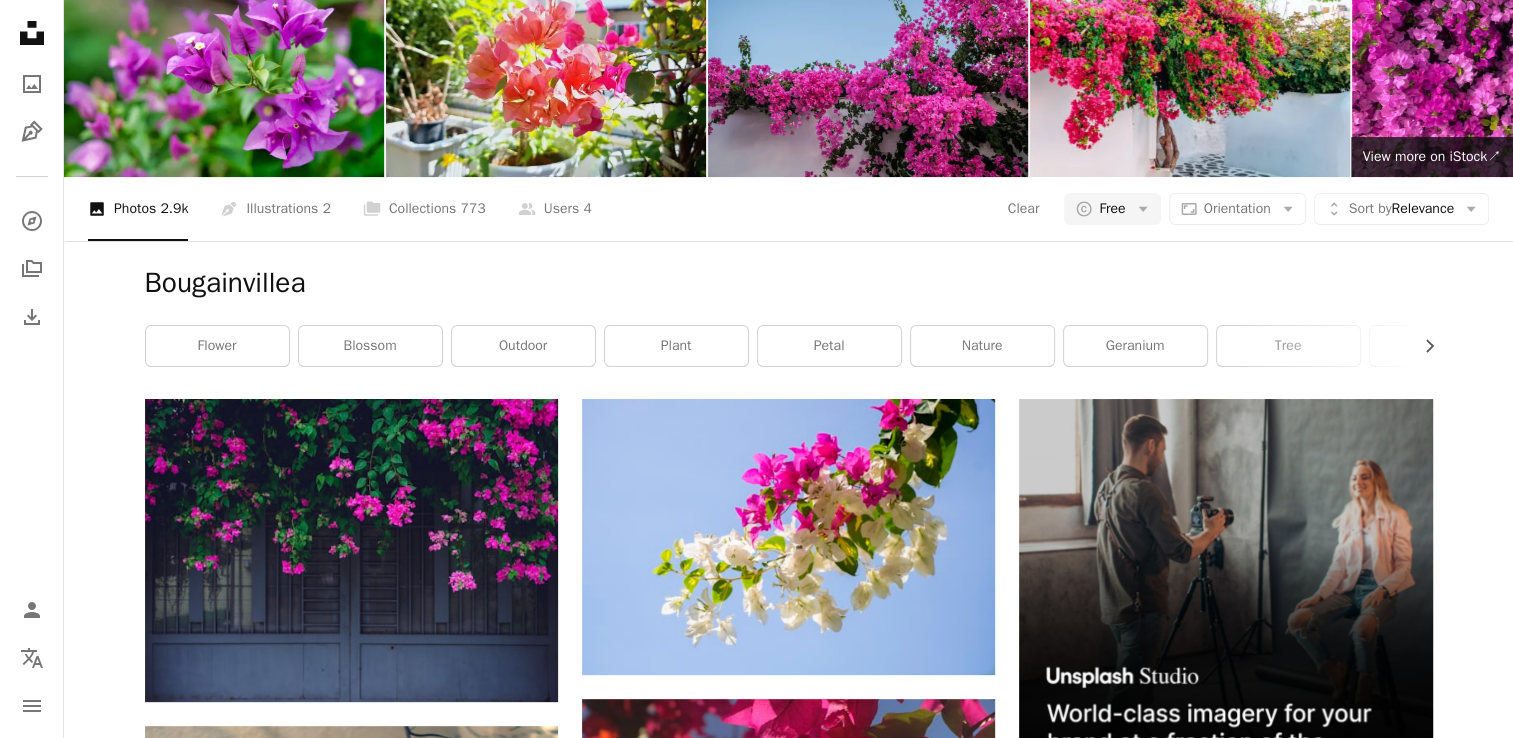scroll, scrollTop: 7400, scrollLeft: 0, axis: vertical 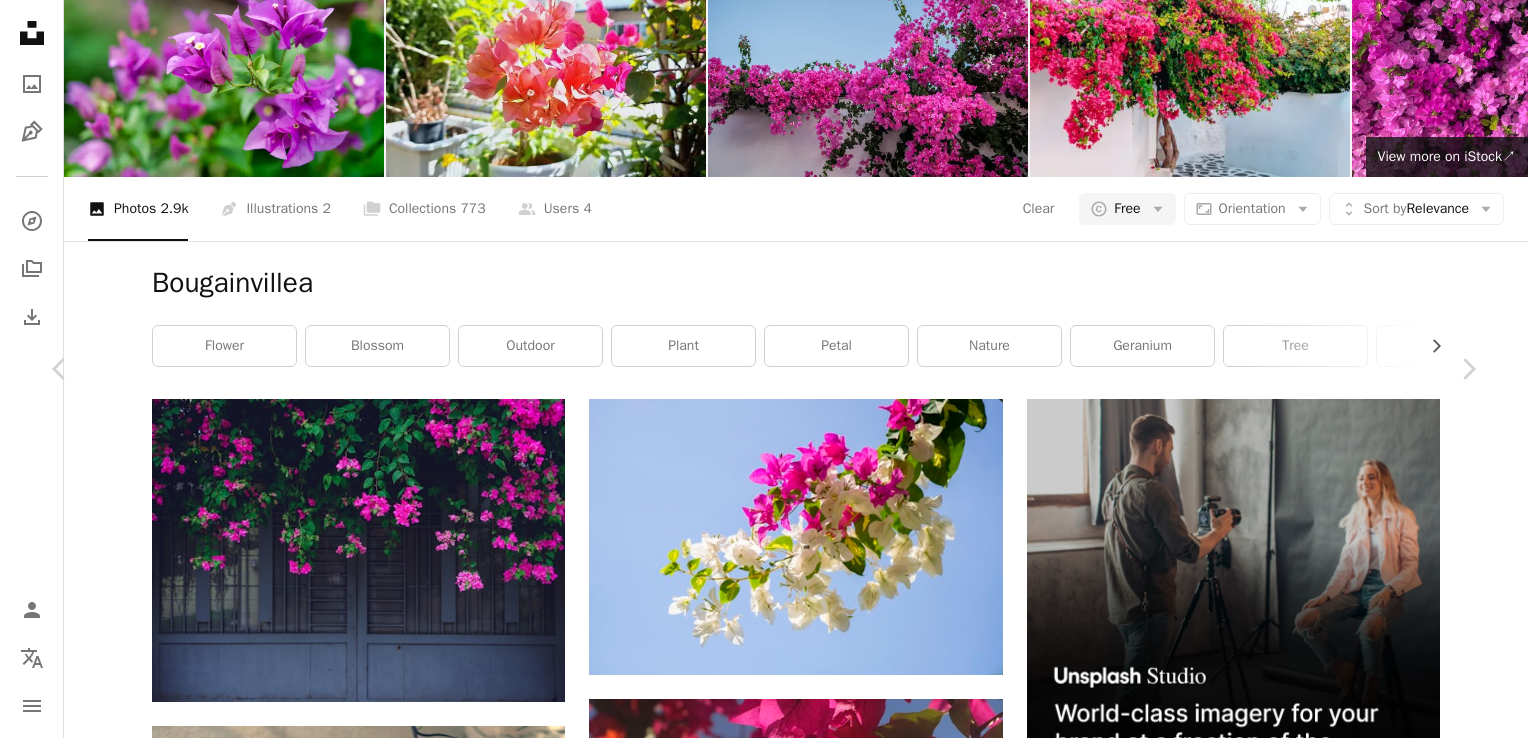 click on "Download free" at bounding box center [1279, 11782] 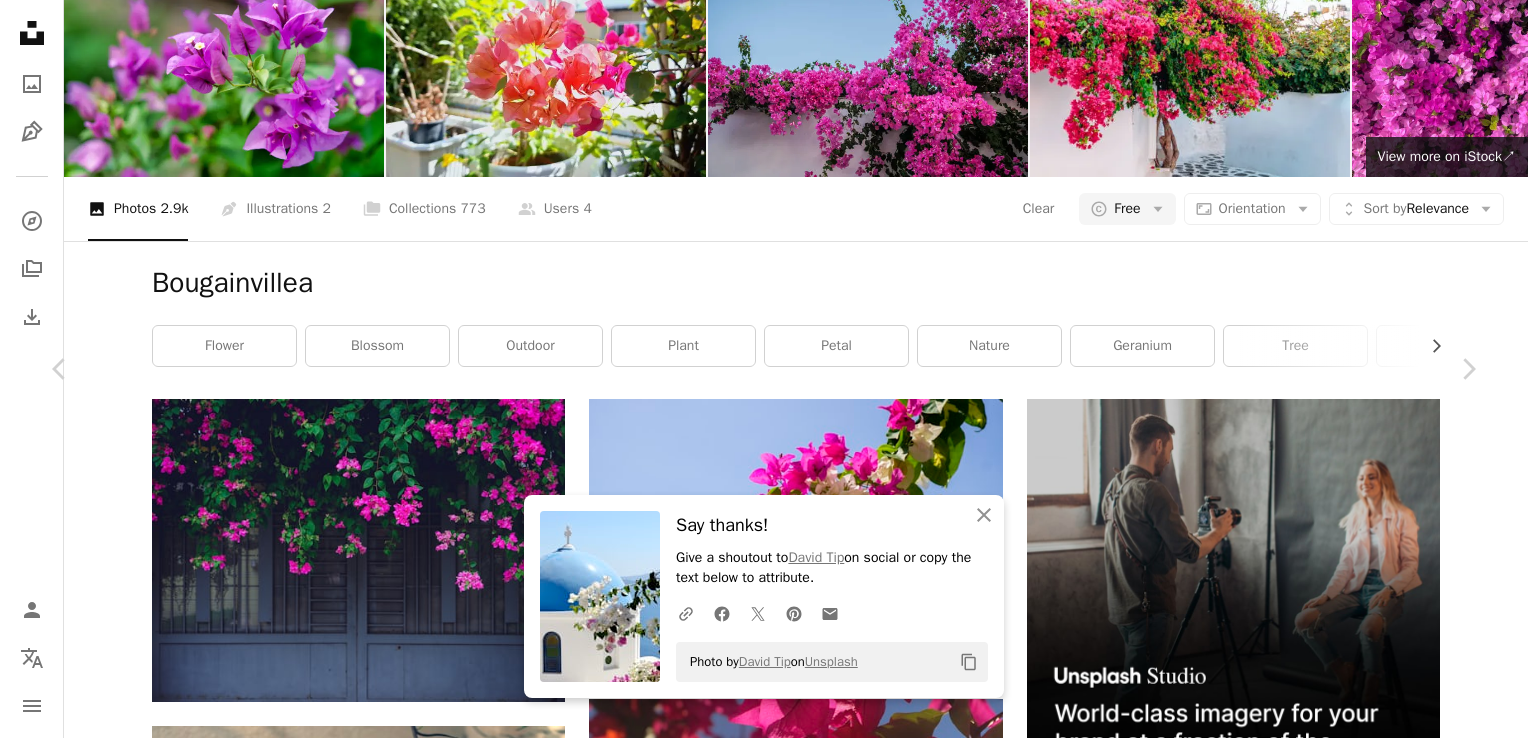 click on "A URL sharing icon (chains) Facebook icon X (formerly Twitter) icon Pinterest icon An envelope Photo by [FIRST] [LAST] on Unsplash
Copy content [FIRST] [LAST] [FIRST] A heart A plus sign Download free Chevron down Zoom in Views 231,692 Downloads 2,261 A forward-right arrow Share Info icon Info More Actions A map marker [CITY], [COUNTRY] Calendar outlined Published on  [MONTH] [DAY], [YEAR] Camera [CAMERA_MAKE], [CAMERA_MODEL] Safety Free to use under the Unsplash License flowers sea blue cross bougainvillea flower building architecture plant greece blossom santorini geranium dome Free stock photos Browse premium related images on iStock  |  Save 20% with code UNSPLASH20 View more on iStock  ↗ Related images A heart A plus sign [FIRST] [LAST] Arrow pointing down A heart A plus sign [FIRST] [LAST] Available for hire A checkmark inside of a circle Arrow pointing down A heart A plus sign" at bounding box center (764, 12104) 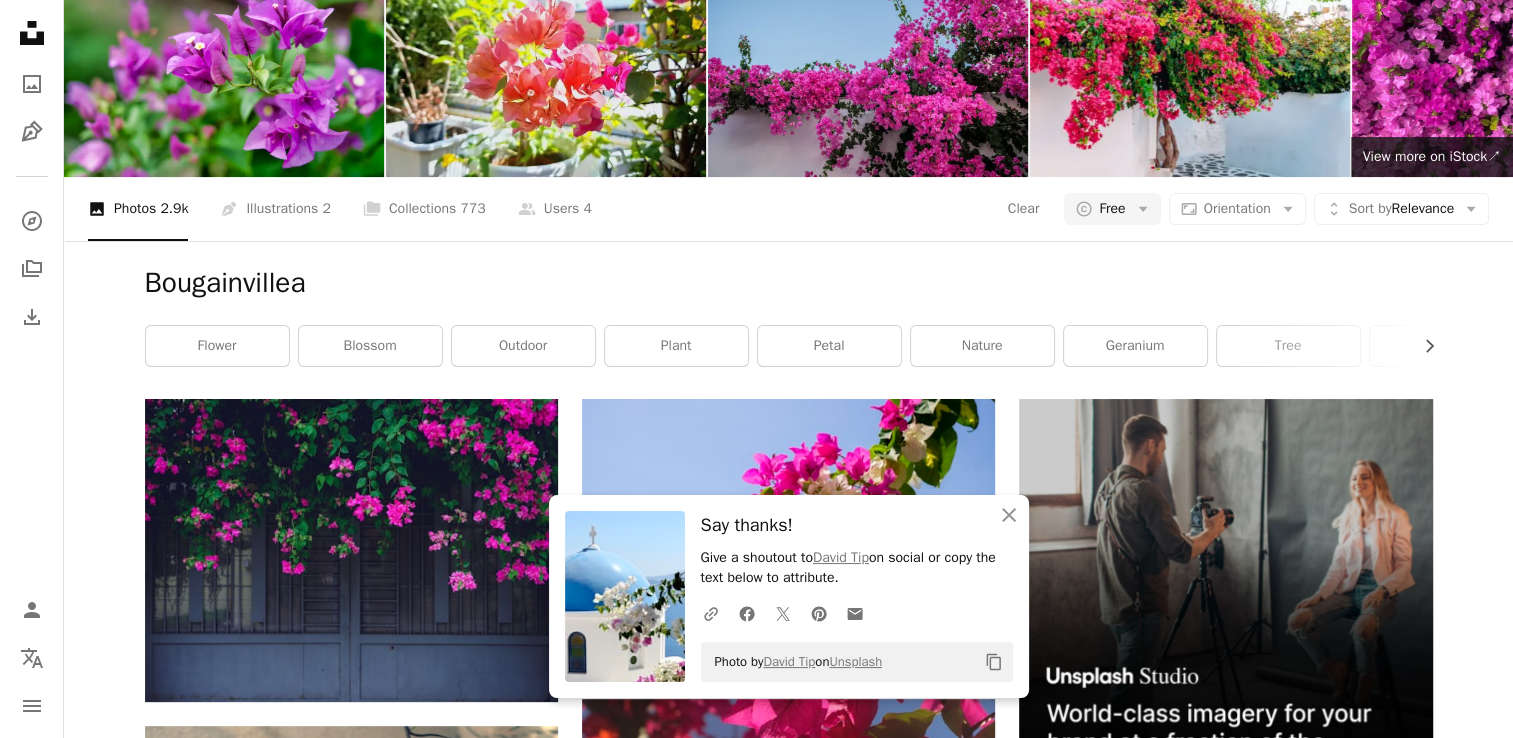 scroll, scrollTop: 7800, scrollLeft: 0, axis: vertical 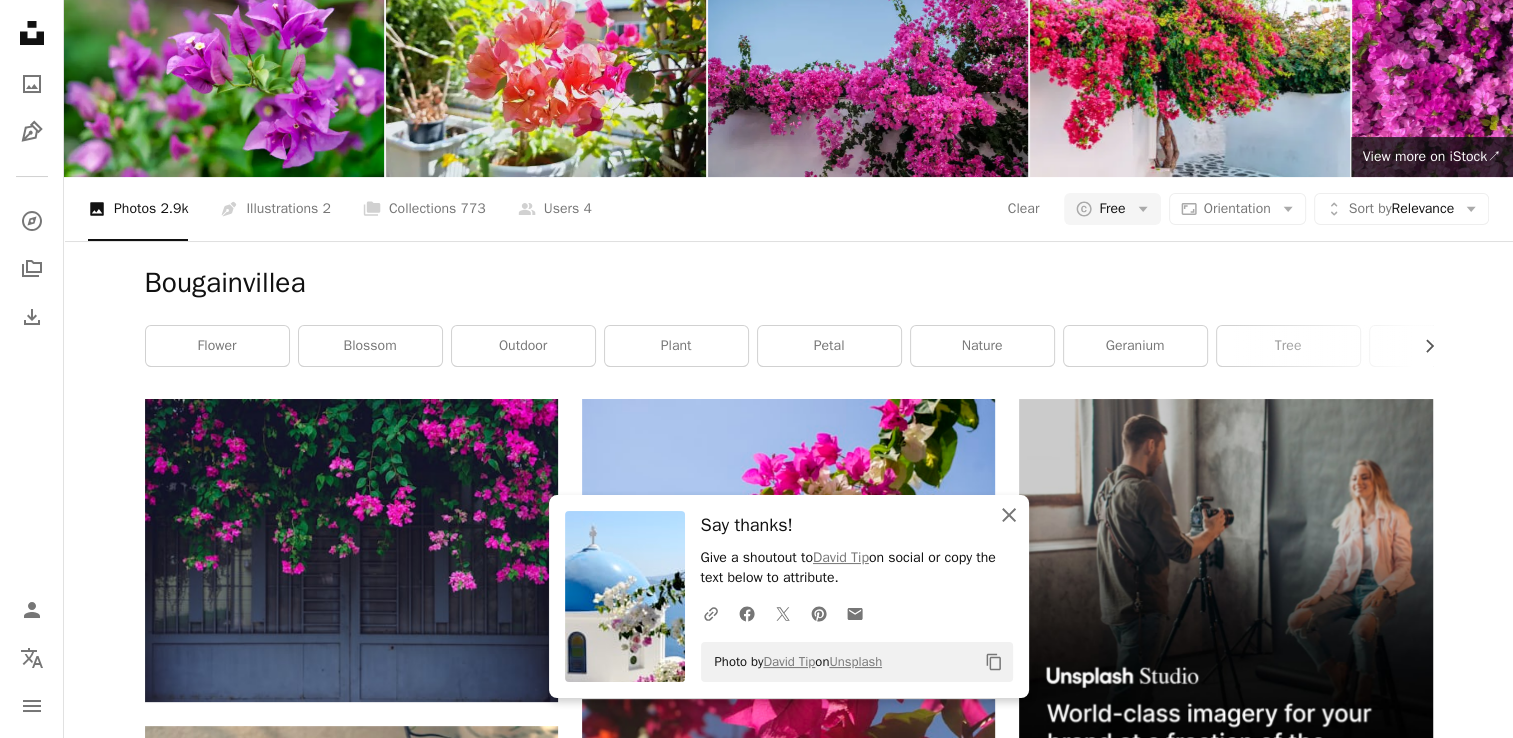 click 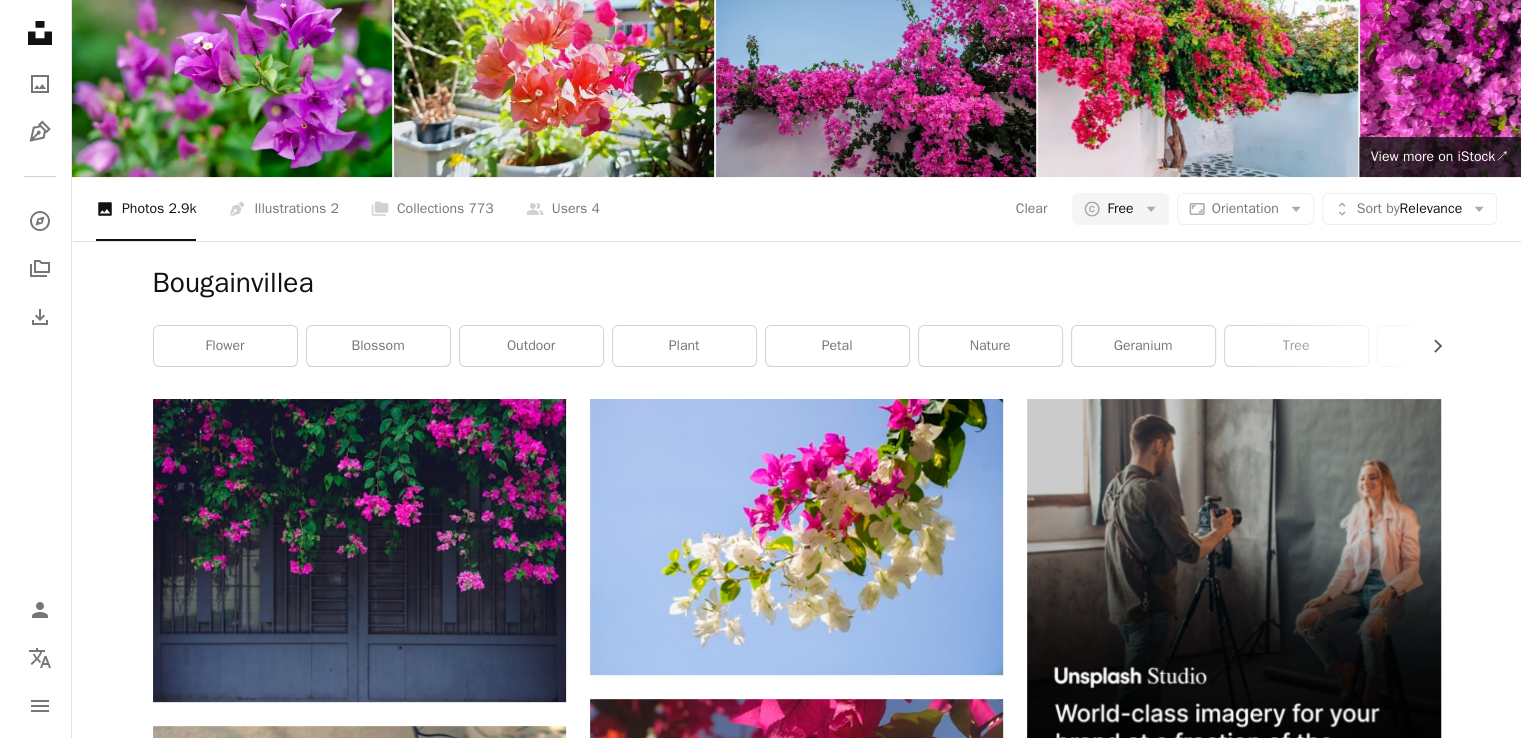 scroll, scrollTop: 14800, scrollLeft: 0, axis: vertical 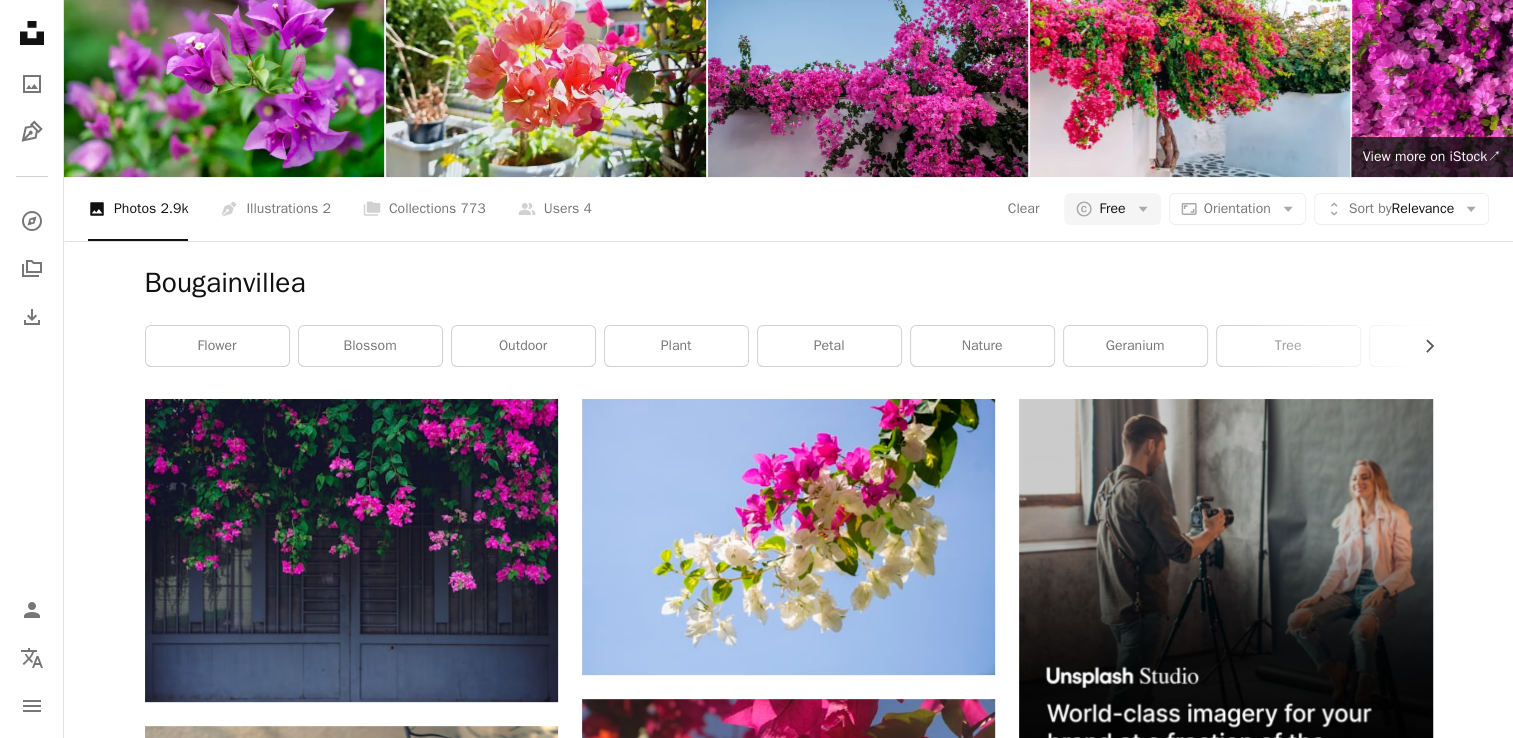 click at bounding box center [1225, 14877] 